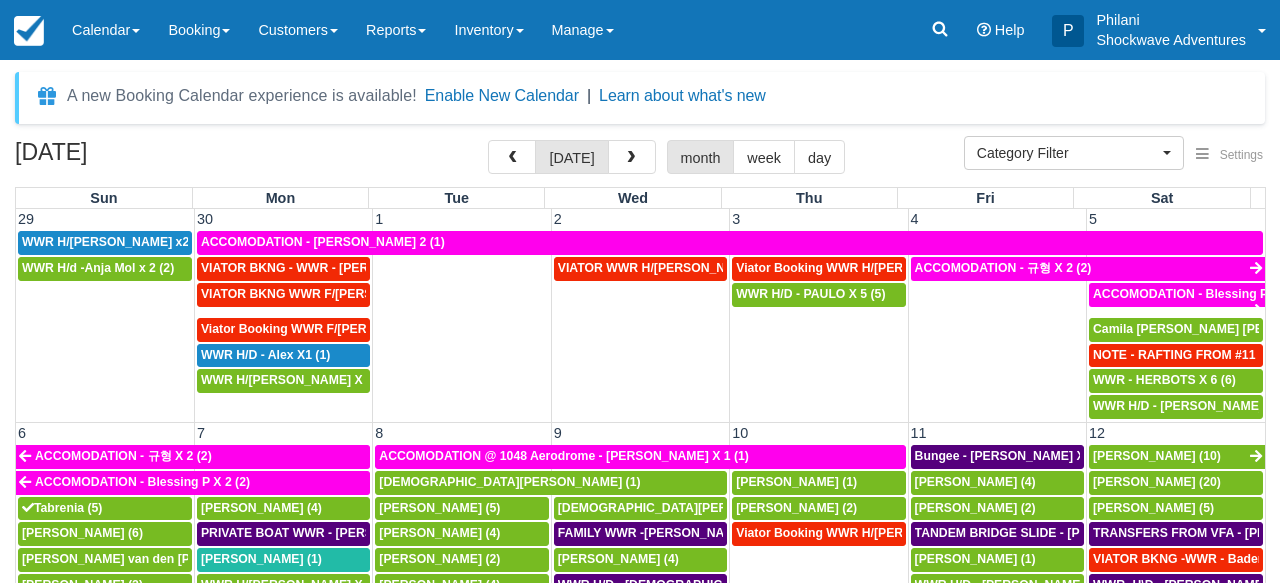 select 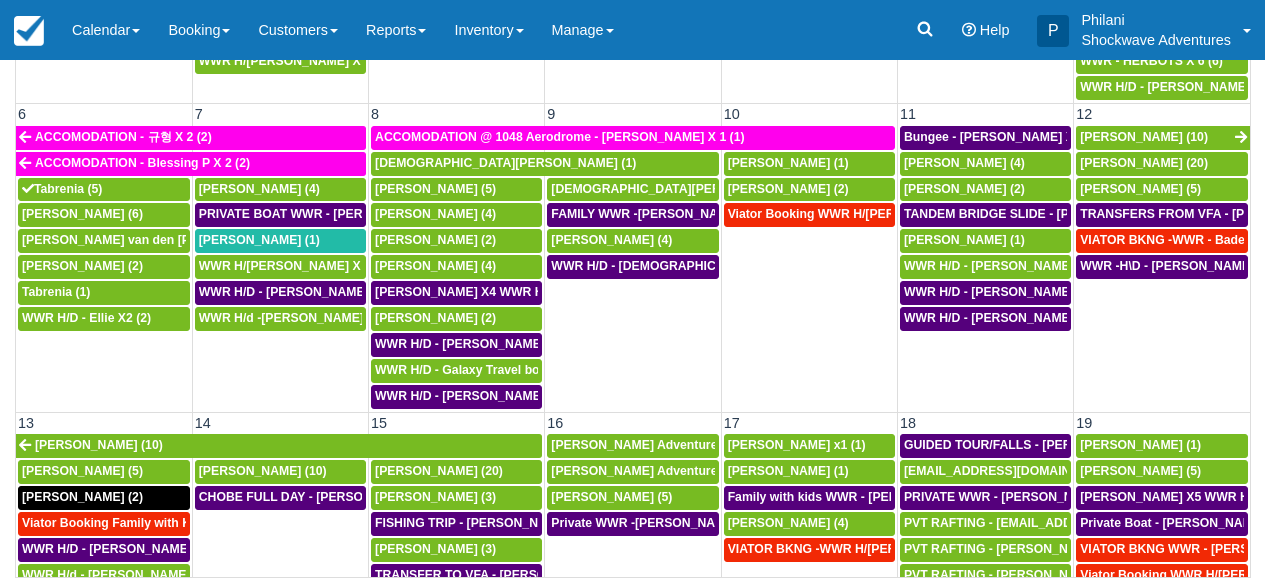 scroll, scrollTop: 319, scrollLeft: 0, axis: vertical 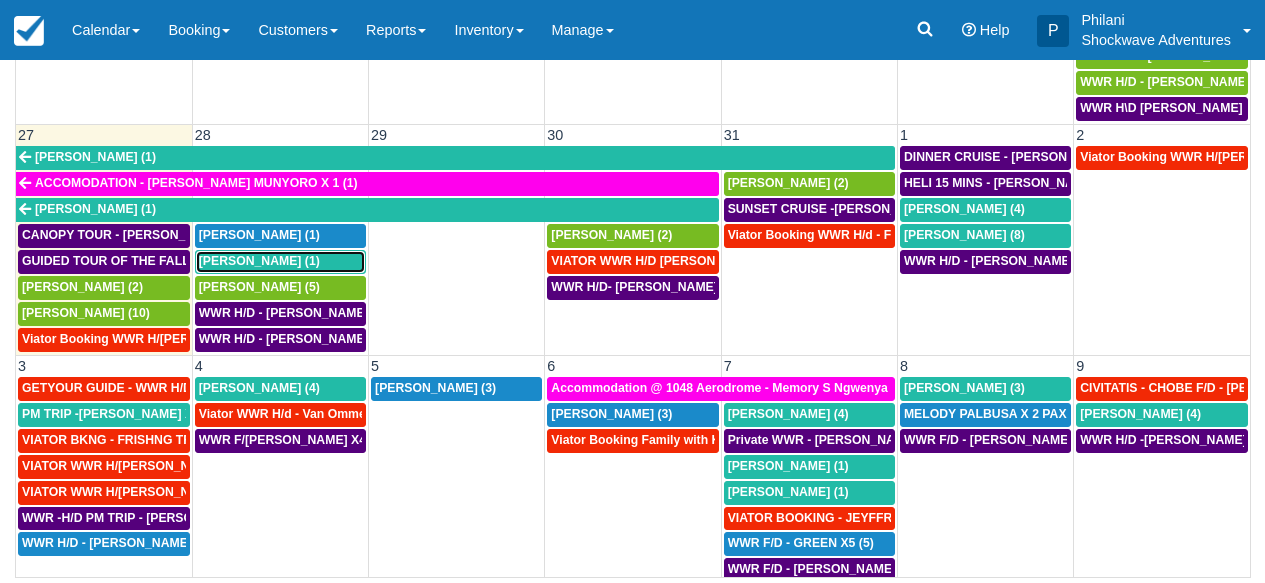 click on "Brad allen (1)" at bounding box center [280, 262] 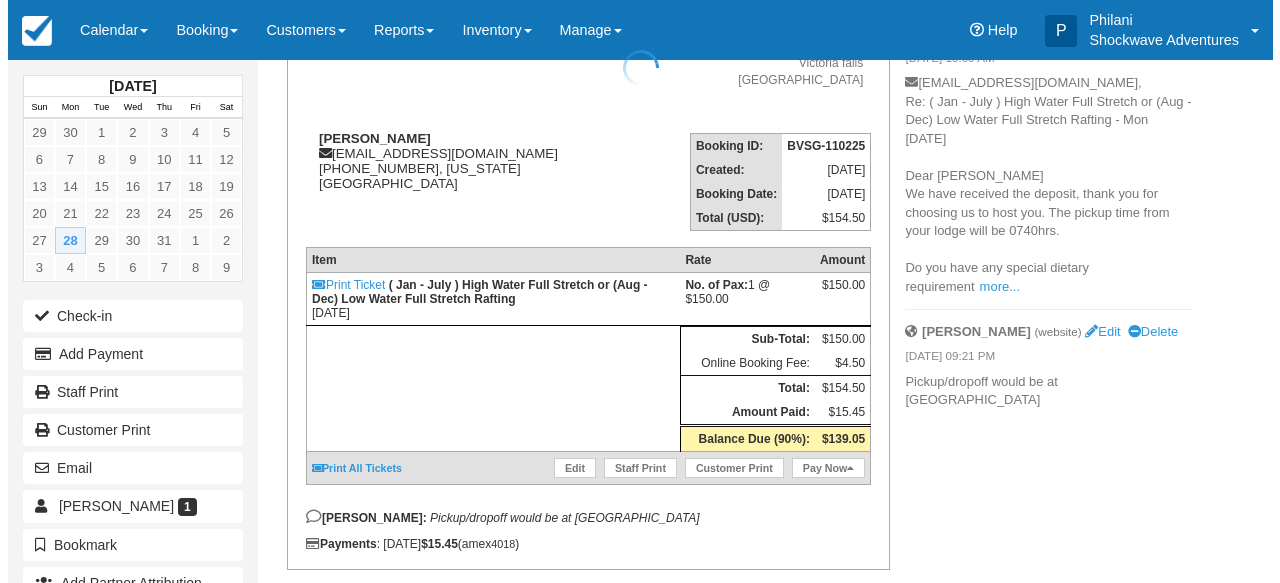 scroll, scrollTop: 224, scrollLeft: 0, axis: vertical 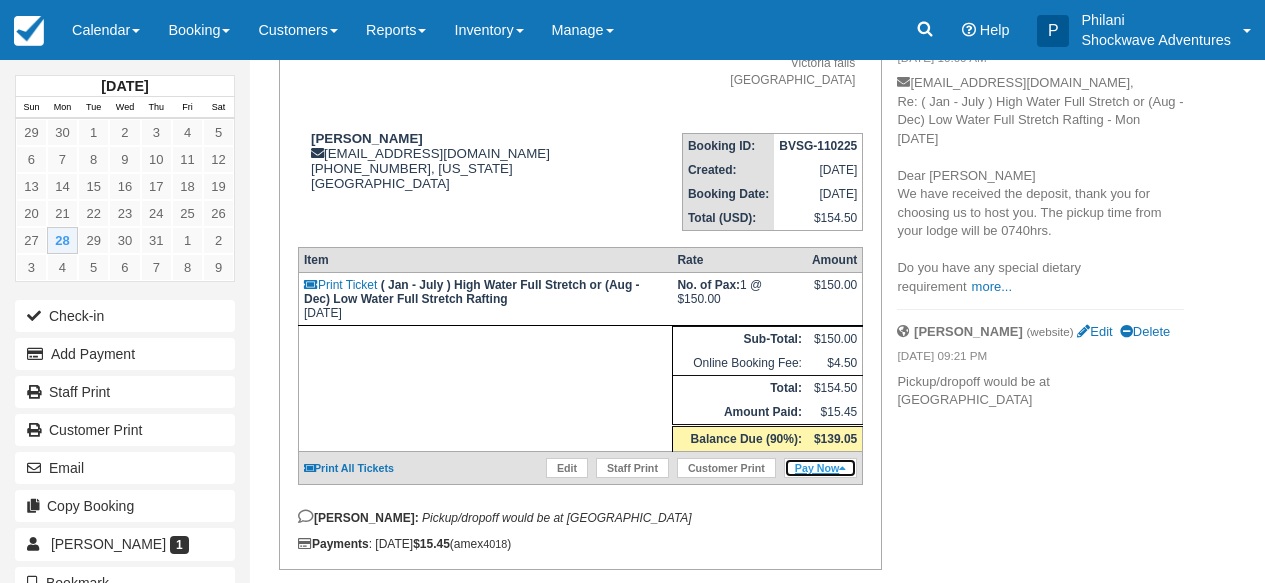 click at bounding box center [842, 468] 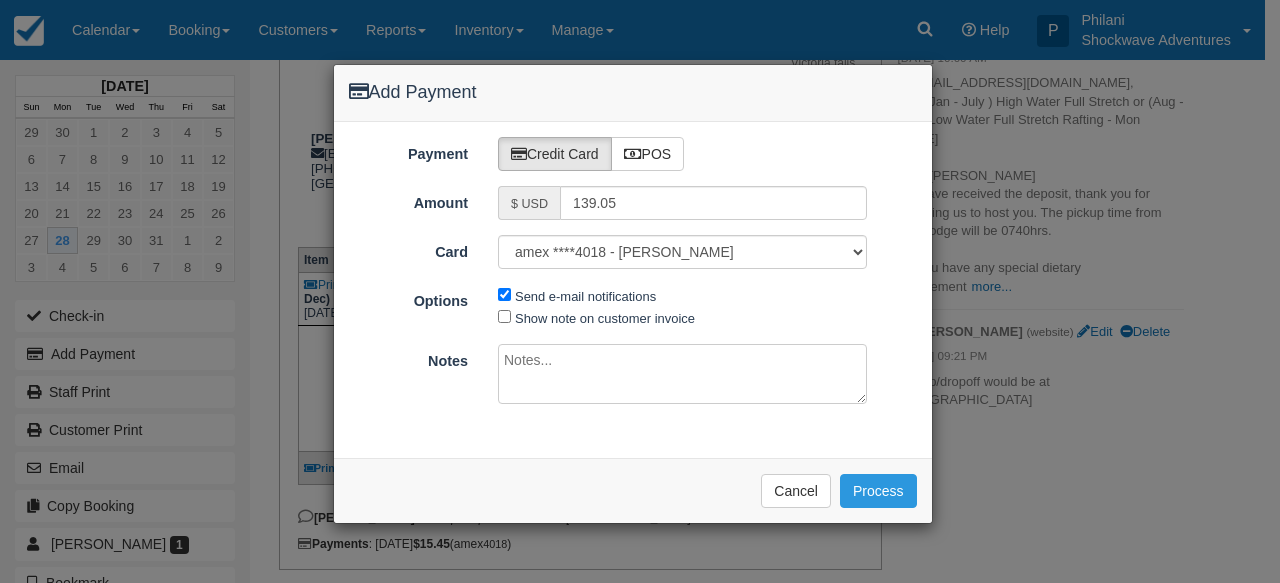 type on "07/28/25" 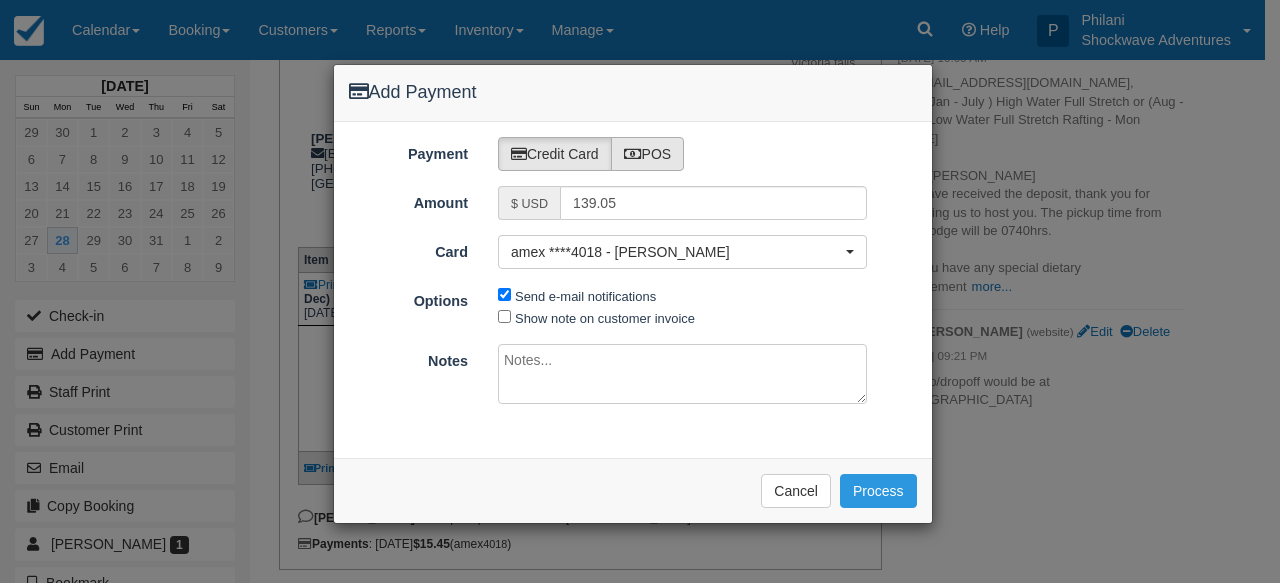 click on "POS" at bounding box center [648, 154] 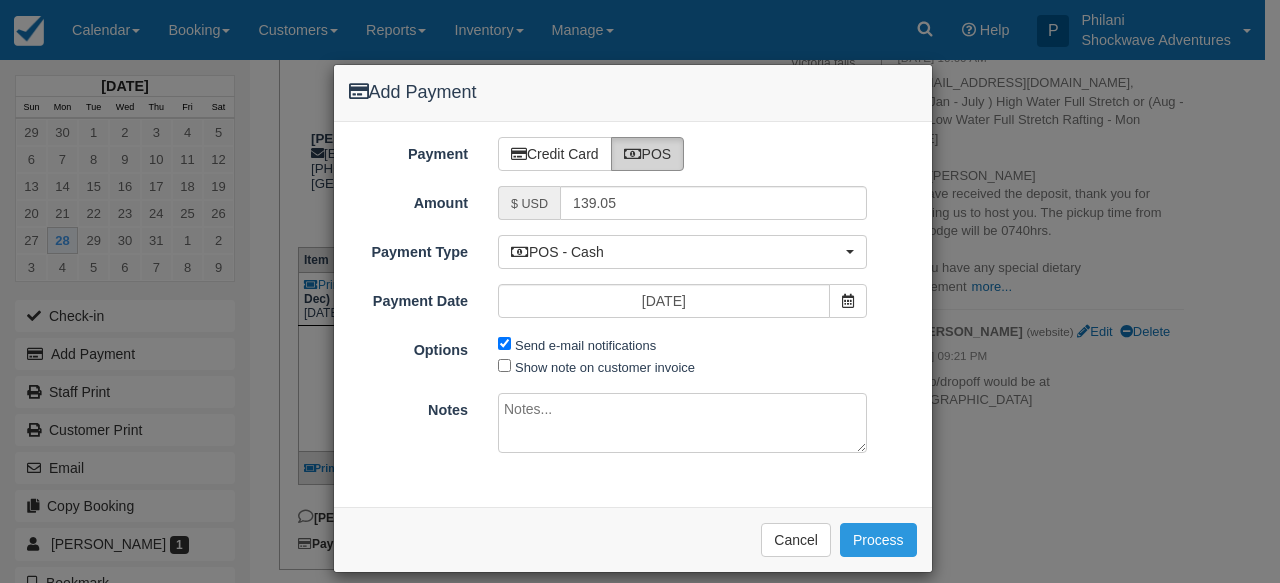radio on "true" 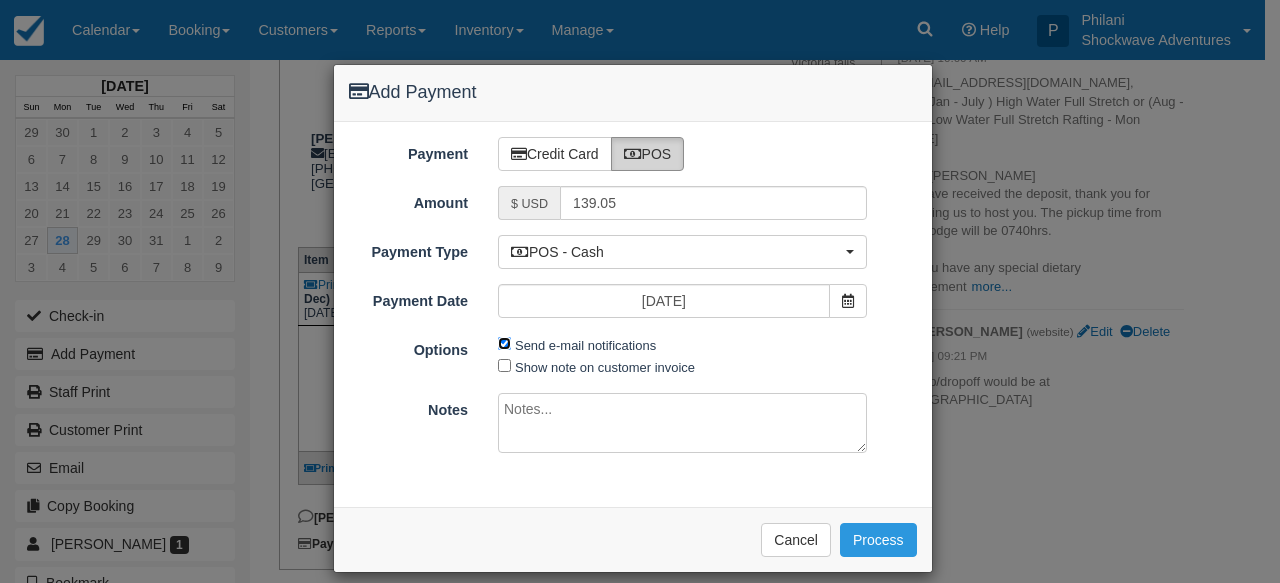 click on "Send e-mail notifications
Show note on customer invoice" at bounding box center [682, 355] 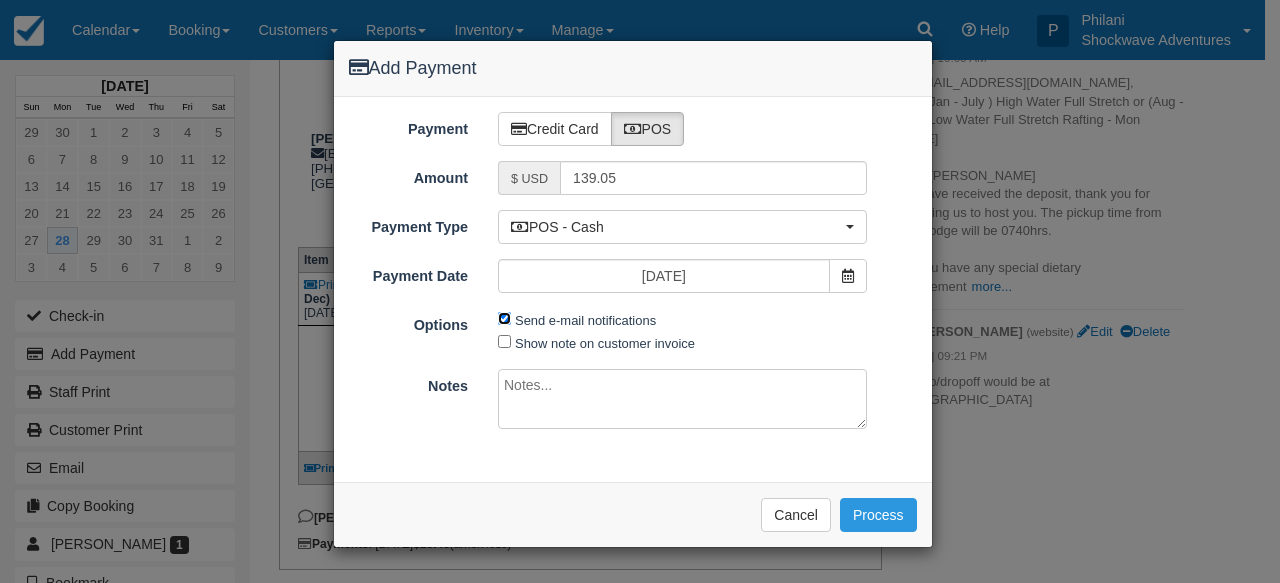 click on "Send e-mail notifications" at bounding box center (504, 318) 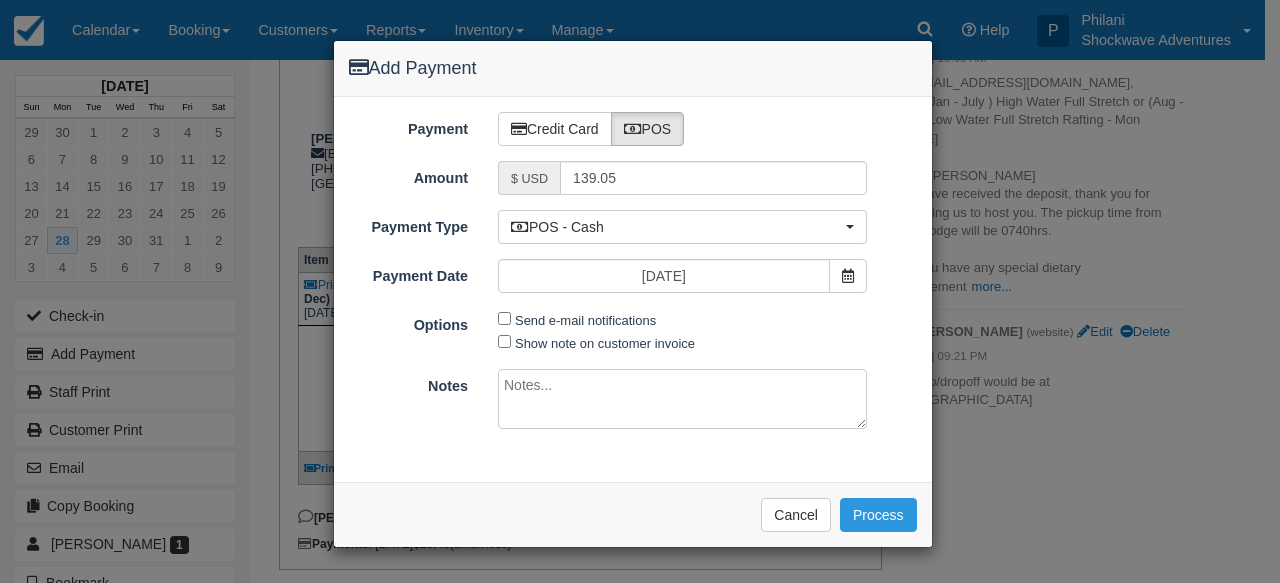 click at bounding box center [682, 399] 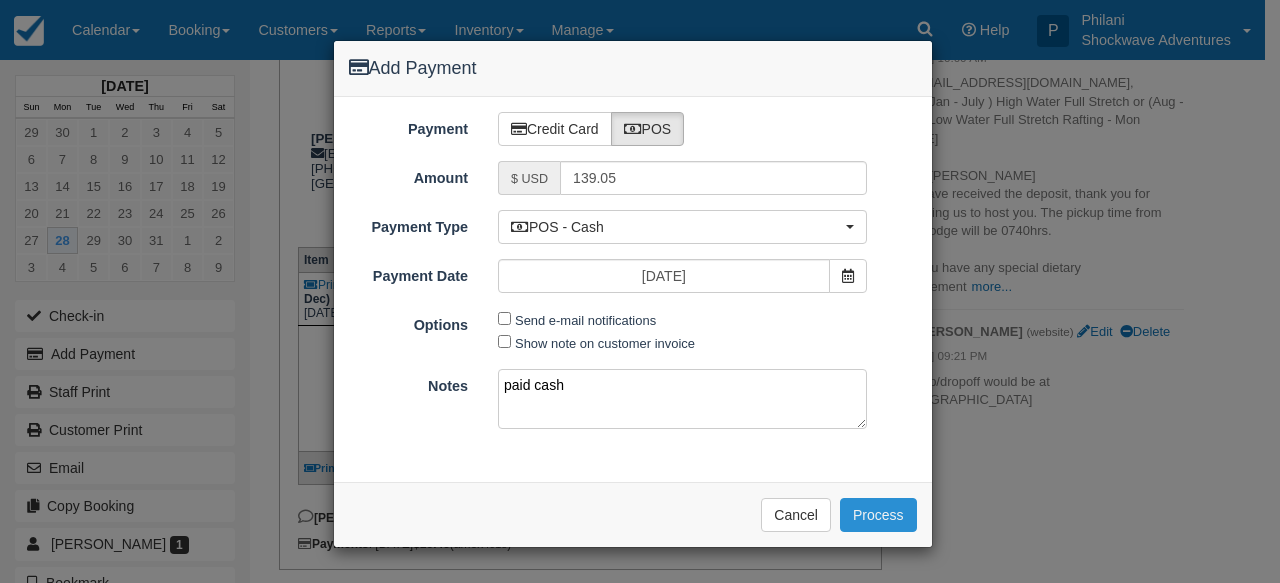type on "paid cash" 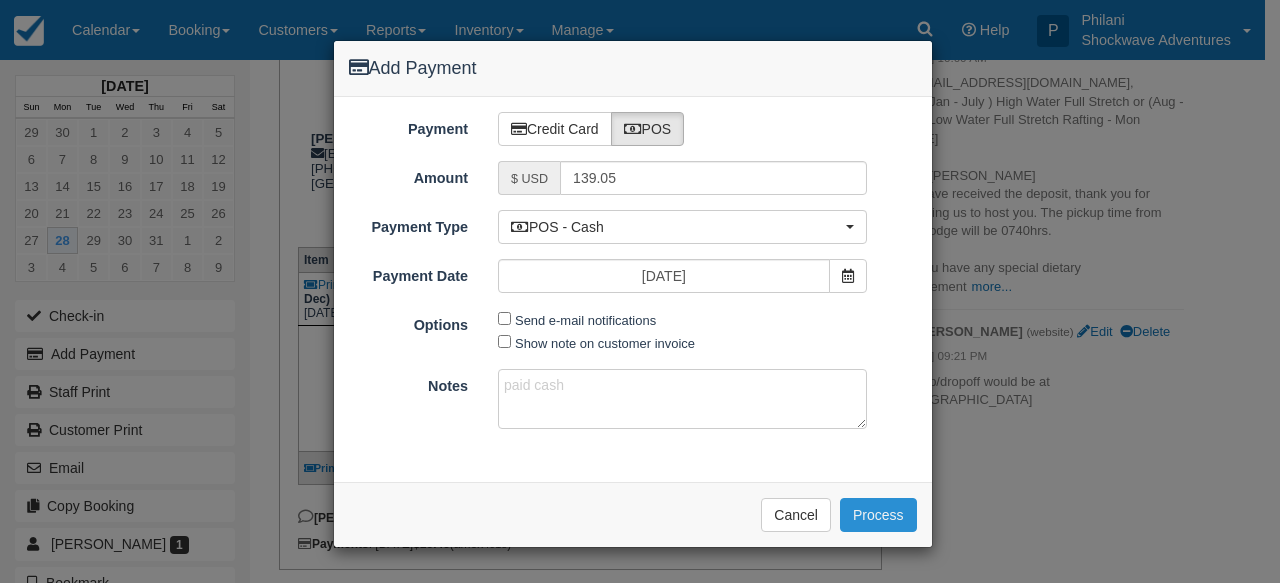click on "Process" at bounding box center (878, 515) 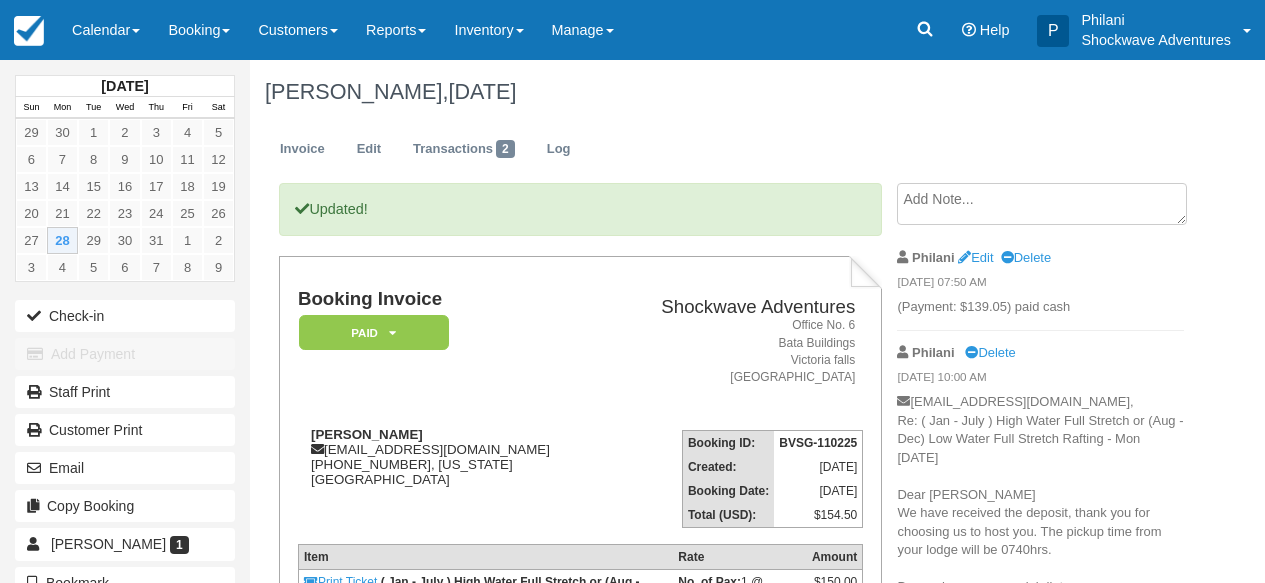 scroll, scrollTop: 0, scrollLeft: 0, axis: both 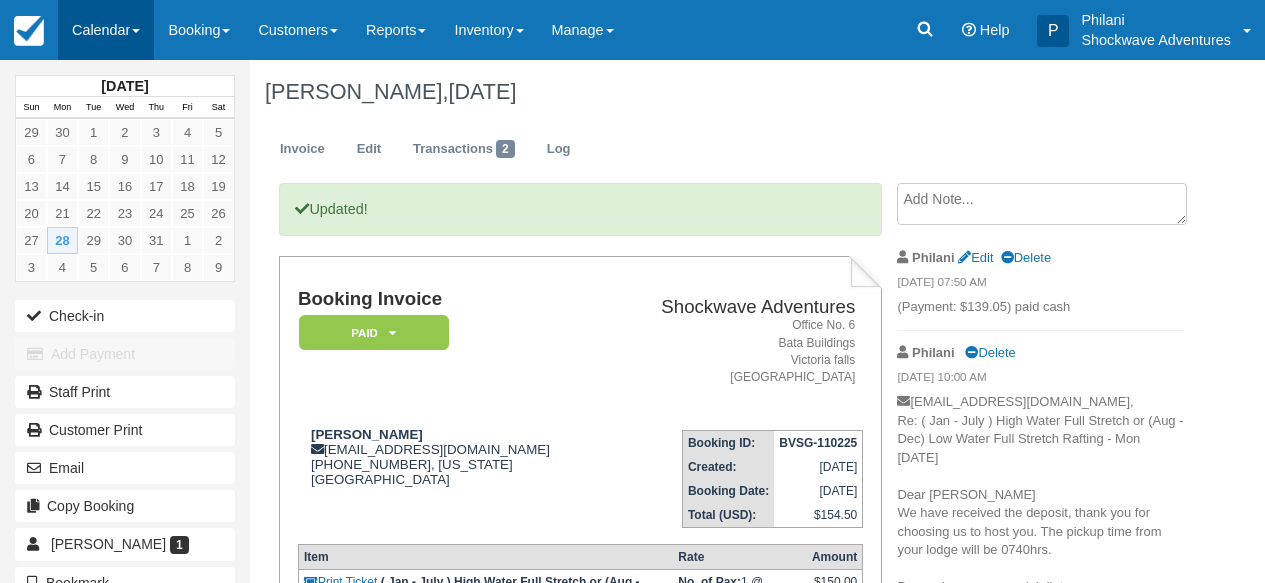 click on "Calendar" at bounding box center [106, 30] 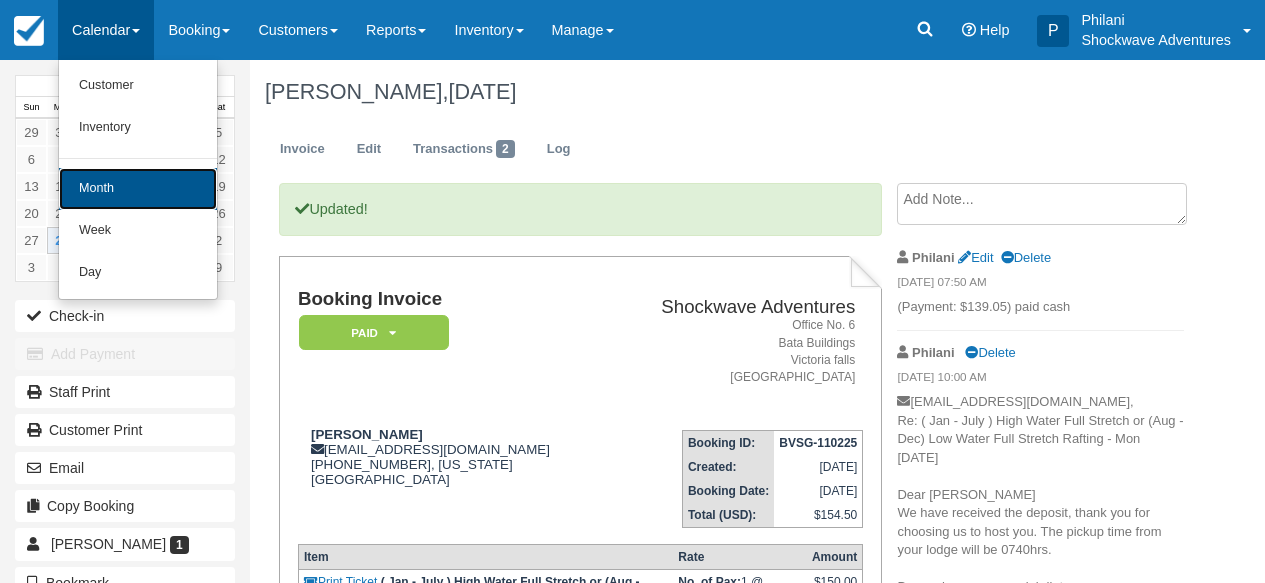 click on "Month" at bounding box center [138, 189] 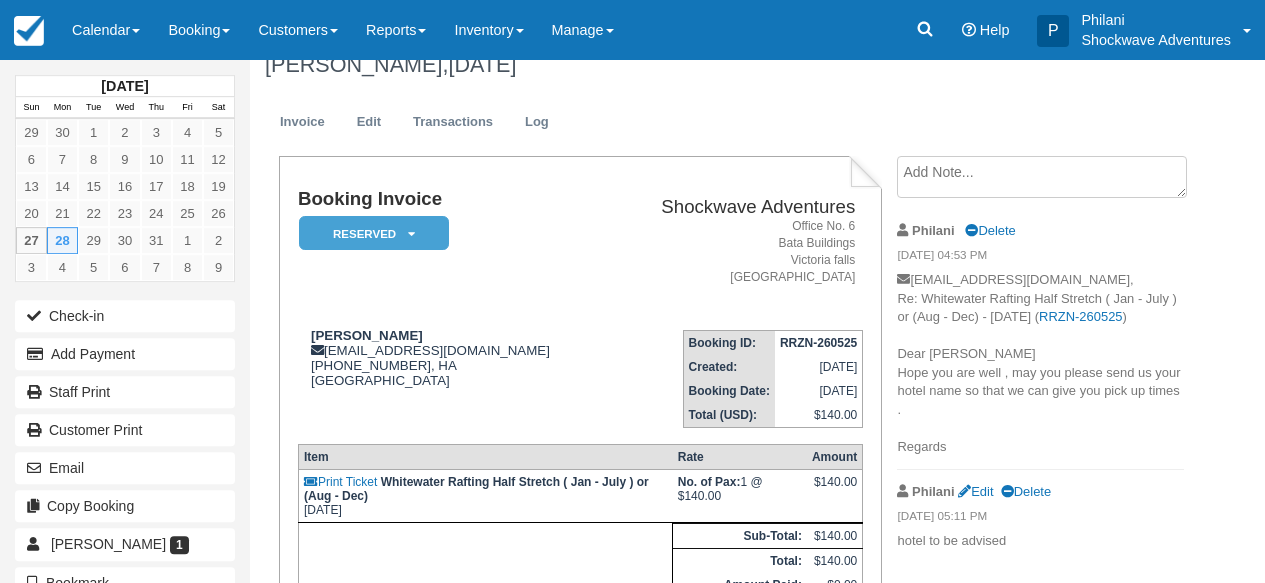 scroll, scrollTop: 0, scrollLeft: 0, axis: both 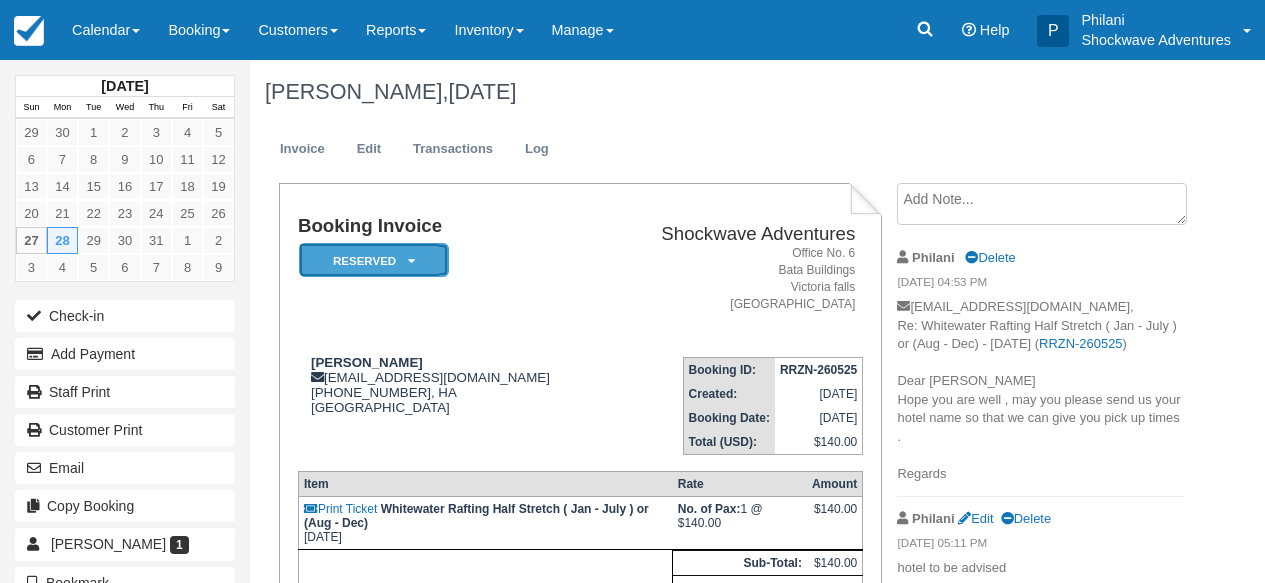 click on "Reserved" at bounding box center [374, 260] 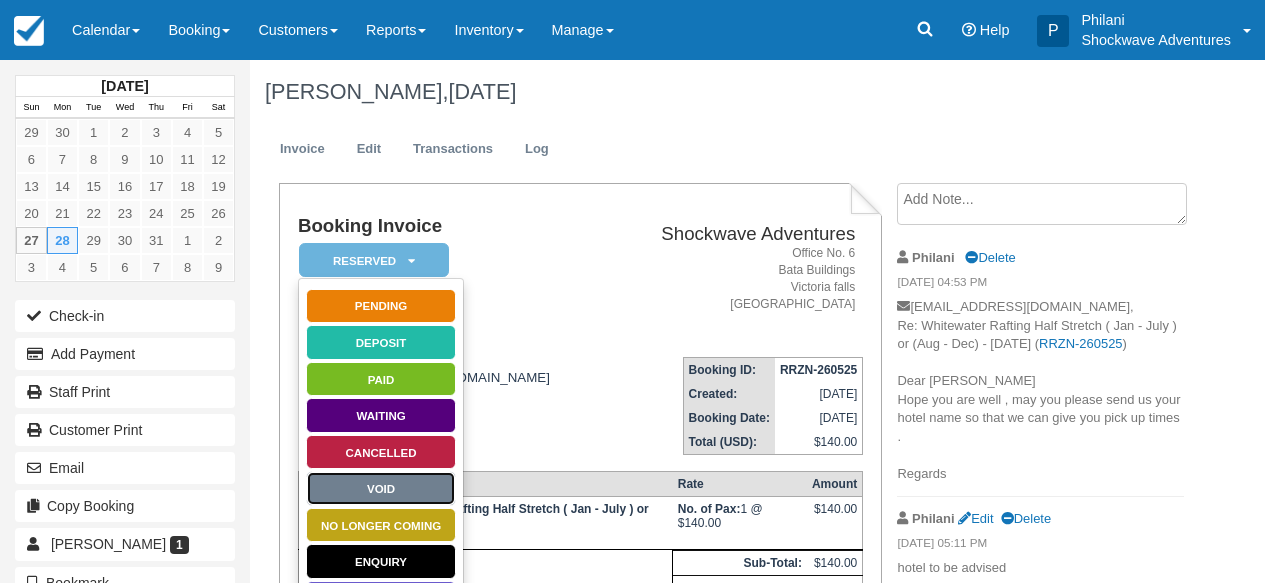 click on "Void" at bounding box center [381, 488] 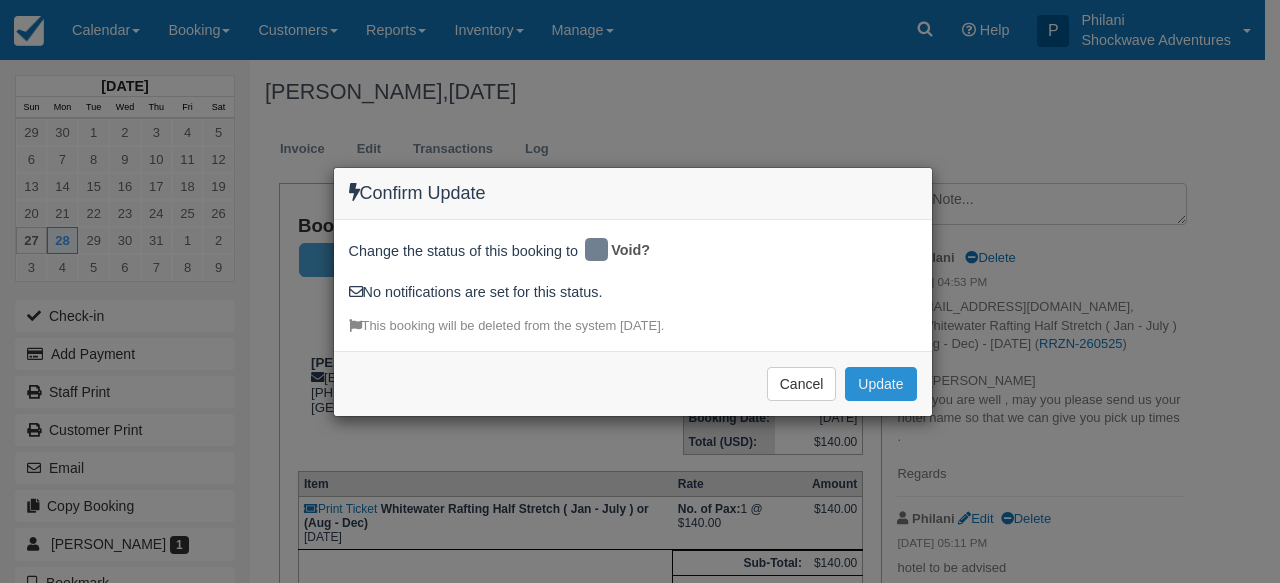 click on "Update" at bounding box center [880, 384] 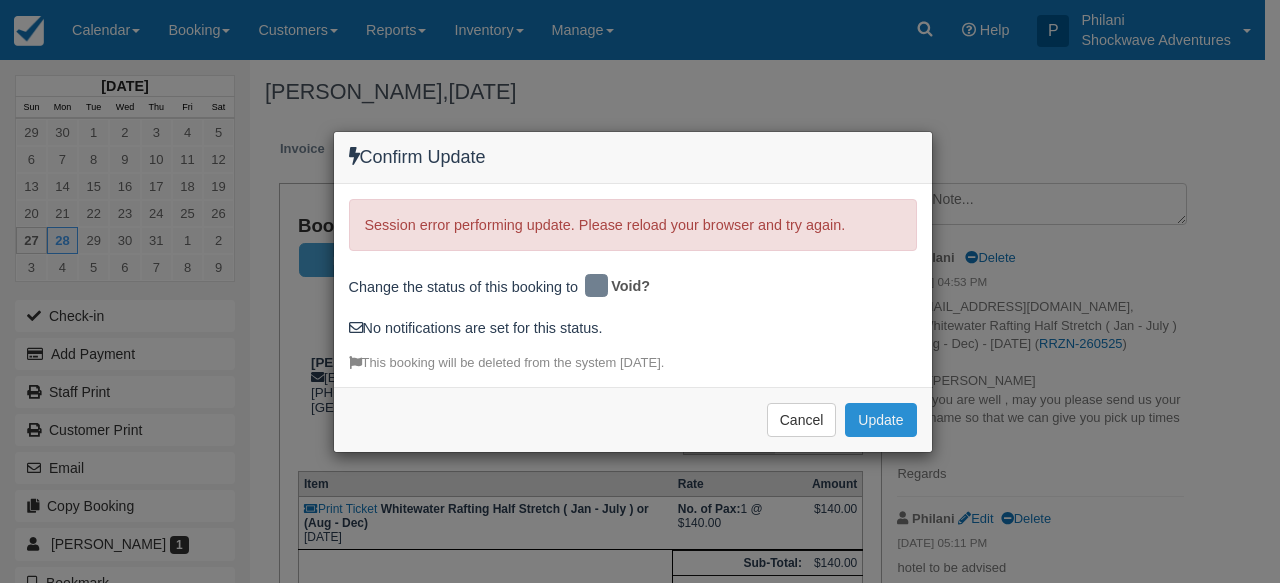 drag, startPoint x: 866, startPoint y: 424, endPoint x: 906, endPoint y: 447, distance: 46.141087 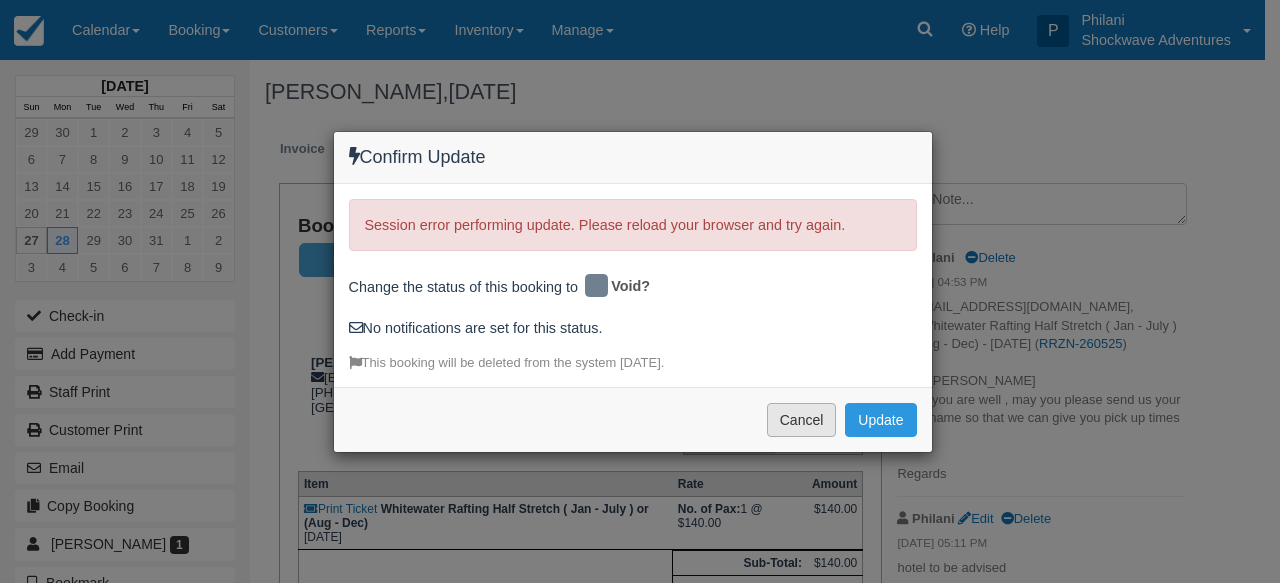 click on "Cancel" at bounding box center (802, 420) 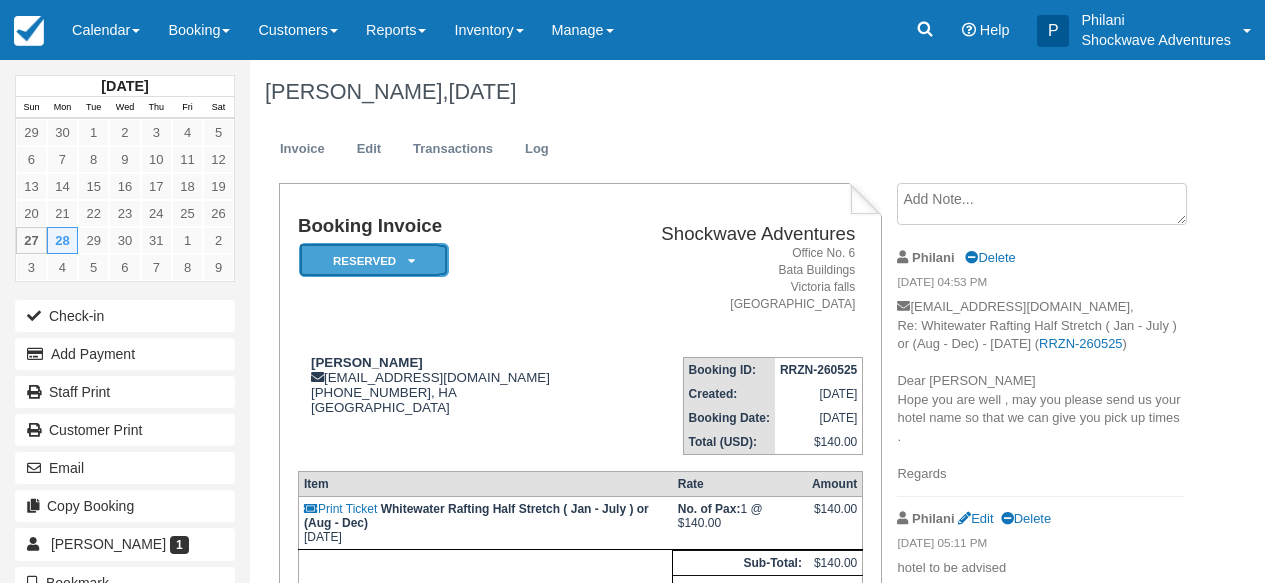 click on "Reserved" at bounding box center (374, 260) 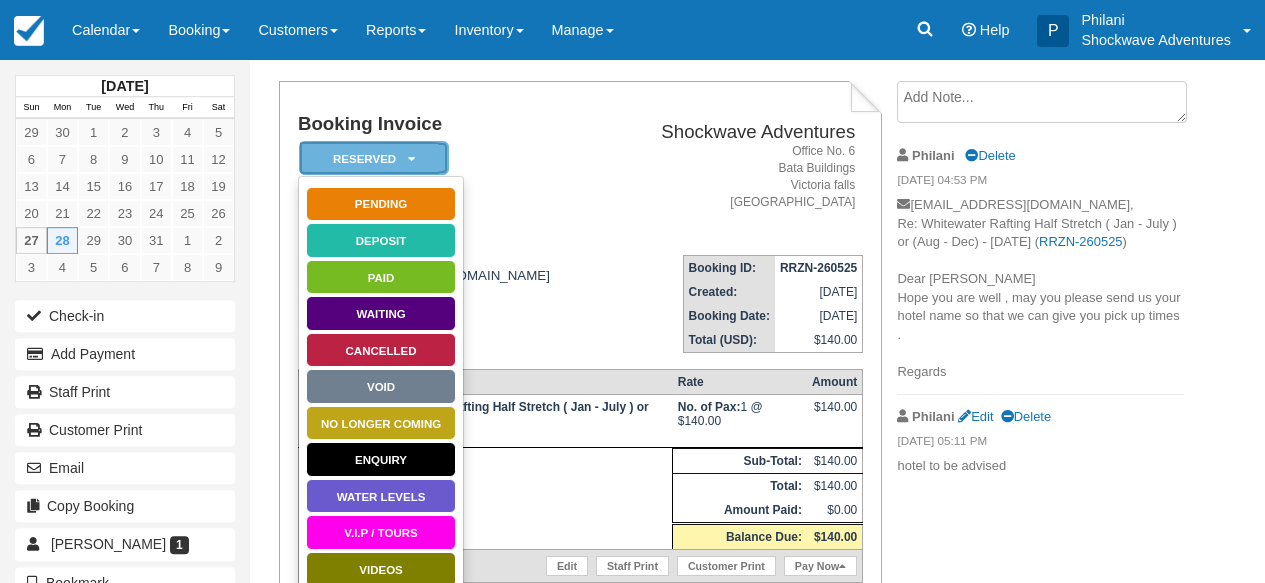 scroll, scrollTop: 176, scrollLeft: 0, axis: vertical 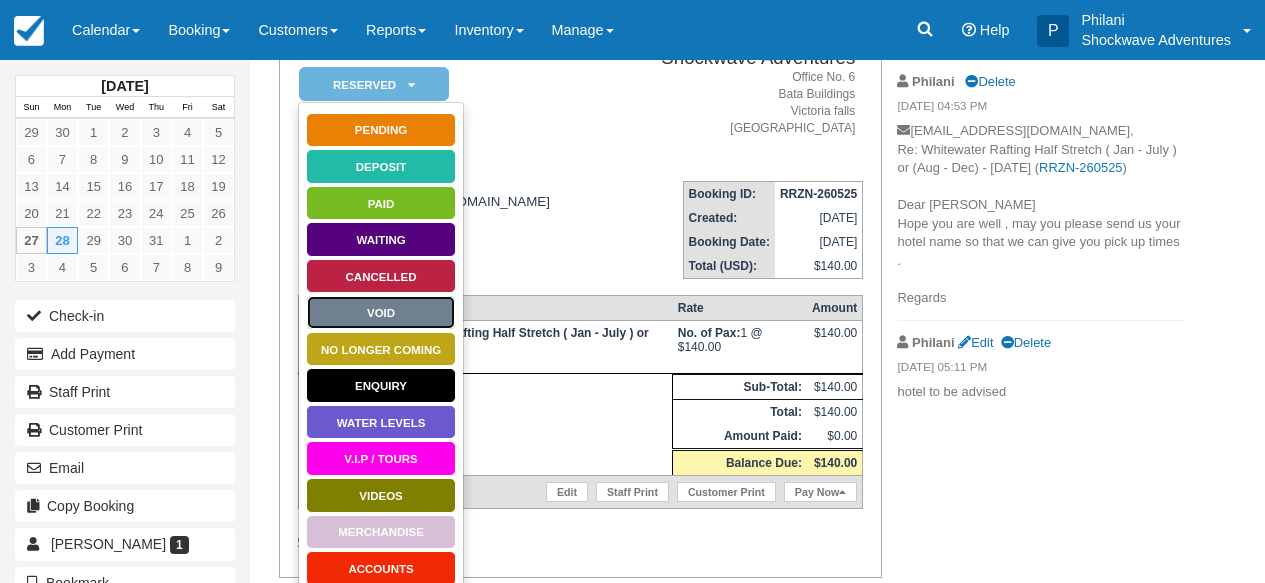 drag, startPoint x: 405, startPoint y: 313, endPoint x: 479, endPoint y: 312, distance: 74.00676 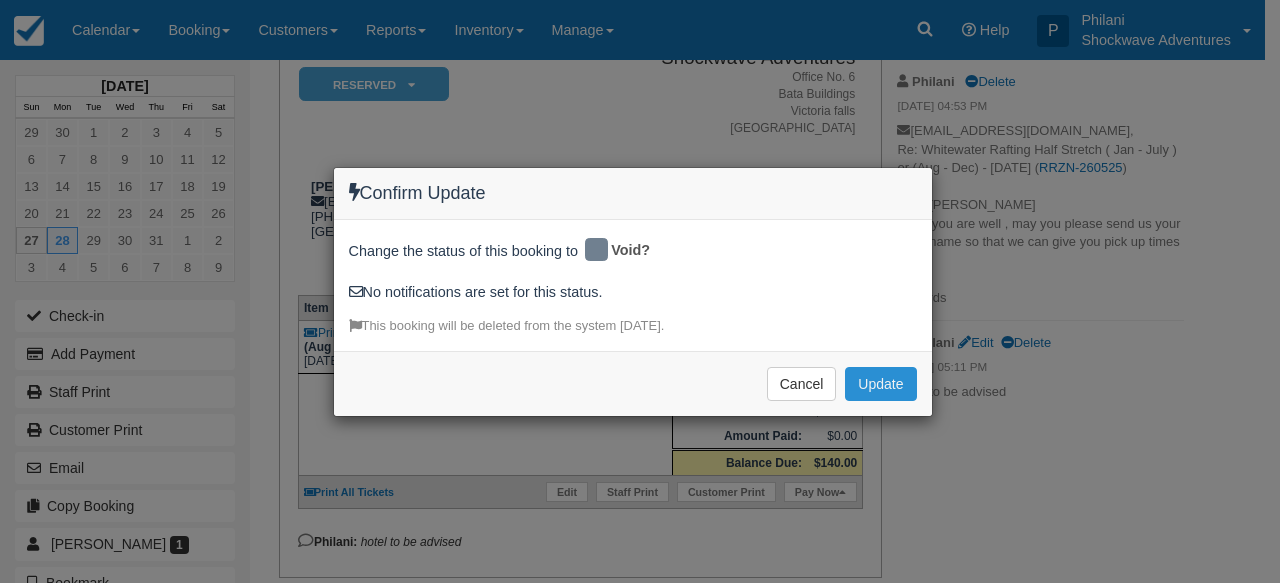 click on "Update" at bounding box center [880, 384] 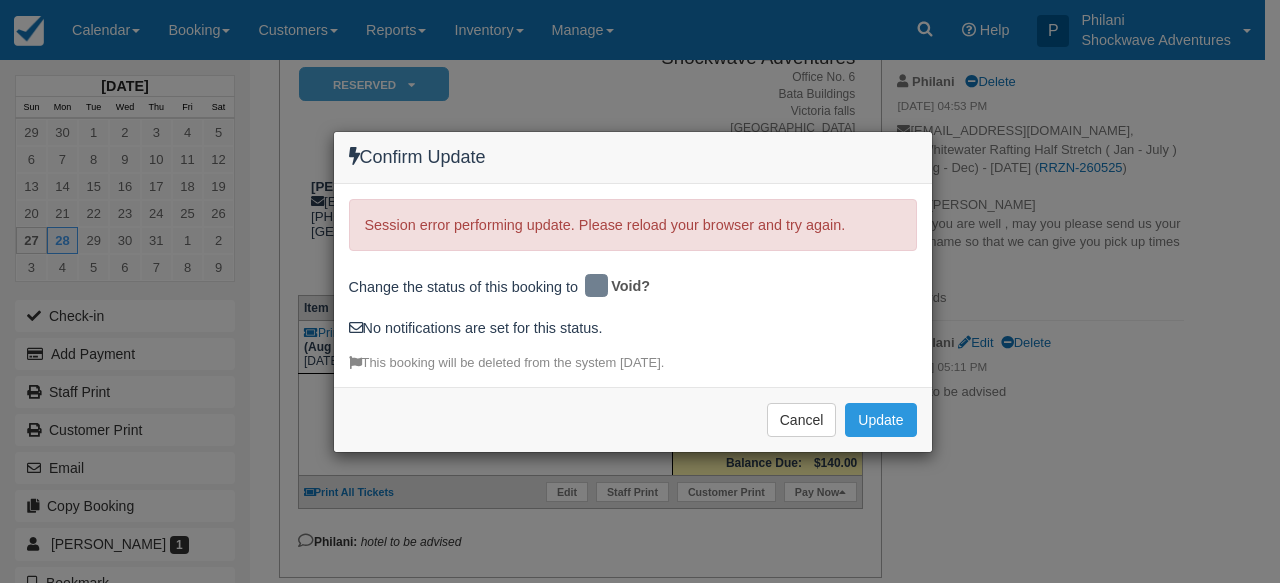 drag, startPoint x: 687, startPoint y: 113, endPoint x: 316, endPoint y: 16, distance: 383.47098 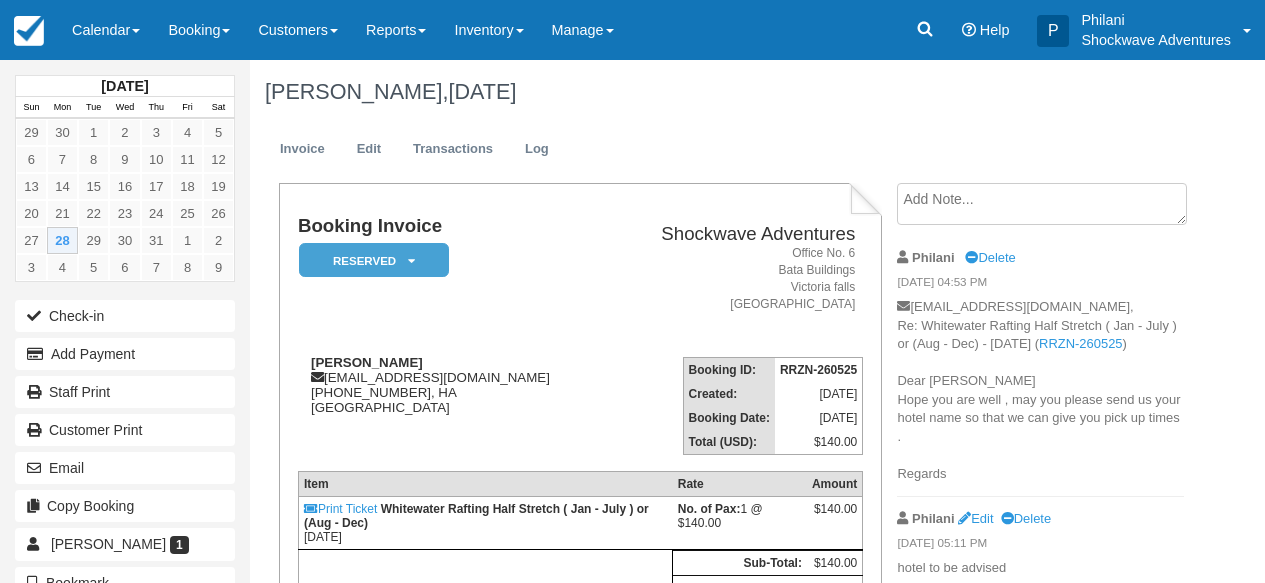scroll, scrollTop: 176, scrollLeft: 0, axis: vertical 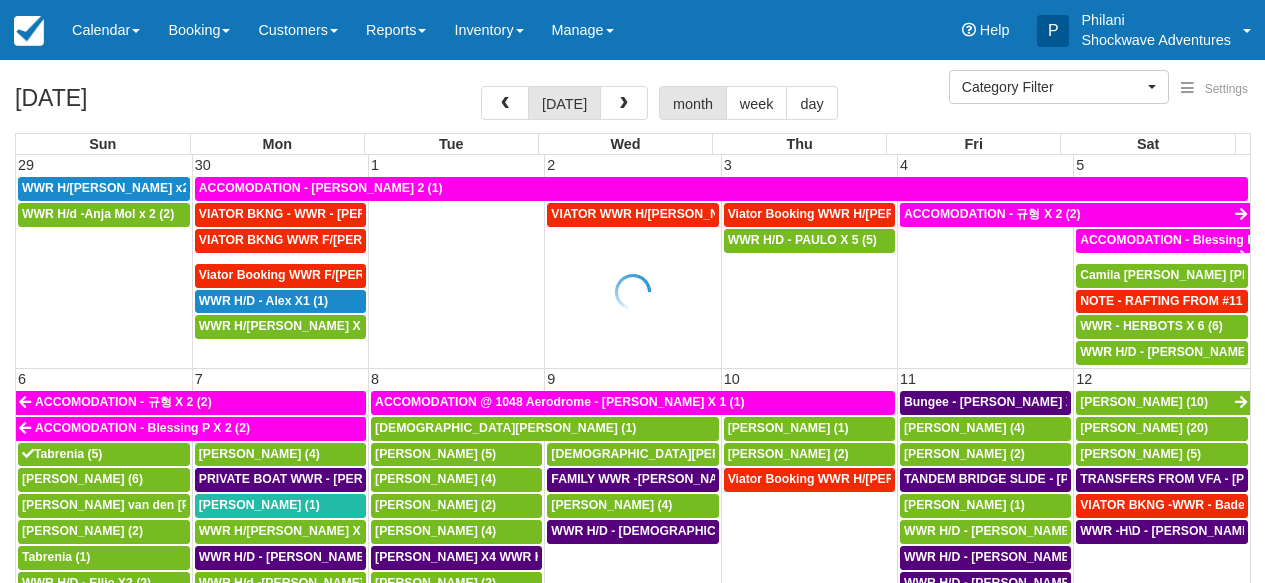 select 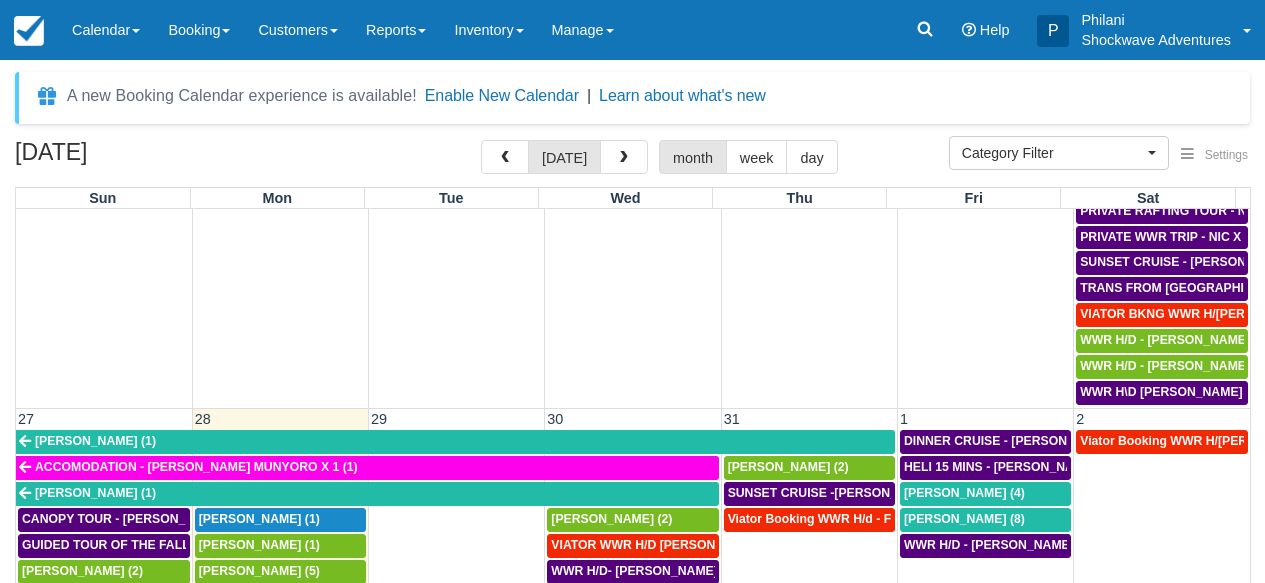 scroll, scrollTop: 1079, scrollLeft: 0, axis: vertical 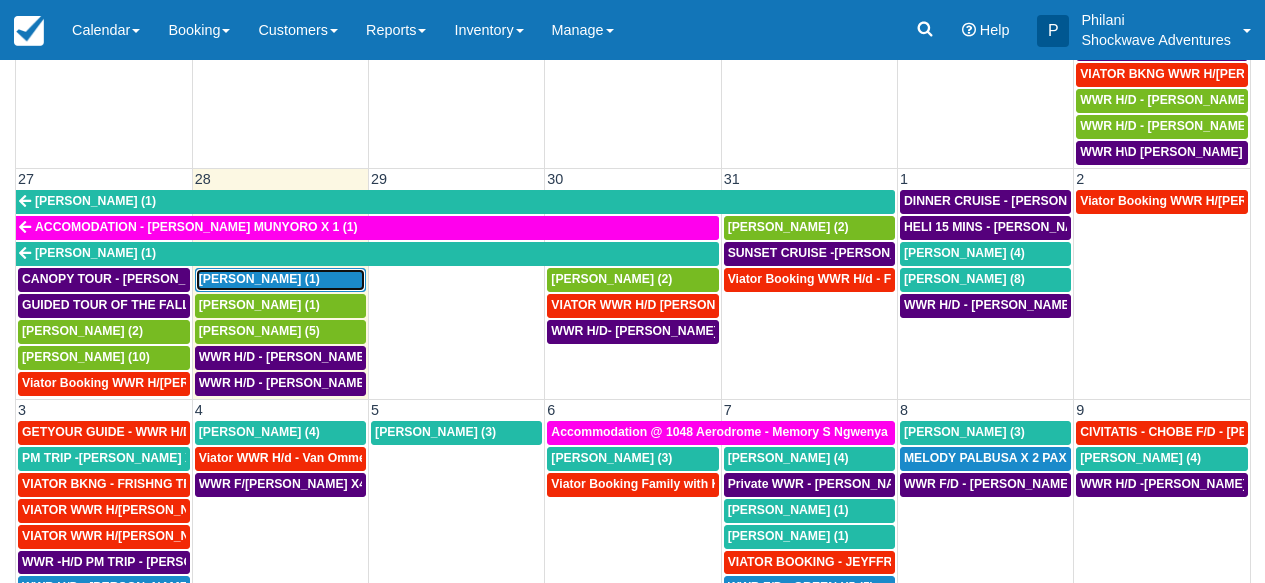 click on "ARJUN PAUL (1)" at bounding box center [280, 280] 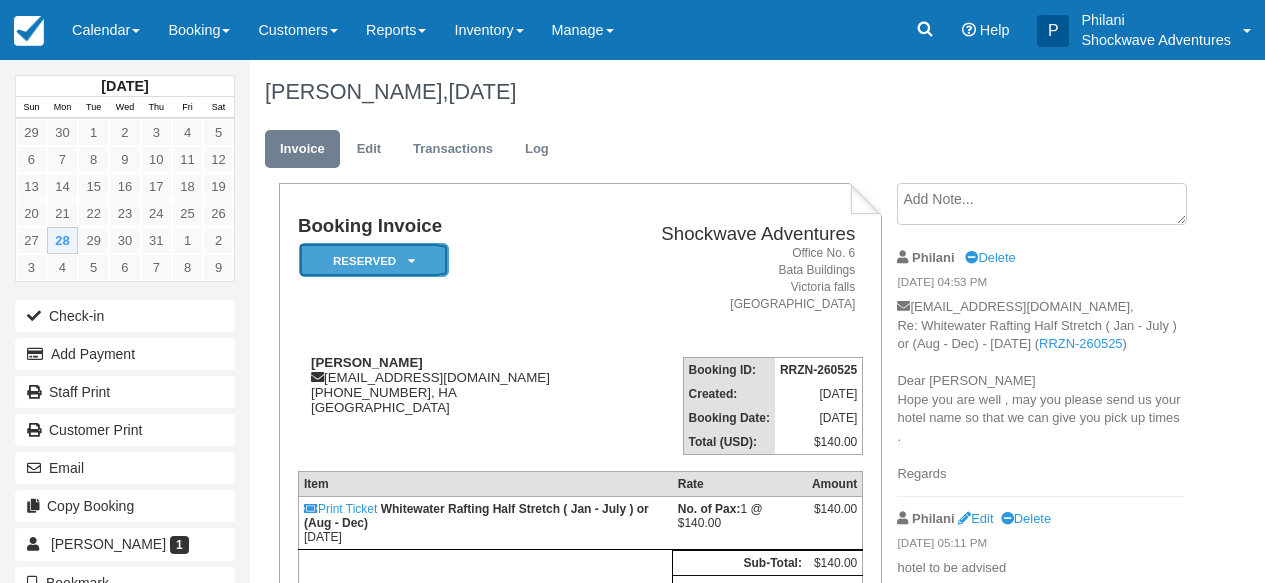 click on "Reserved" at bounding box center (374, 260) 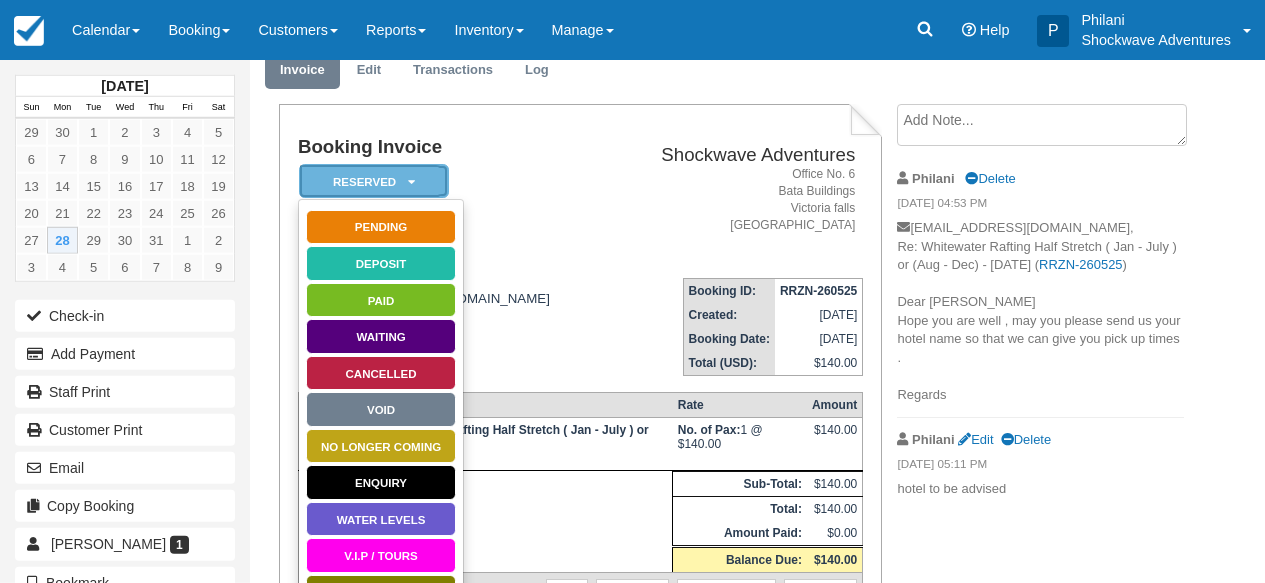 scroll, scrollTop: 80, scrollLeft: 0, axis: vertical 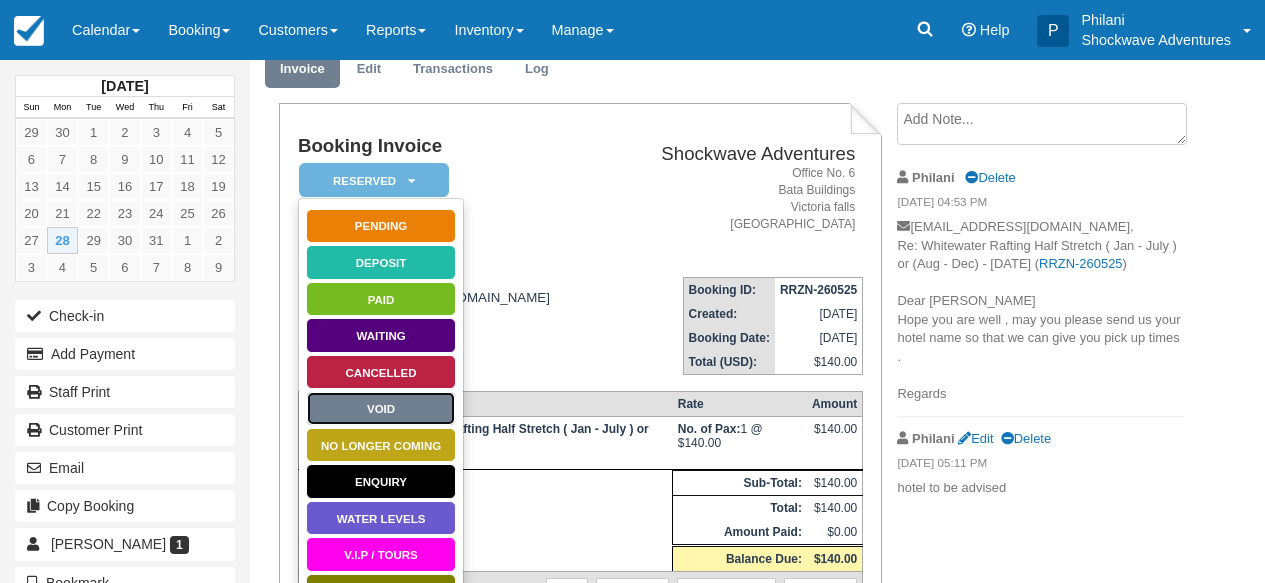 click on "Void" at bounding box center (381, 408) 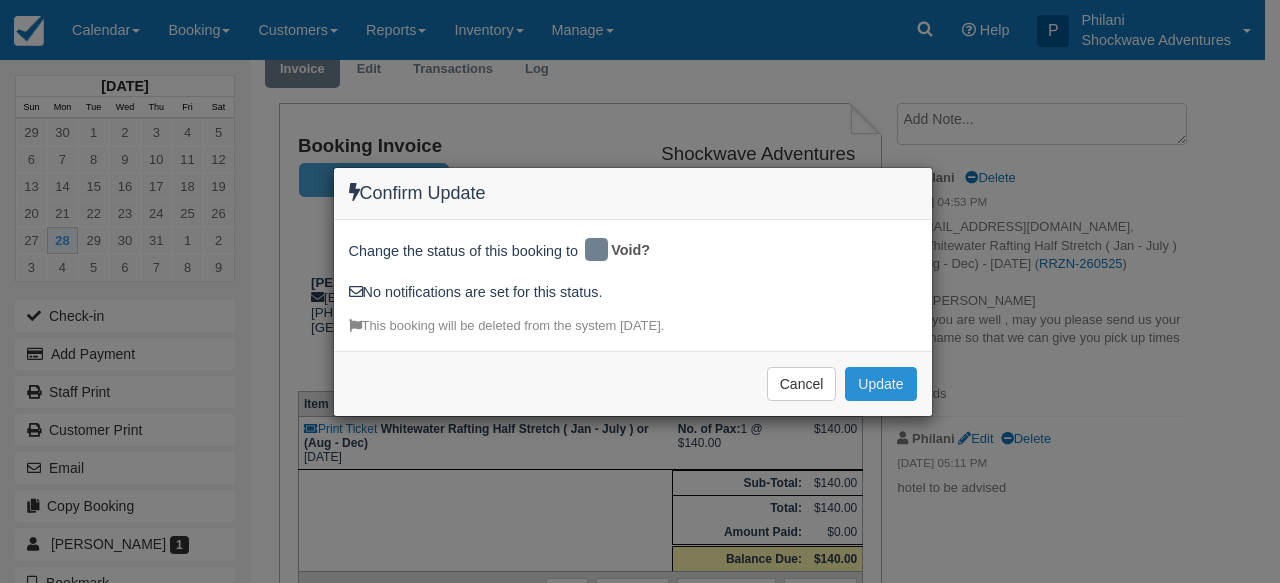 drag, startPoint x: 898, startPoint y: 379, endPoint x: 1069, endPoint y: 423, distance: 176.5701 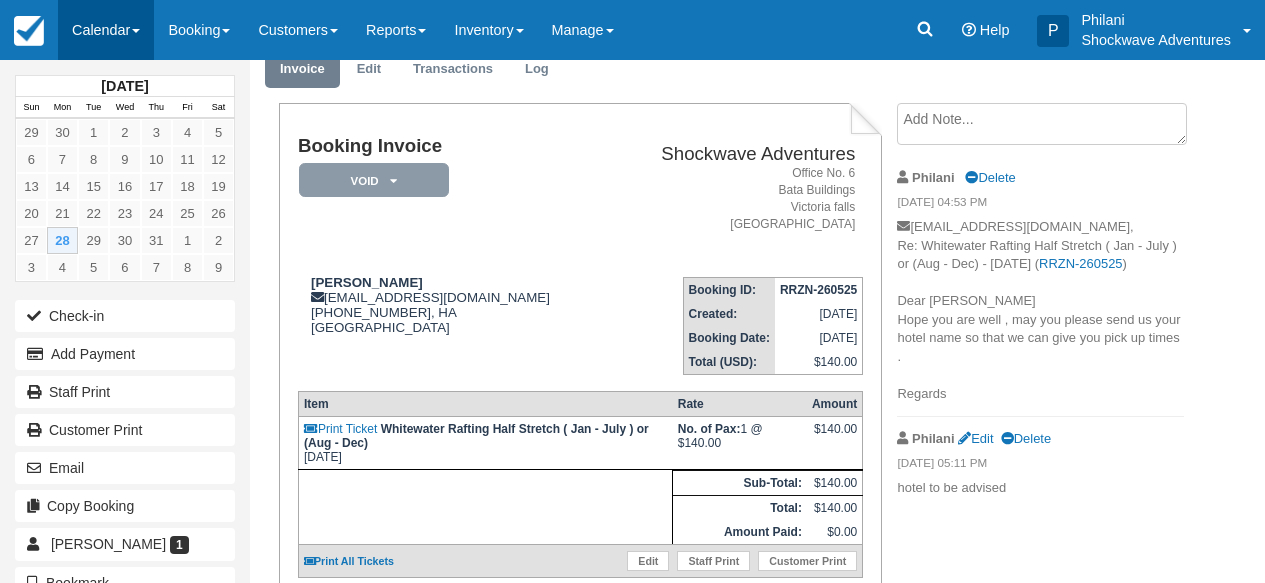 click on "Calendar" at bounding box center (106, 30) 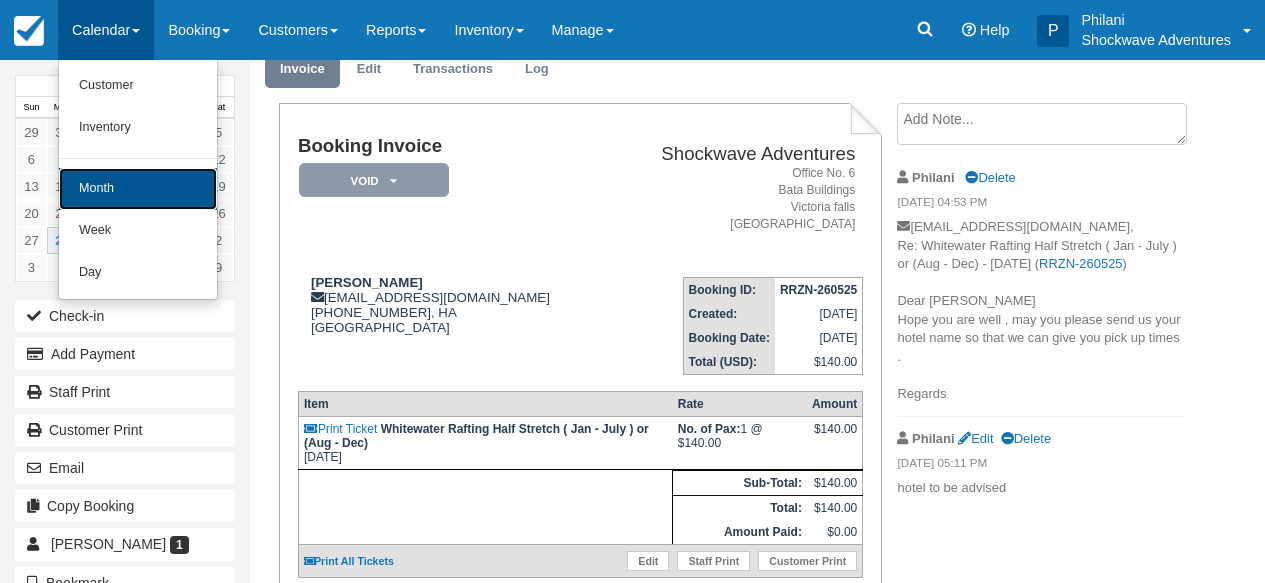 click on "Month" at bounding box center (138, 189) 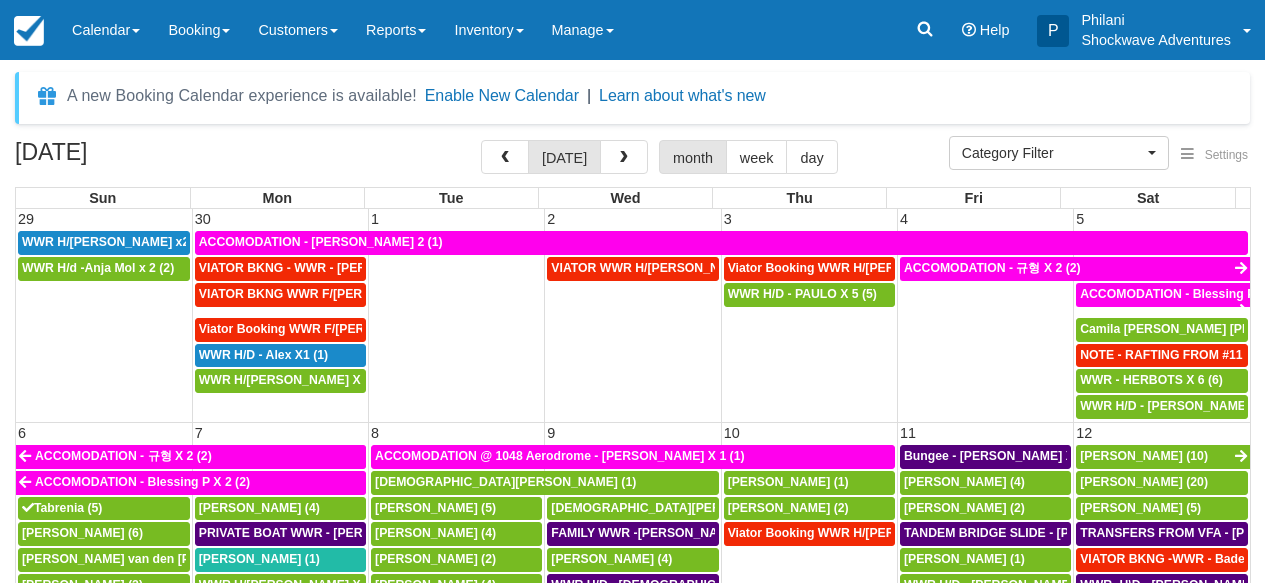select 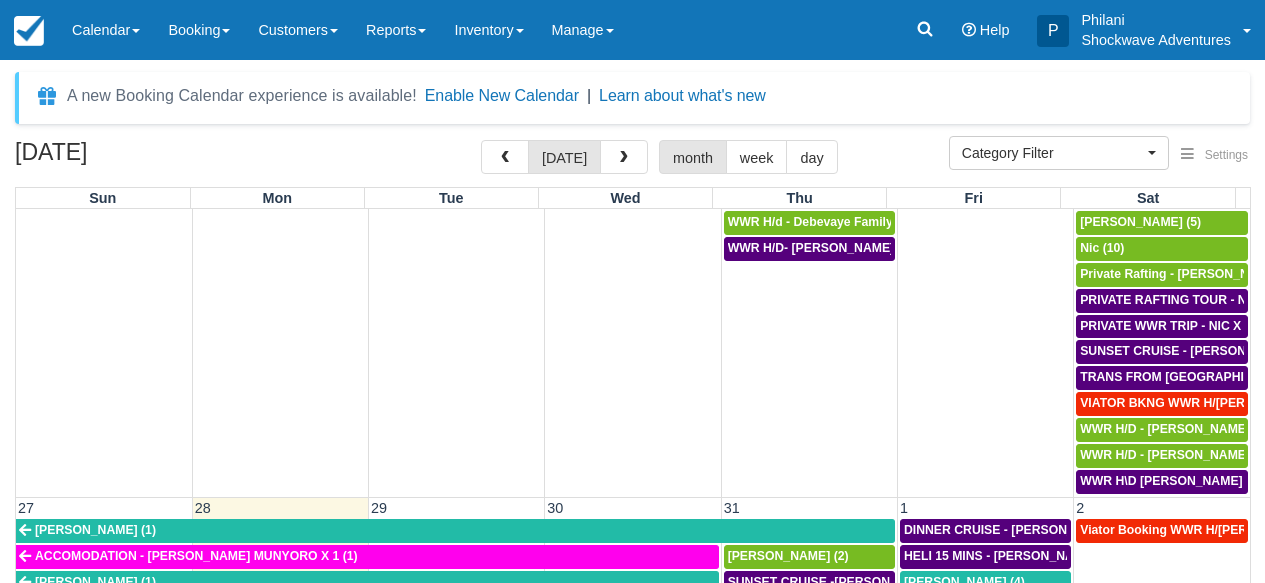 scroll, scrollTop: 1079, scrollLeft: 0, axis: vertical 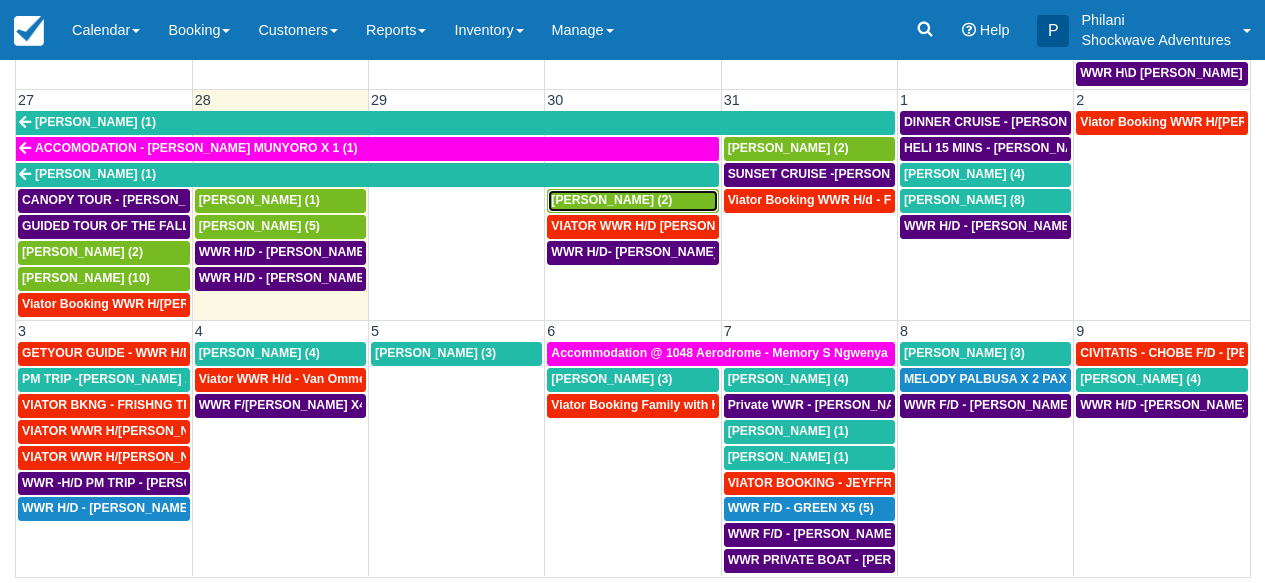 click on "Nishi Shah (2)" at bounding box center [632, 201] 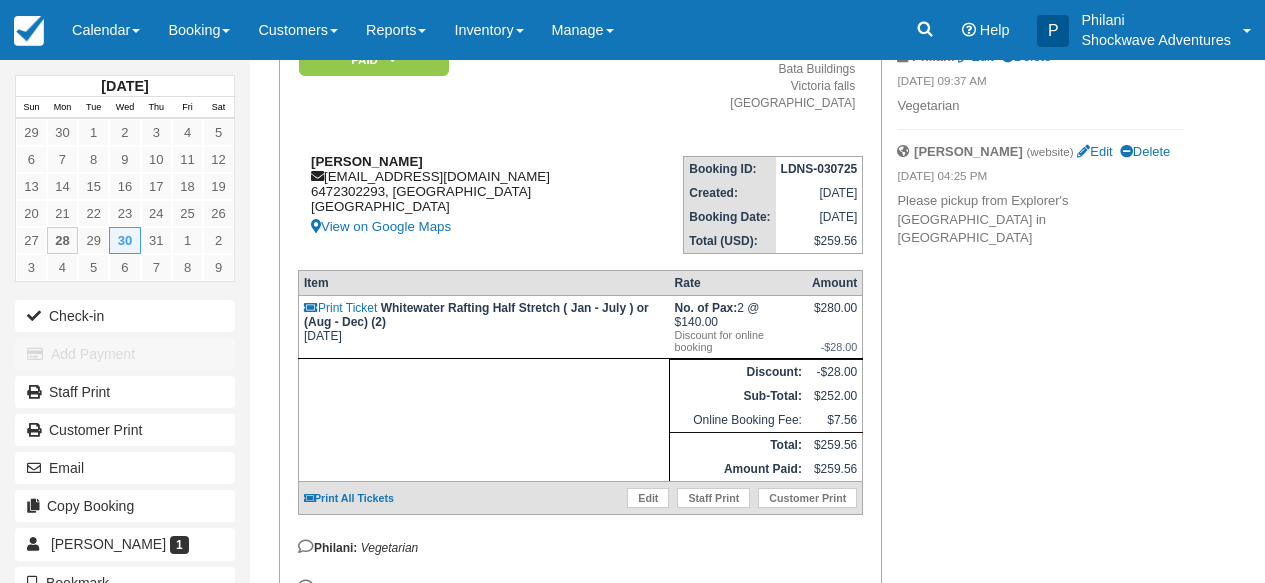 scroll, scrollTop: 185, scrollLeft: 0, axis: vertical 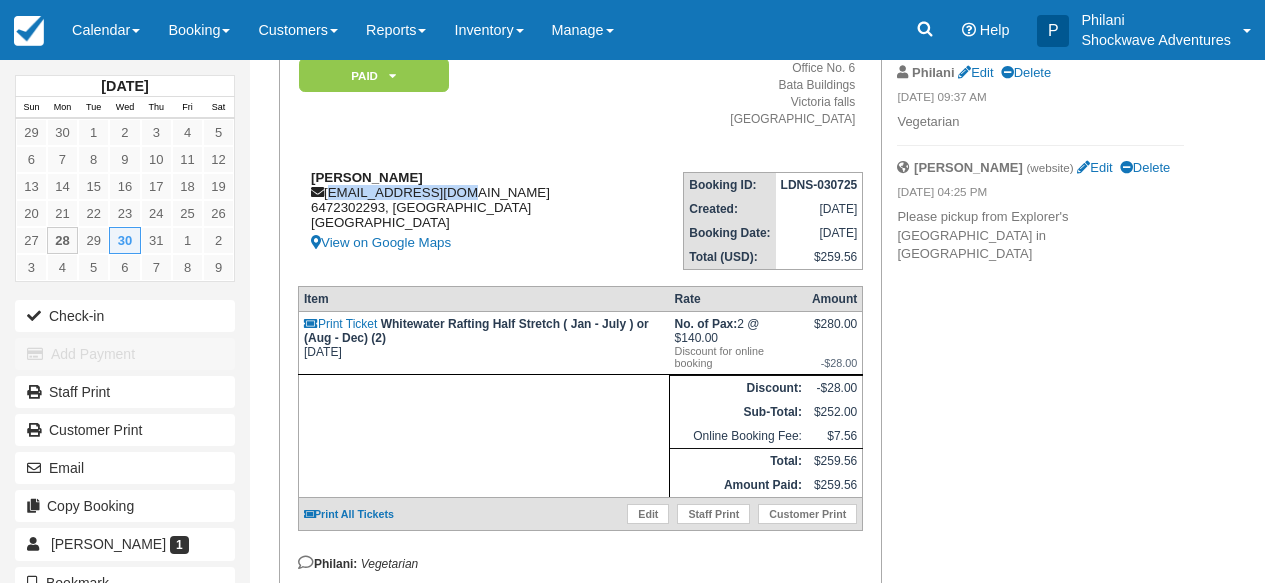 drag, startPoint x: 327, startPoint y: 197, endPoint x: 481, endPoint y: 200, distance: 154.02922 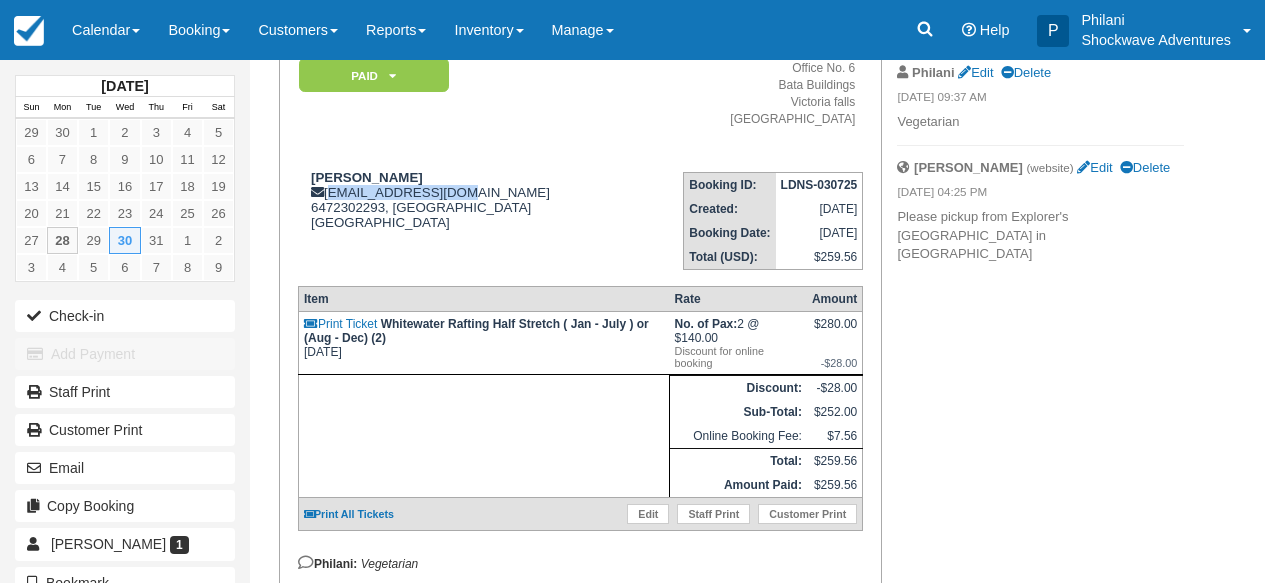 copy on "nshah013@gmail.com" 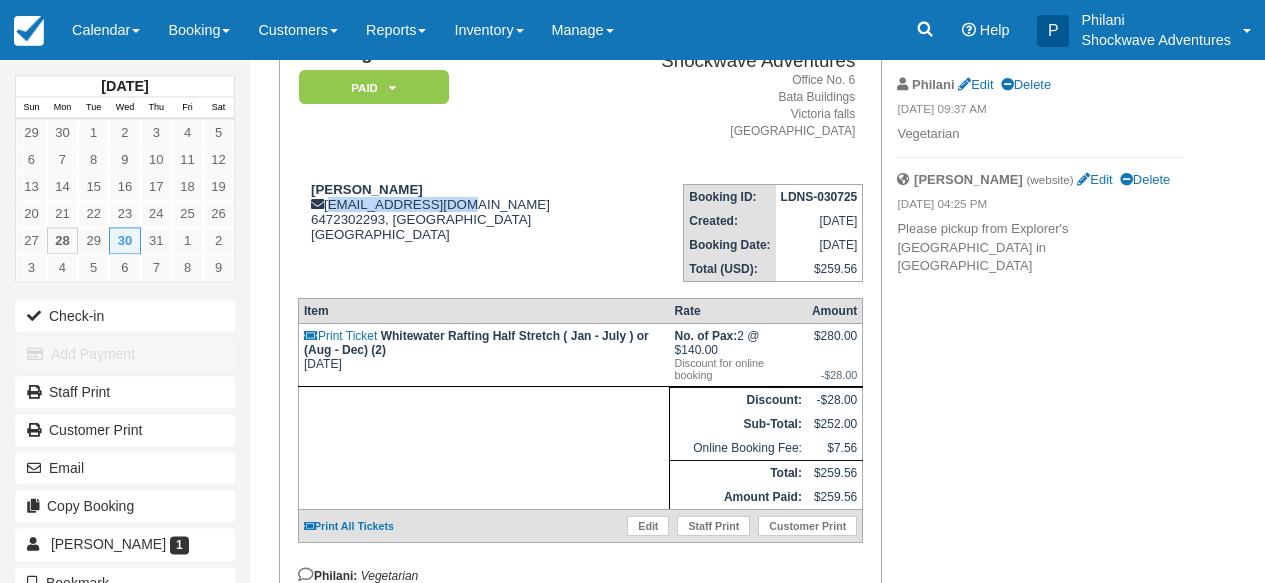 scroll, scrollTop: 153, scrollLeft: 0, axis: vertical 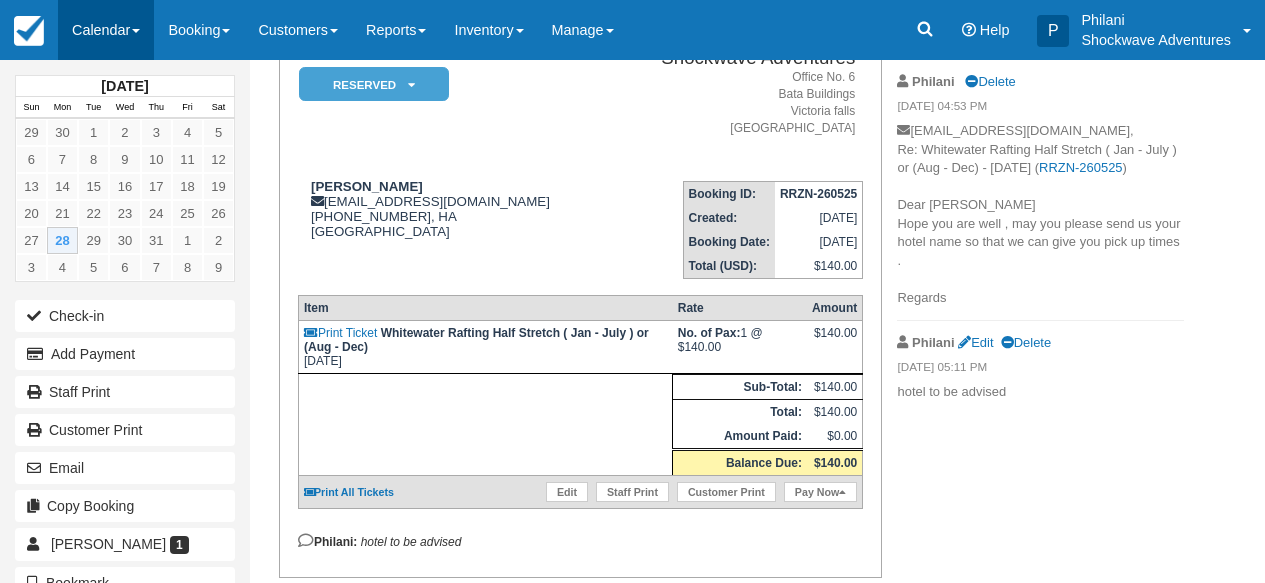 click on "Calendar" at bounding box center [106, 30] 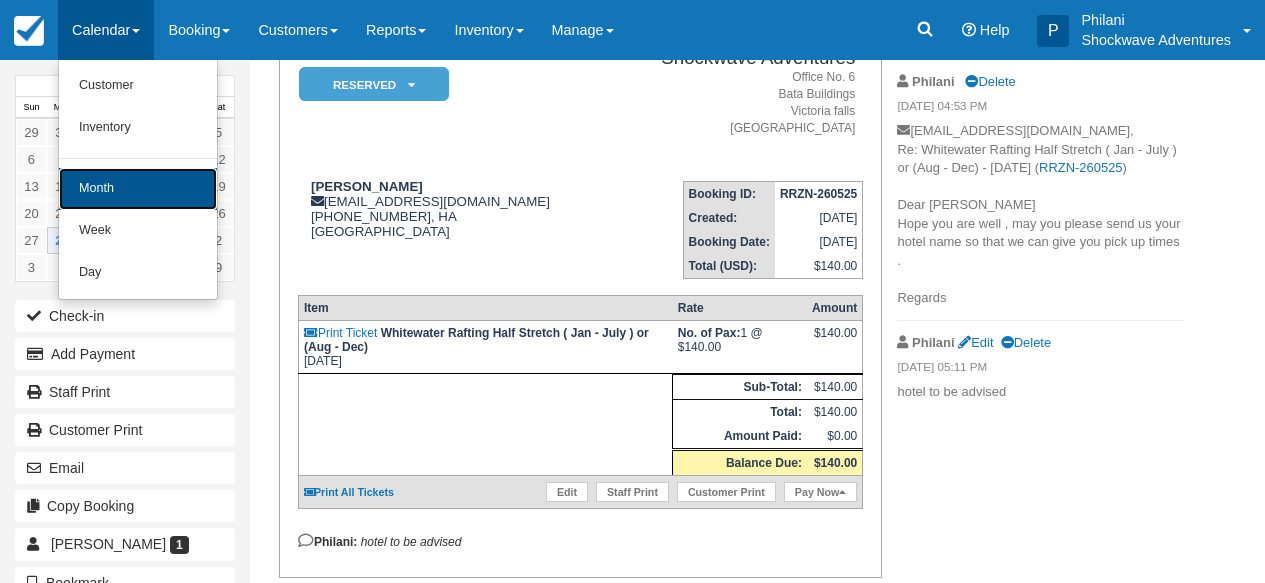 click on "Month" at bounding box center [138, 189] 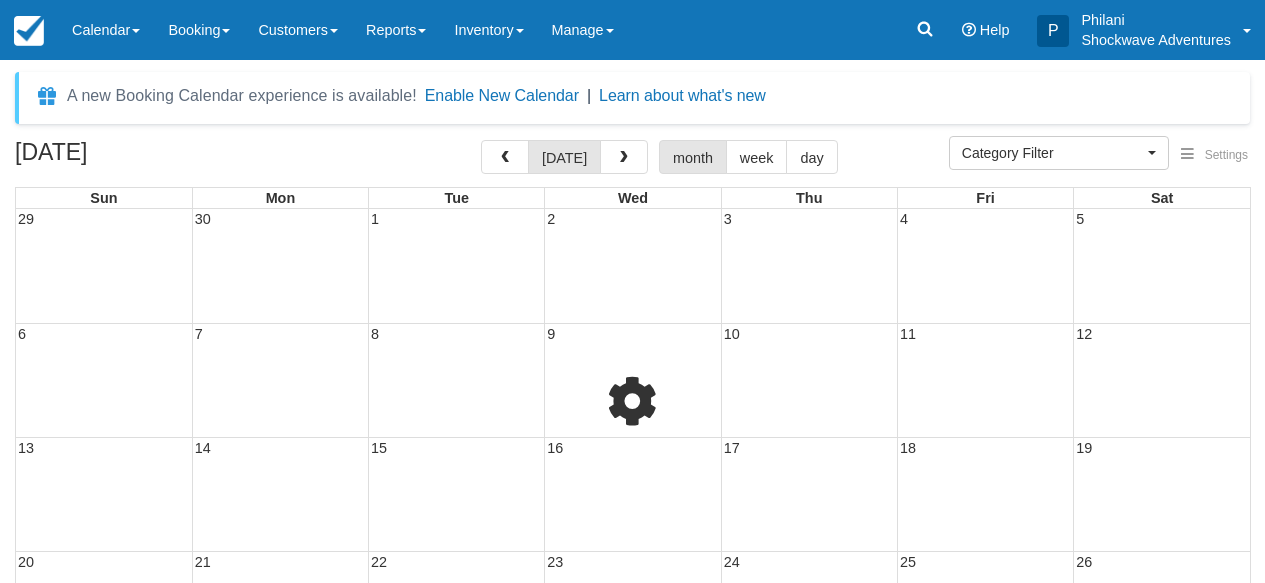 select 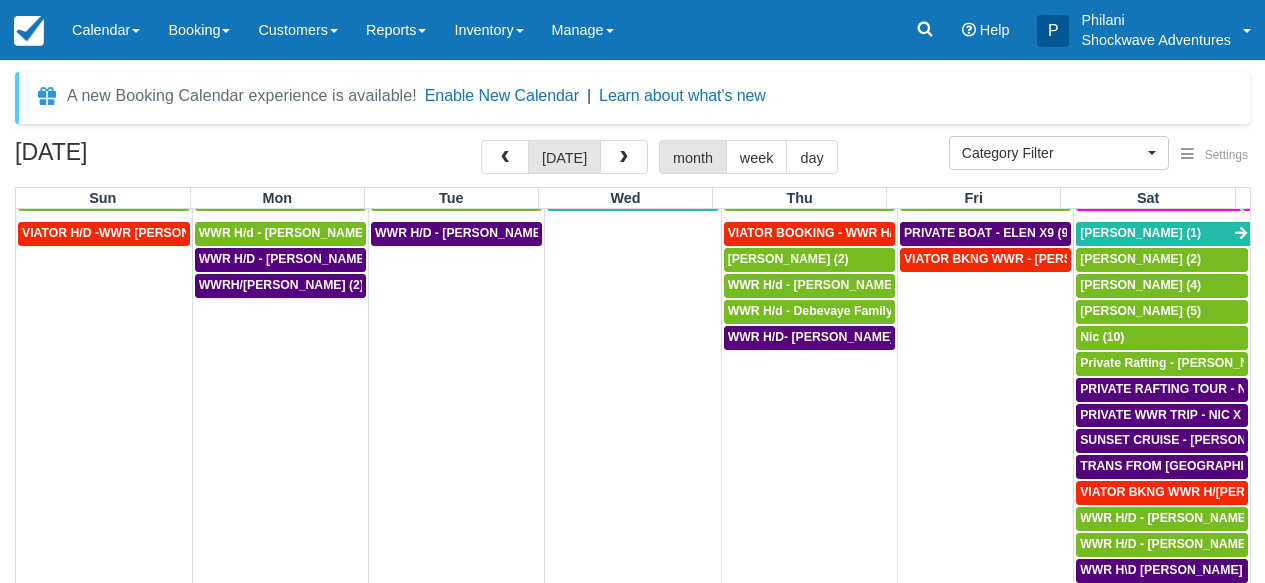 scroll, scrollTop: 1079, scrollLeft: 0, axis: vertical 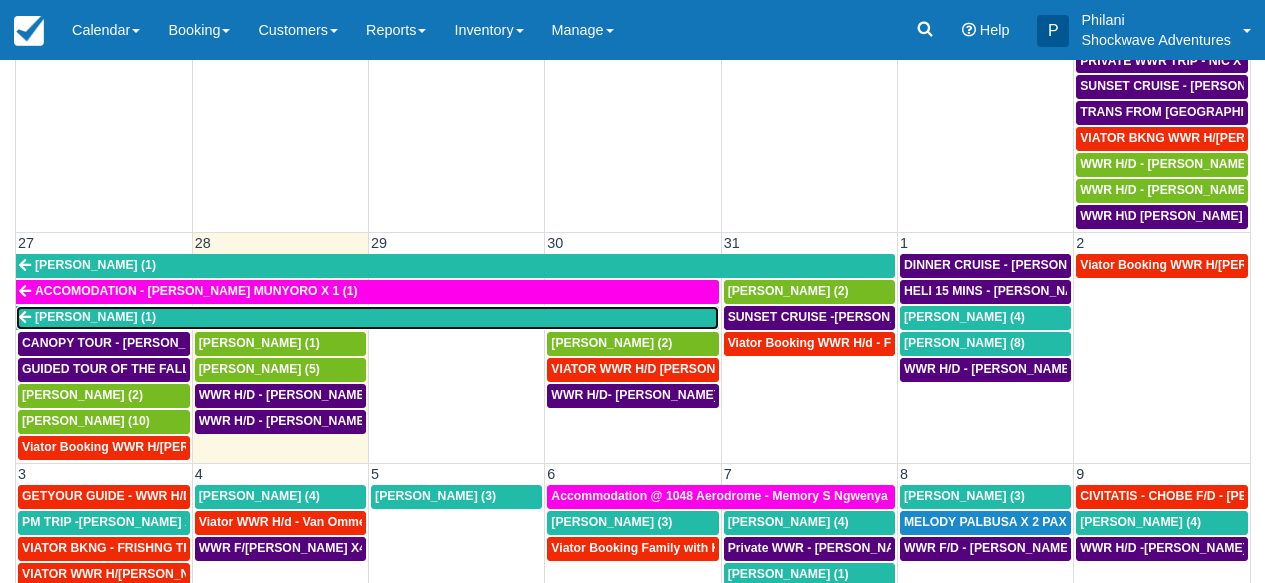 click on "Macdonald Munyoro (1)" at bounding box center (367, 318) 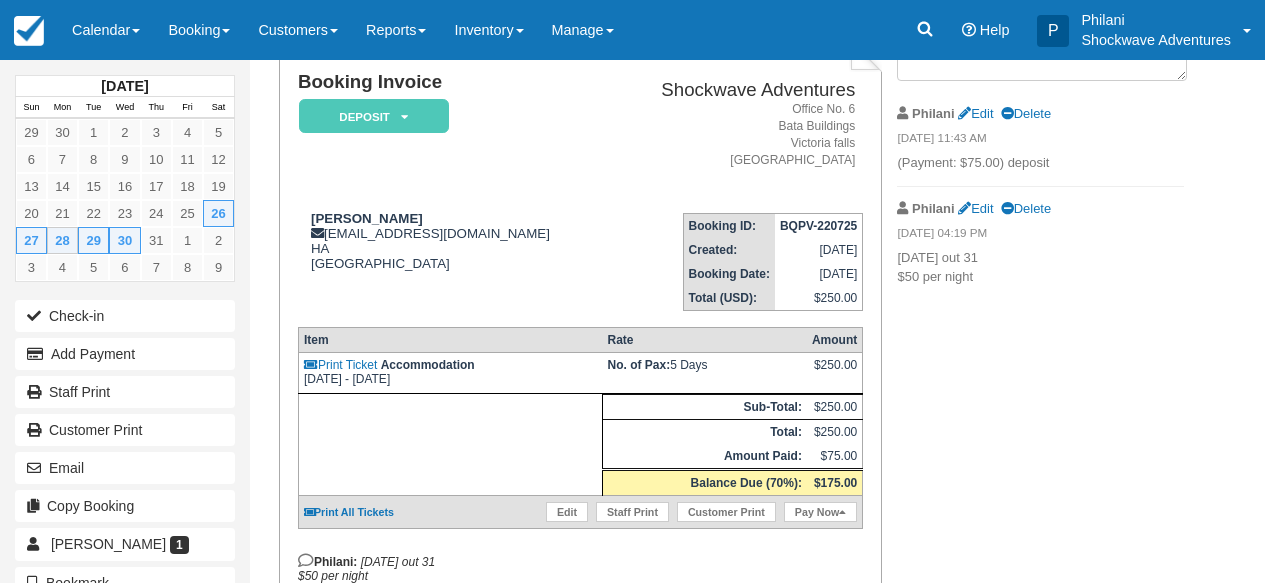 scroll, scrollTop: 144, scrollLeft: 0, axis: vertical 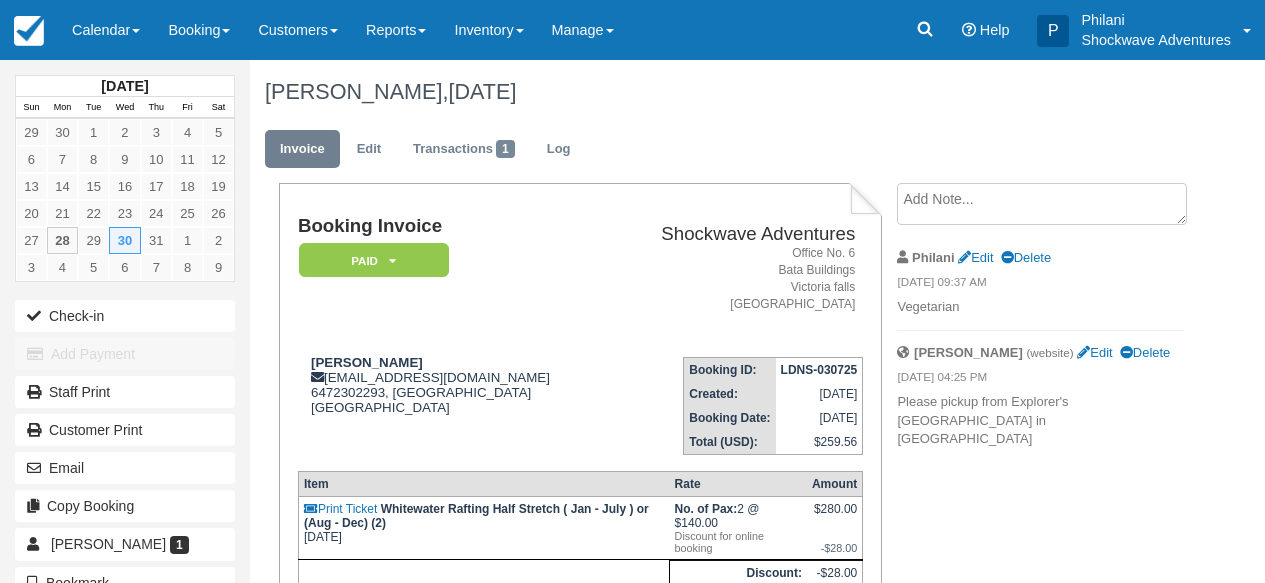 click on "Calendar" at bounding box center [106, 30] 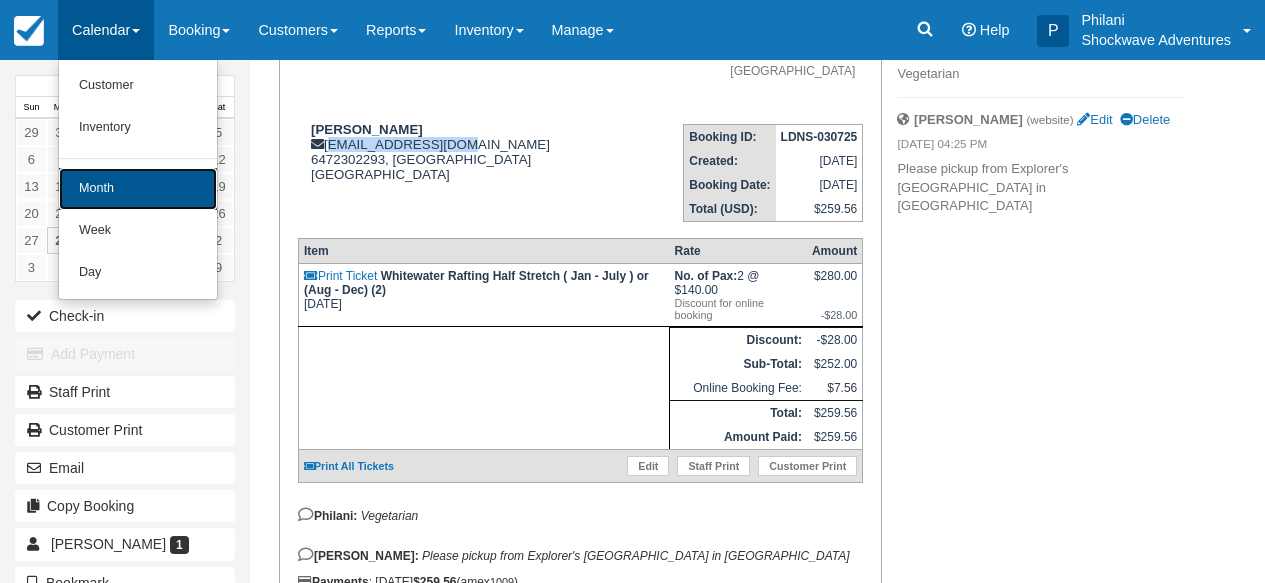 click on "Month" at bounding box center (138, 189) 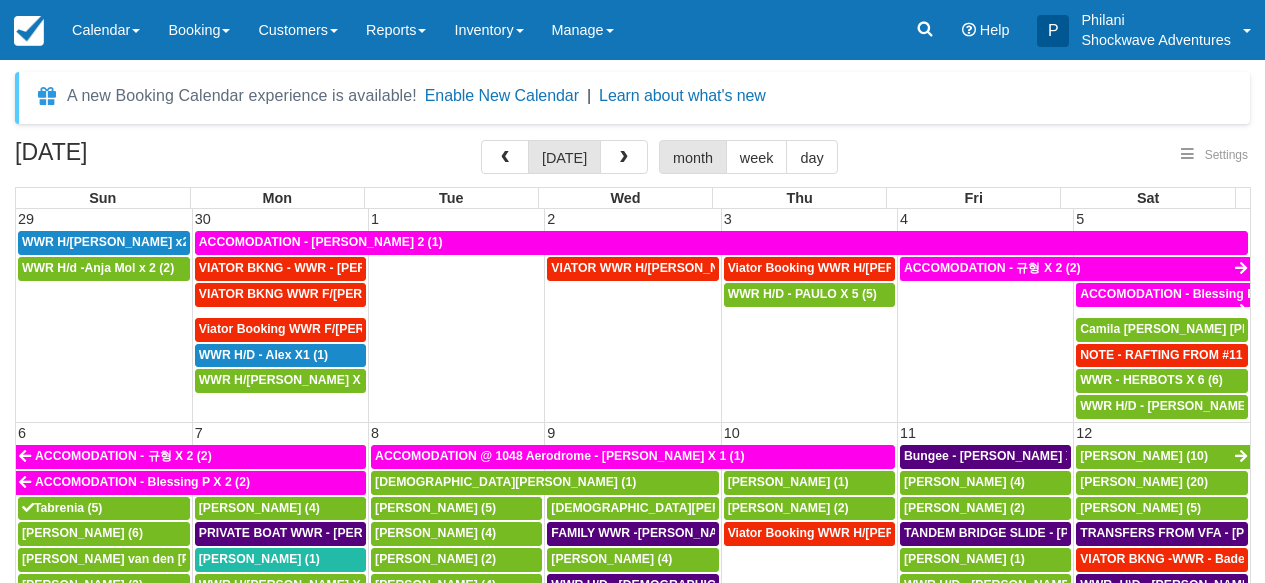 select 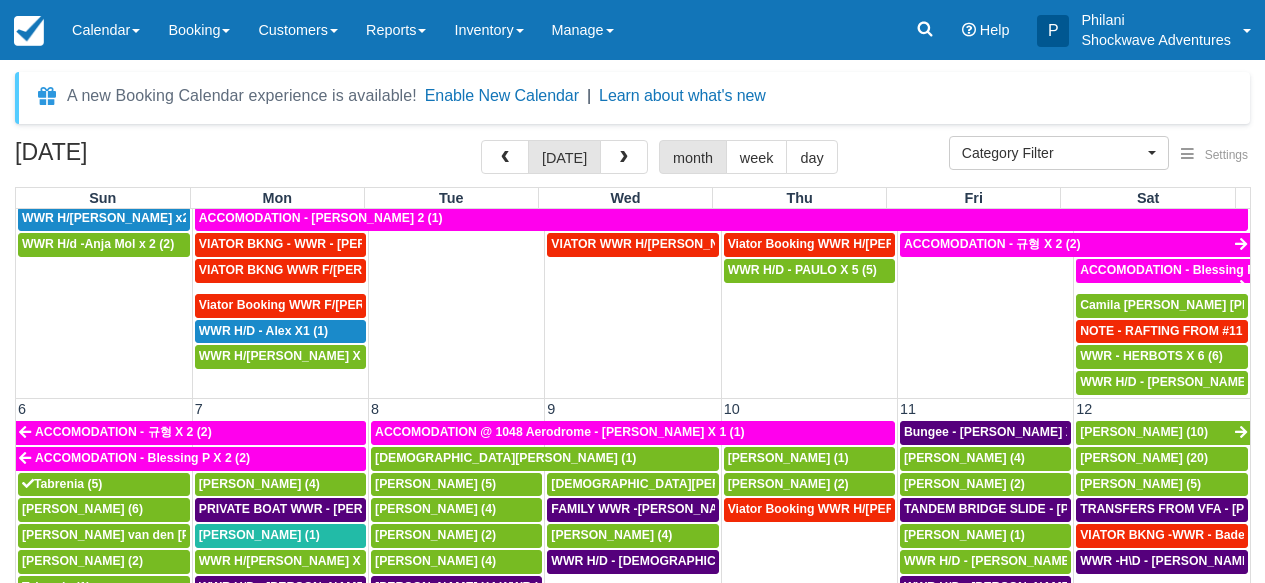 scroll, scrollTop: 90, scrollLeft: 0, axis: vertical 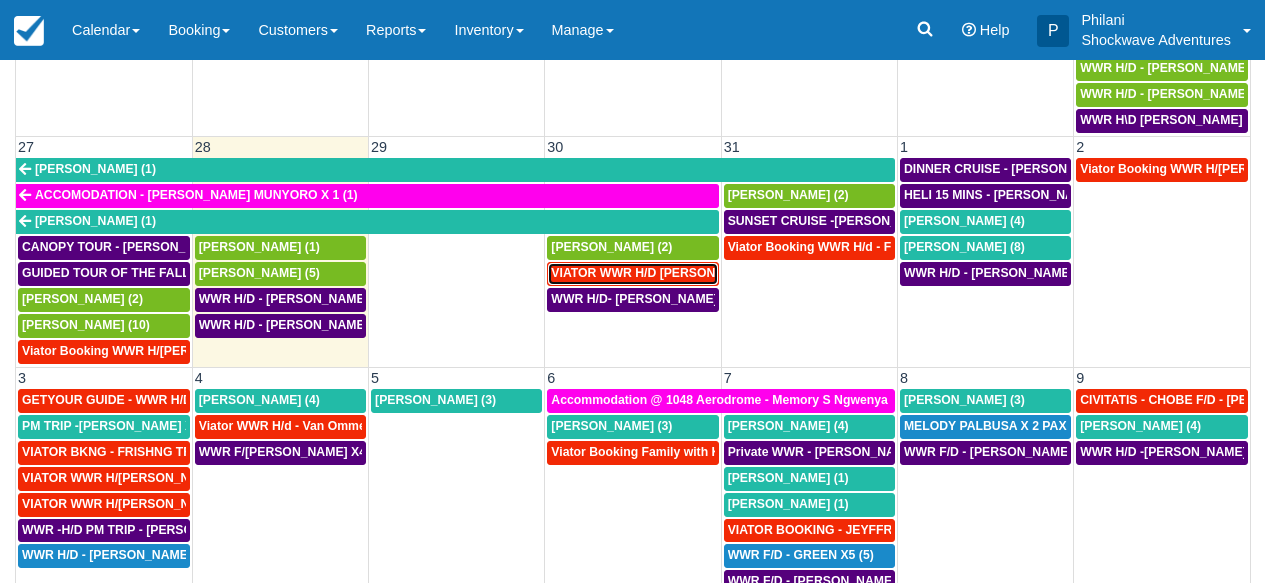 click on "VIATOR WWR  H/D [PERSON_NAME] 4 (4)" at bounding box center (670, 273) 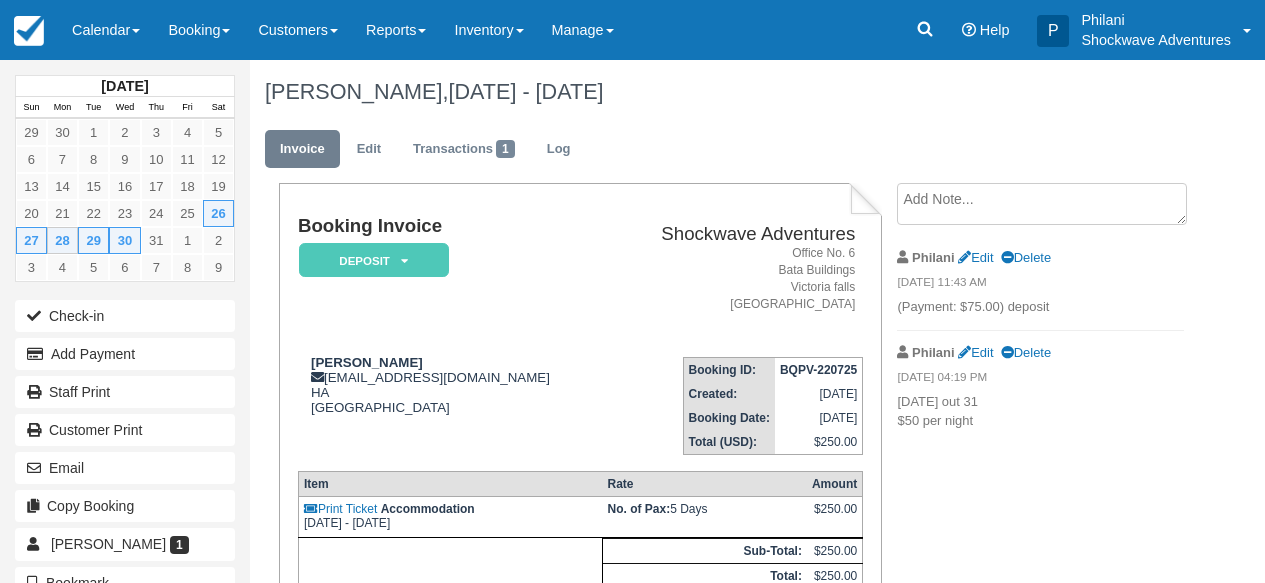 scroll, scrollTop: 0, scrollLeft: 0, axis: both 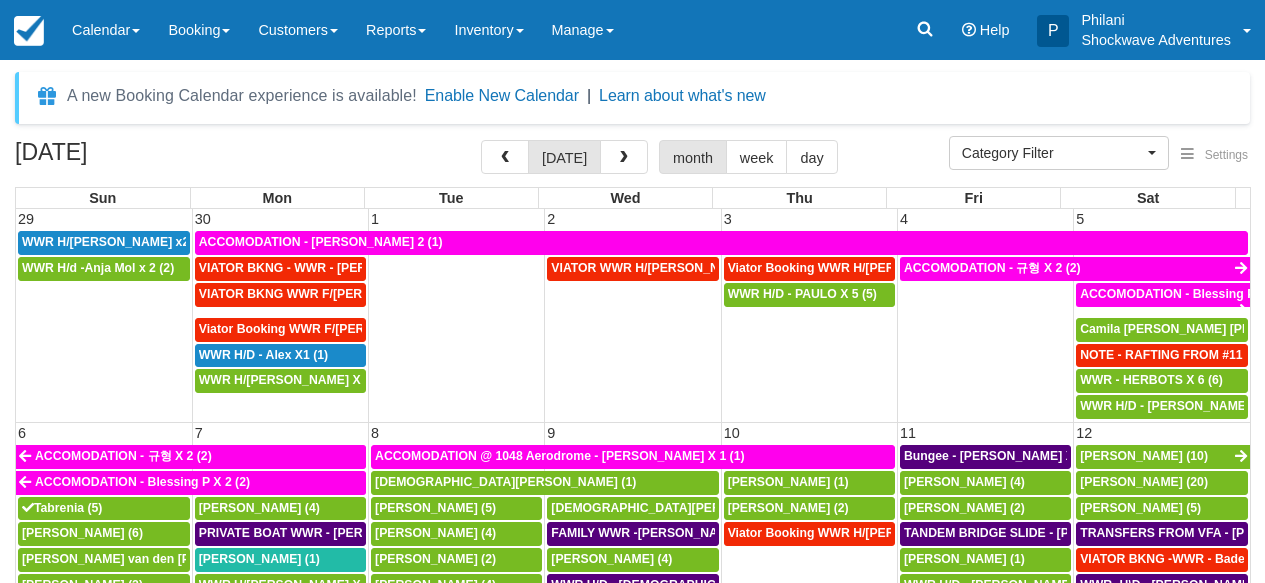 select 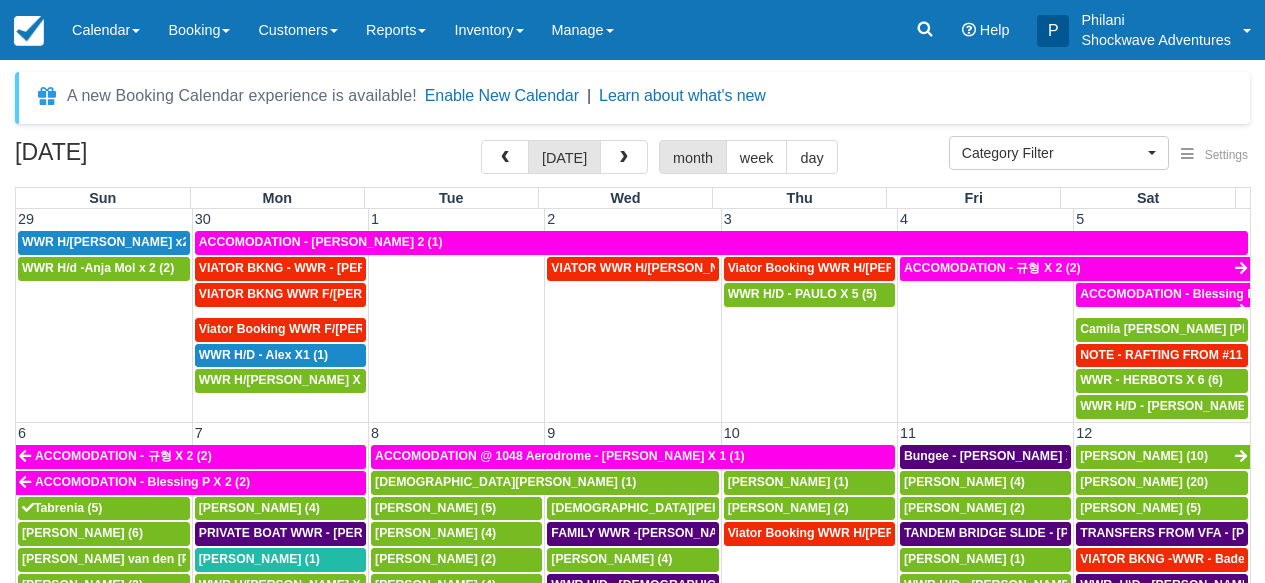 scroll, scrollTop: 0, scrollLeft: 0, axis: both 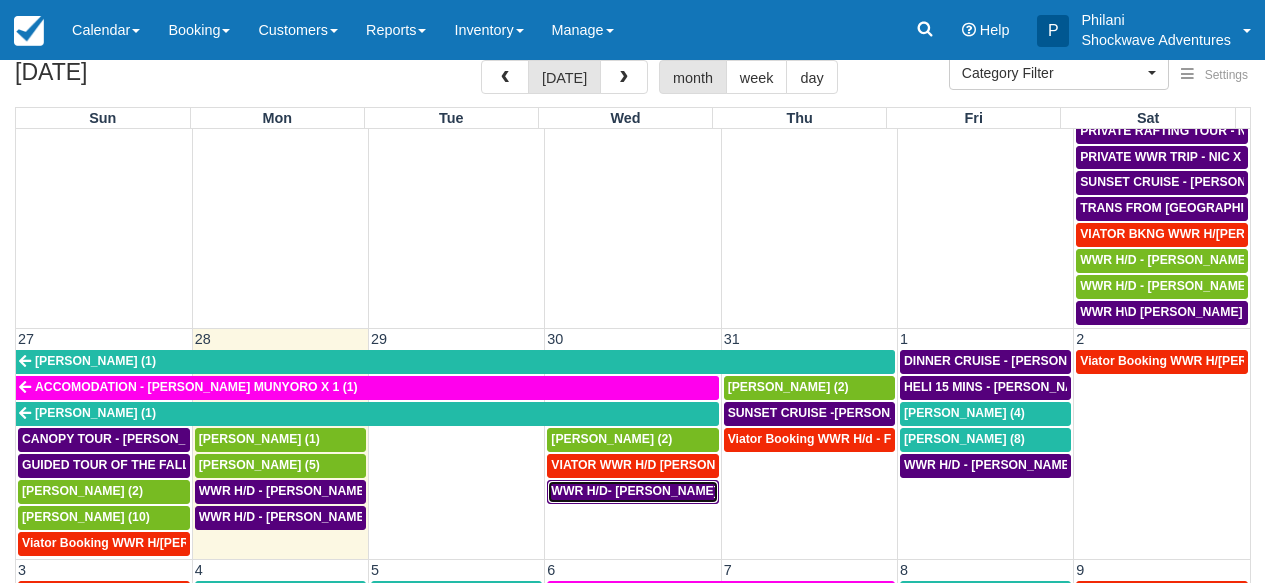 click on "WWR H/D- NISHI SHAH X2 (2)" at bounding box center [652, 491] 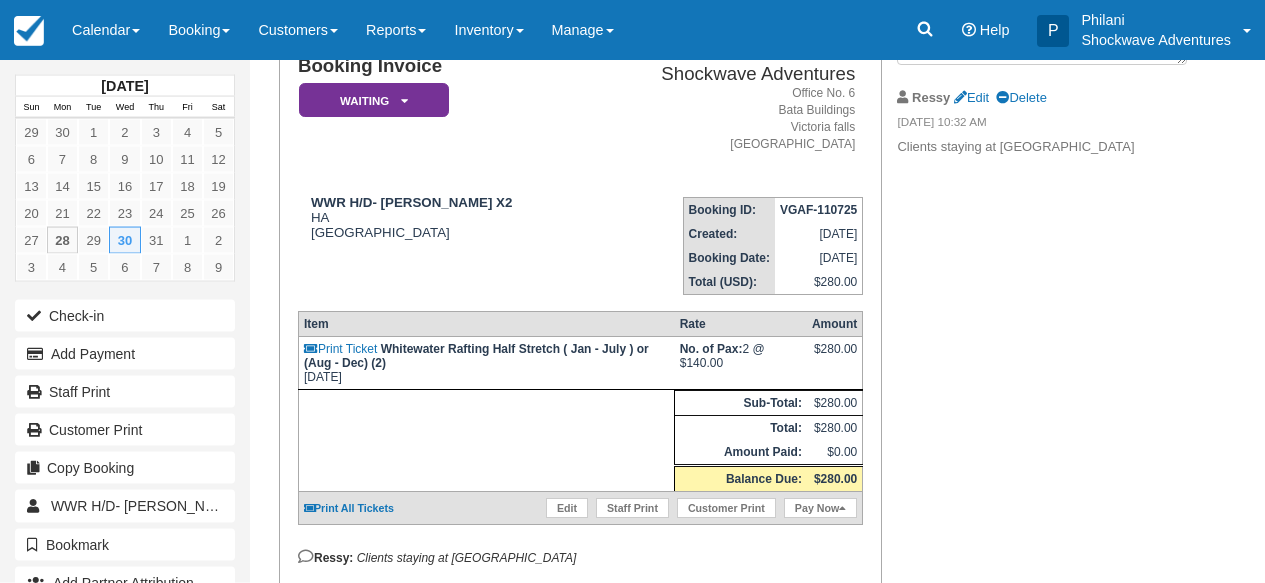 scroll, scrollTop: 240, scrollLeft: 0, axis: vertical 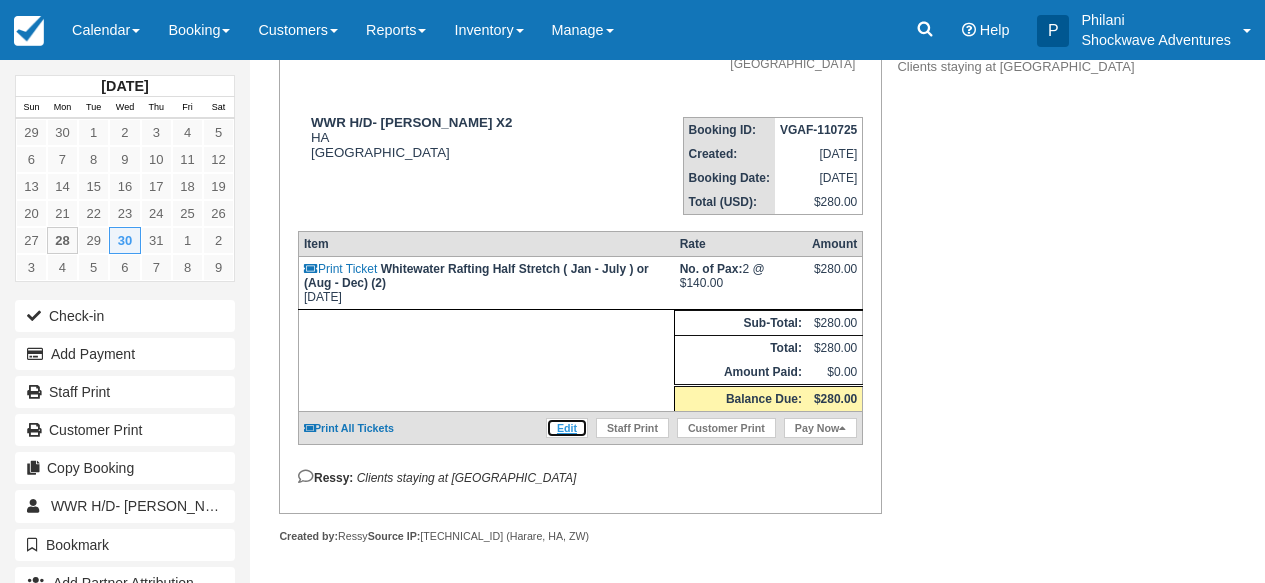 click on "Edit" at bounding box center (567, 428) 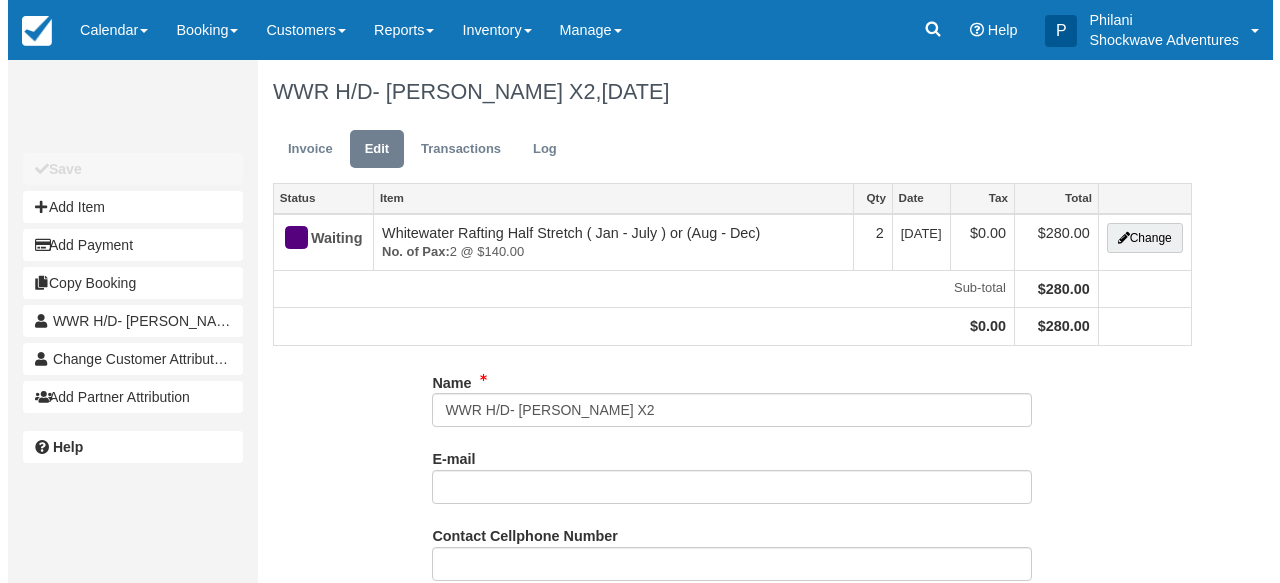 scroll, scrollTop: 0, scrollLeft: 0, axis: both 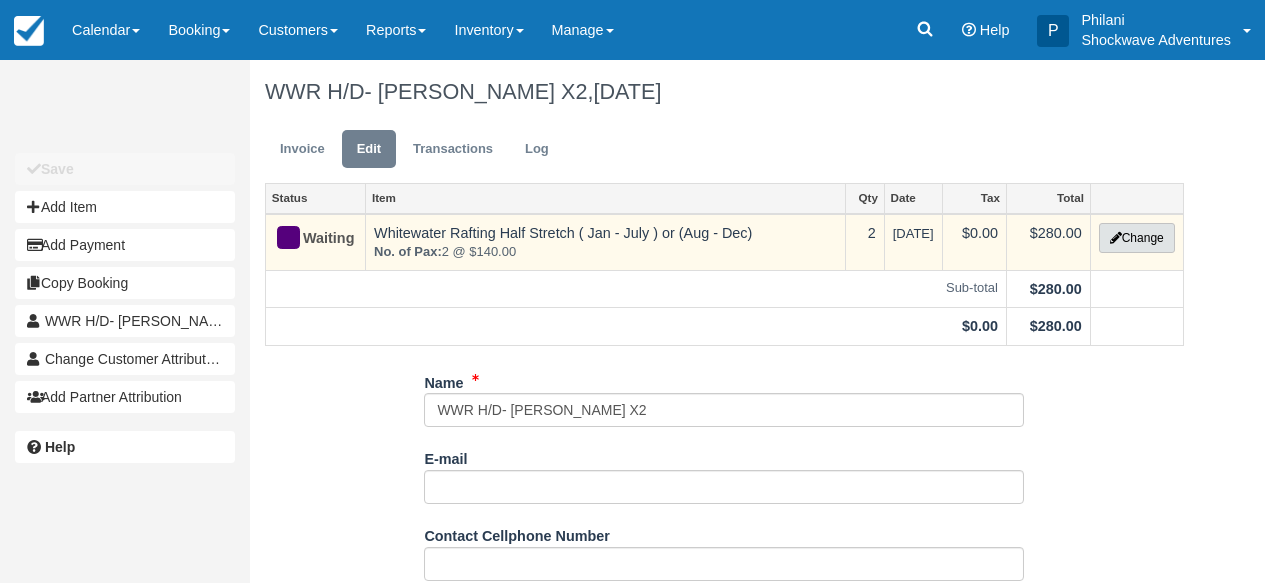 click on "Change" at bounding box center [1137, 238] 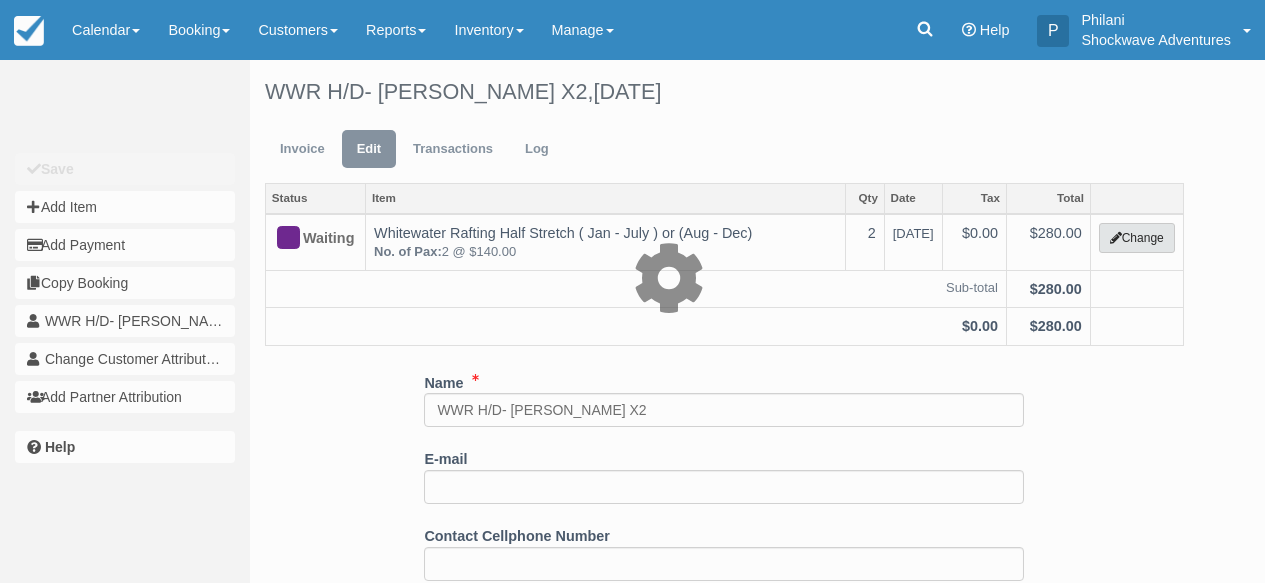 type on "280.00" 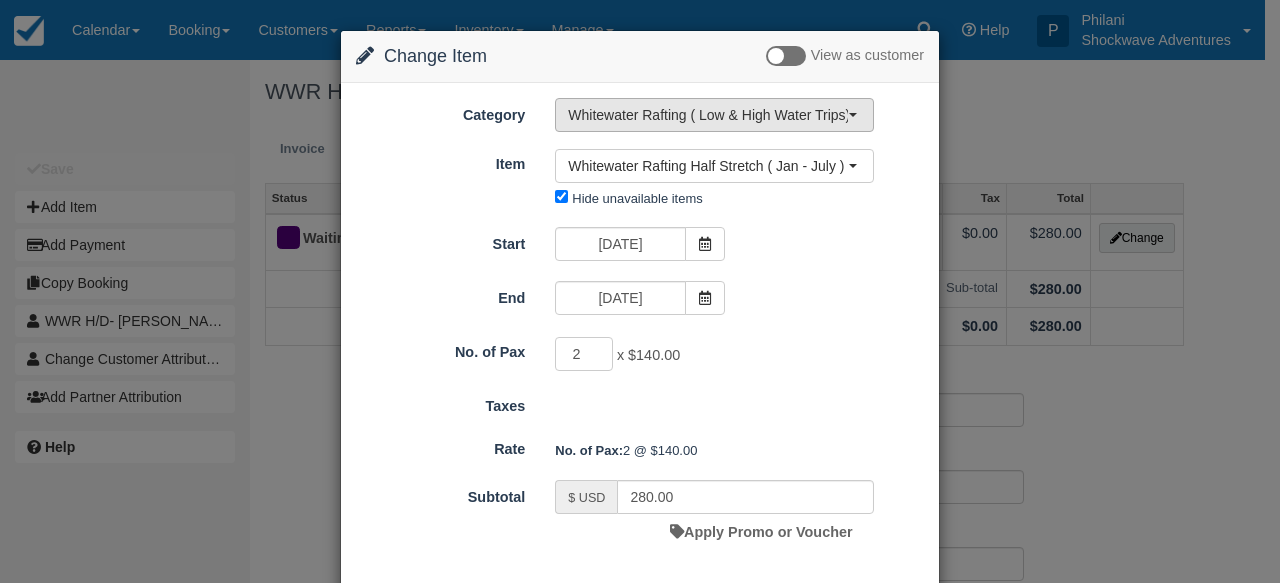 click on "Whitewater Rafting ( Low & High Water Trips)" at bounding box center (714, 115) 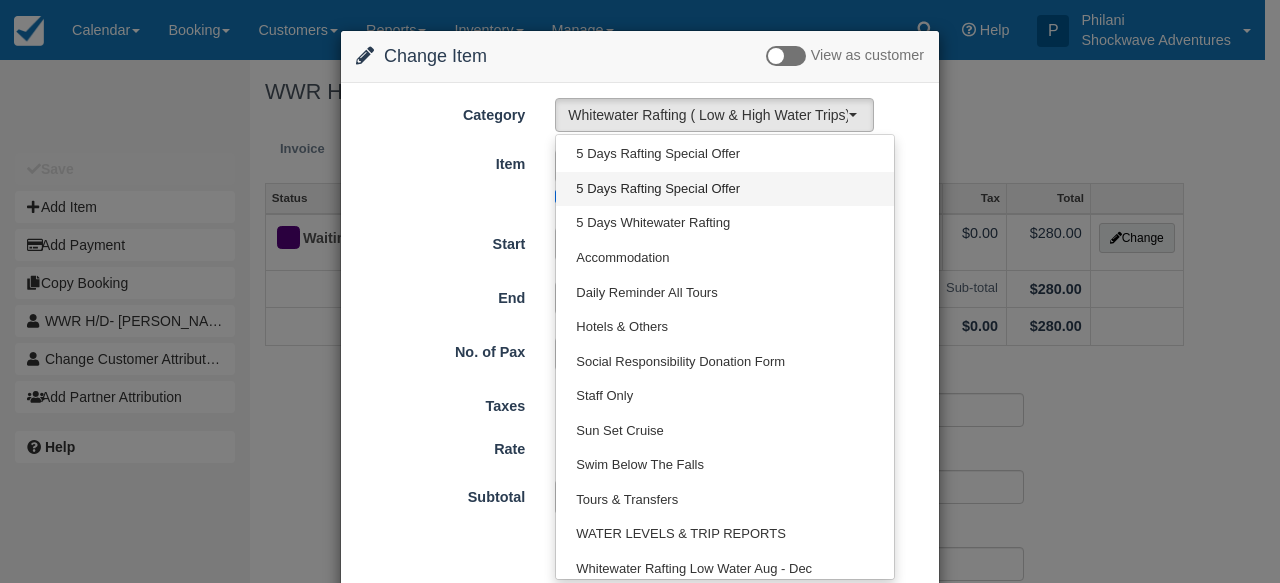 scroll, scrollTop: 835, scrollLeft: 0, axis: vertical 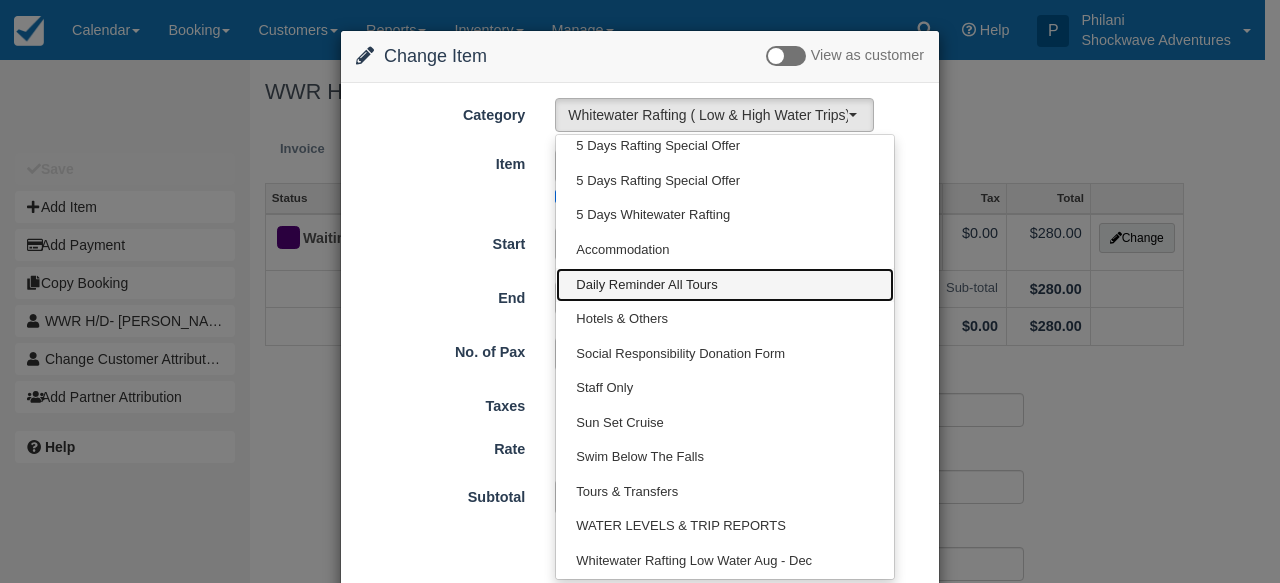 click on "Daily Reminder All Tours" at bounding box center [646, 285] 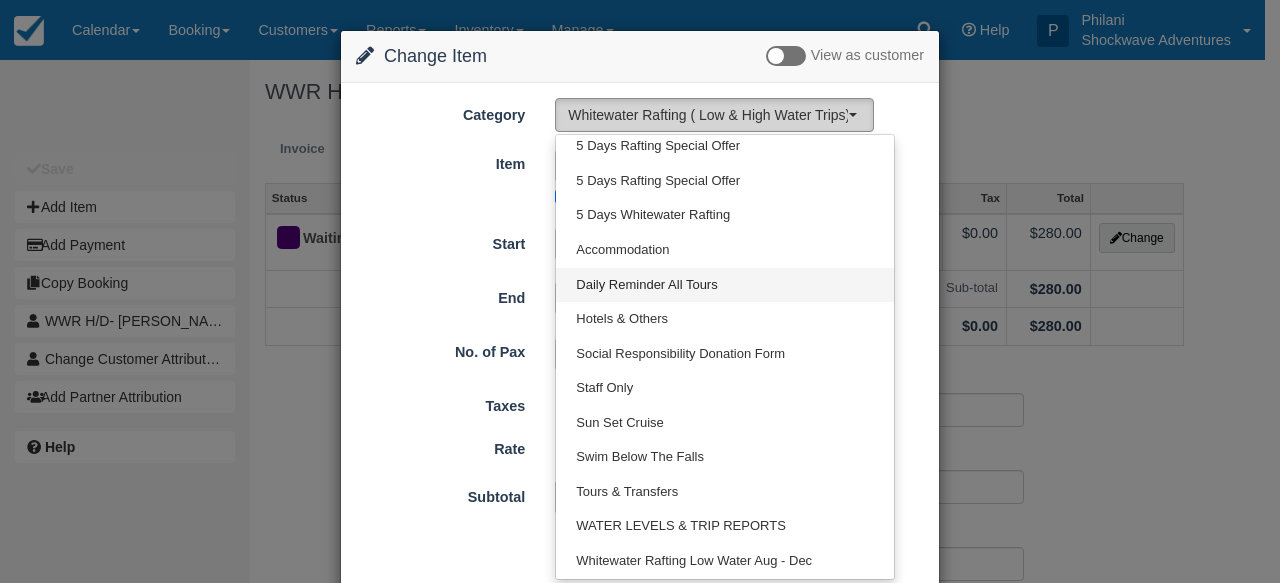select on "36" 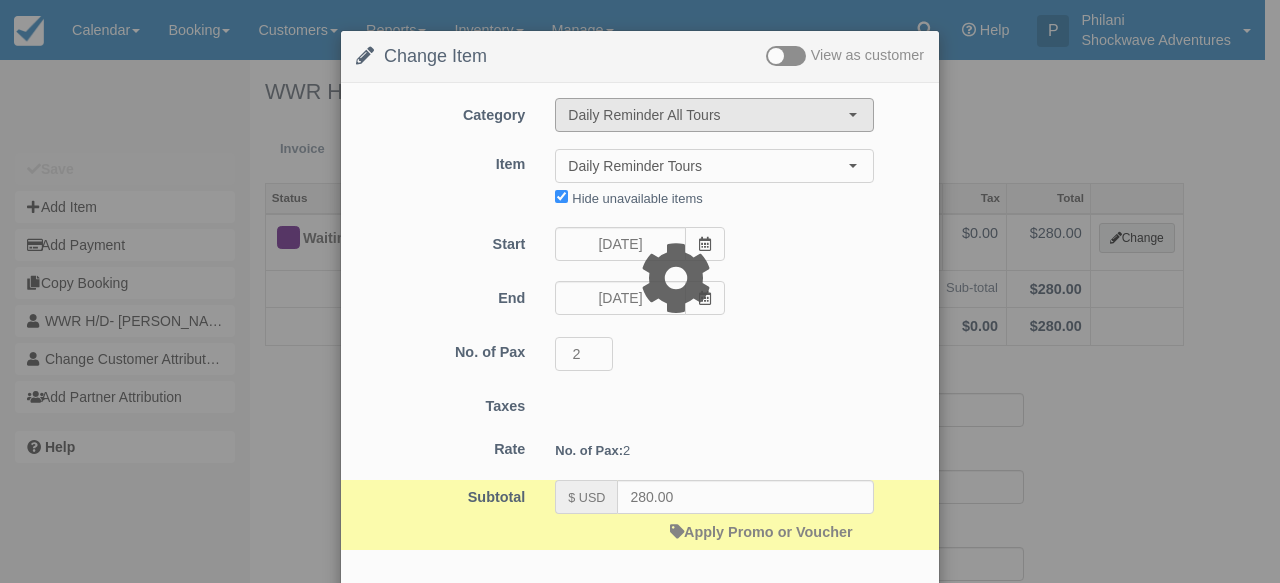 type on "0.00" 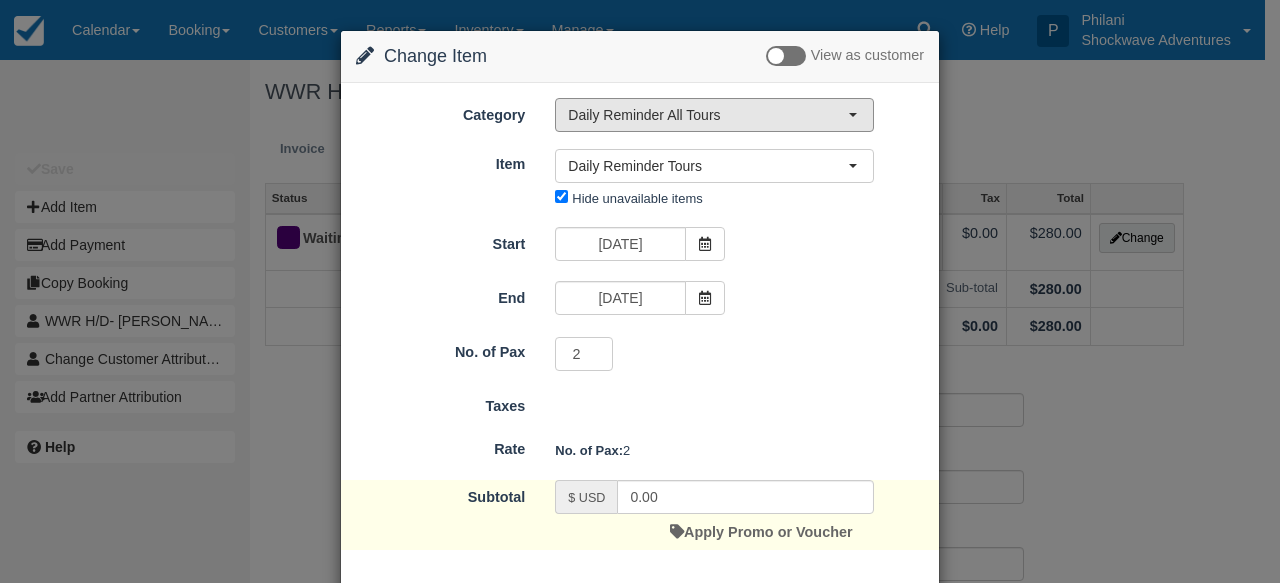 scroll, scrollTop: 98, scrollLeft: 0, axis: vertical 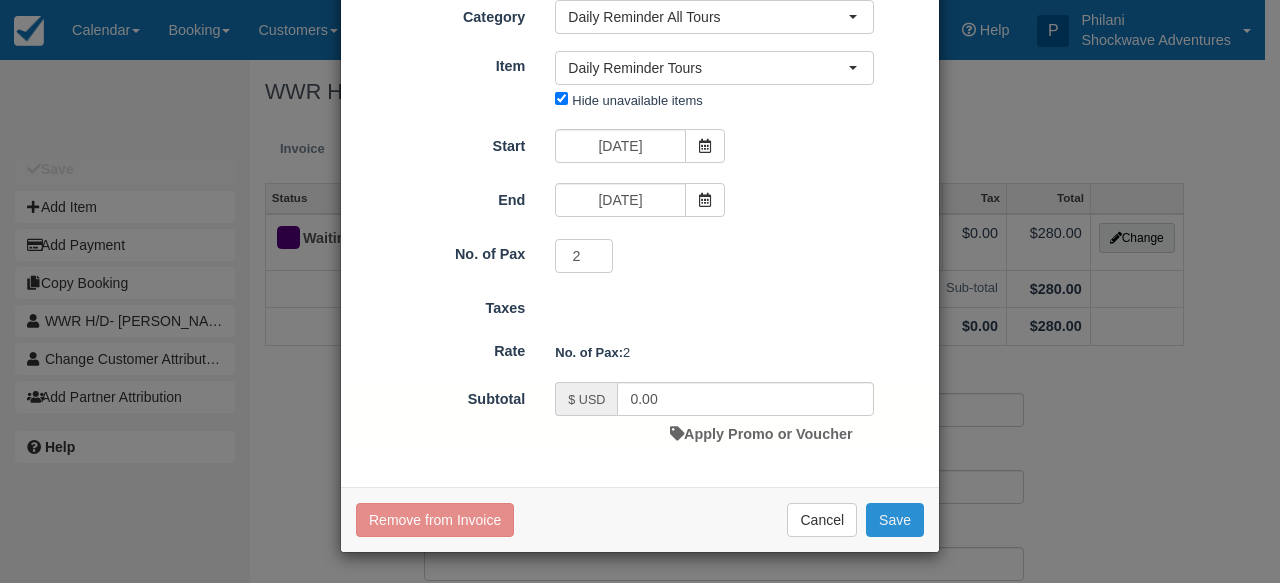 click on "Save" at bounding box center (895, 520) 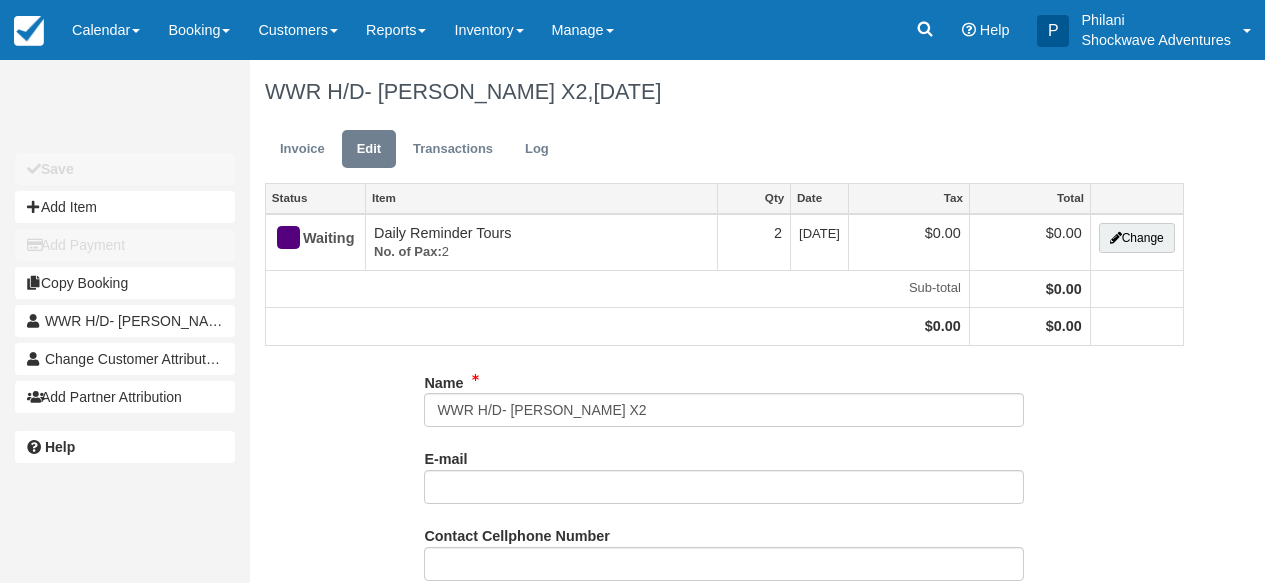 scroll, scrollTop: 0, scrollLeft: 0, axis: both 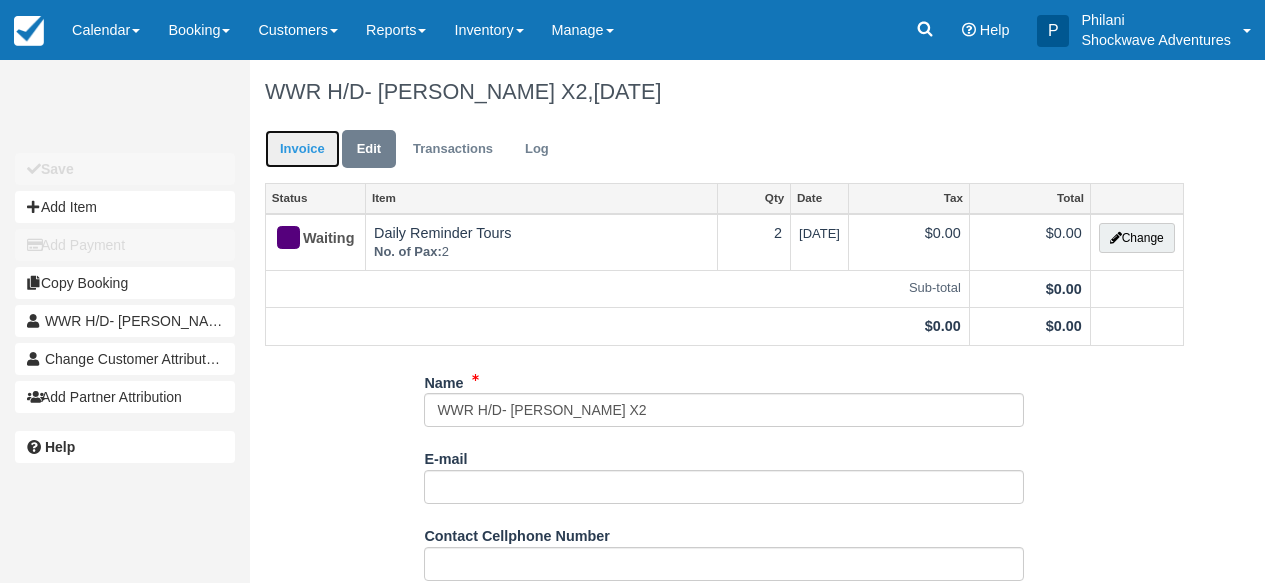 drag, startPoint x: 285, startPoint y: 149, endPoint x: 296, endPoint y: 152, distance: 11.401754 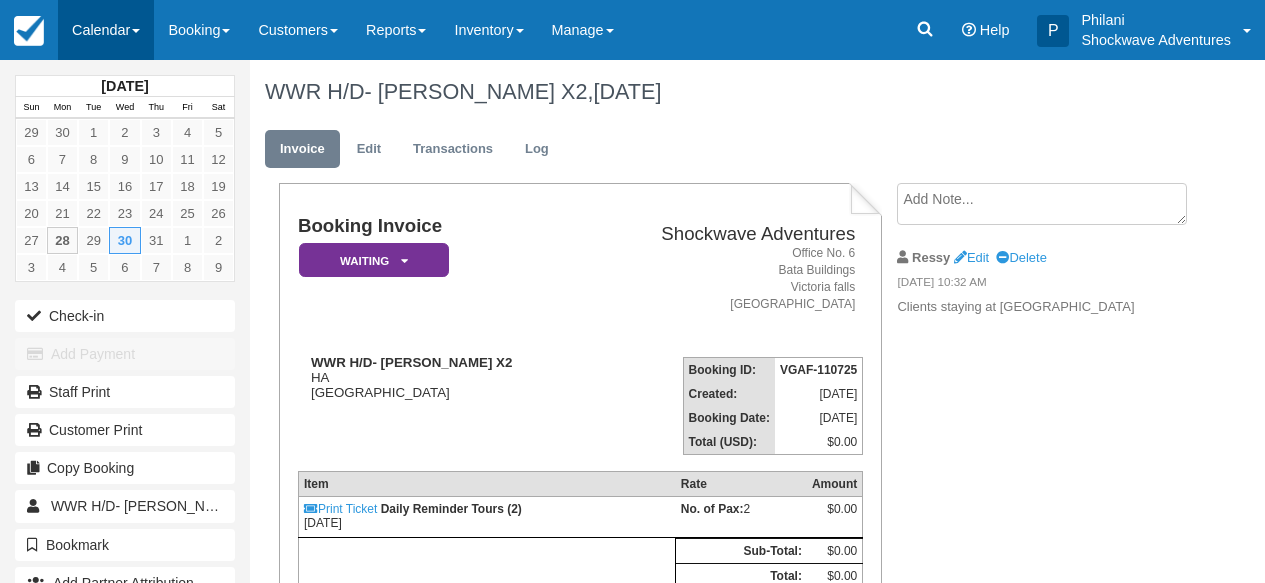 drag, startPoint x: 0, startPoint y: 0, endPoint x: 115, endPoint y: 49, distance: 125.004 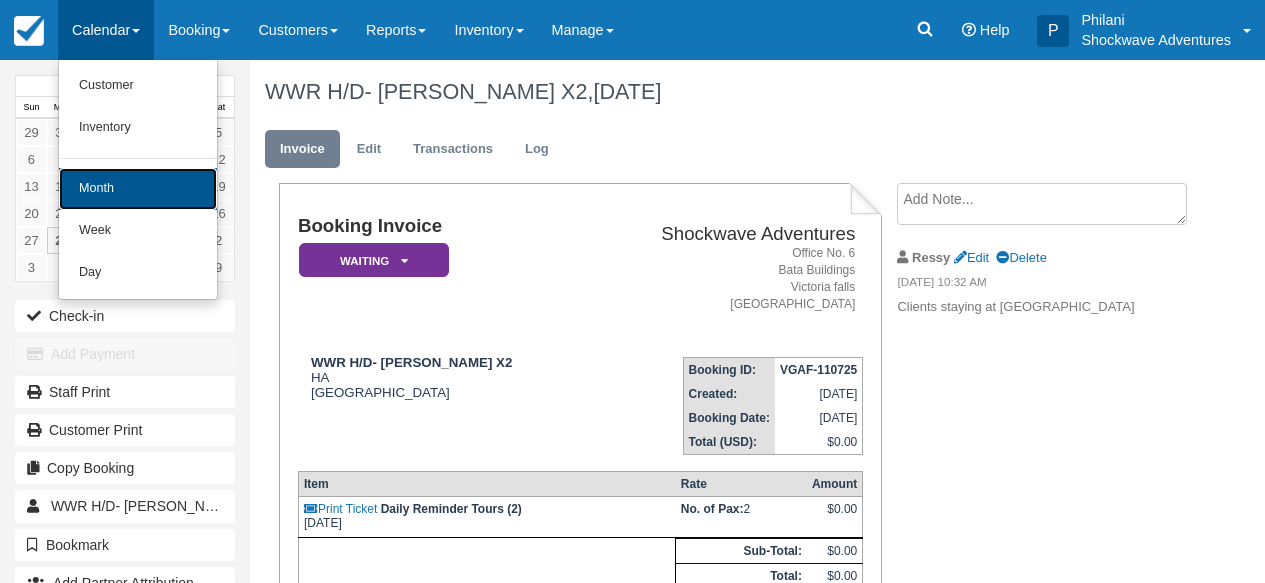 click on "Month" at bounding box center [138, 189] 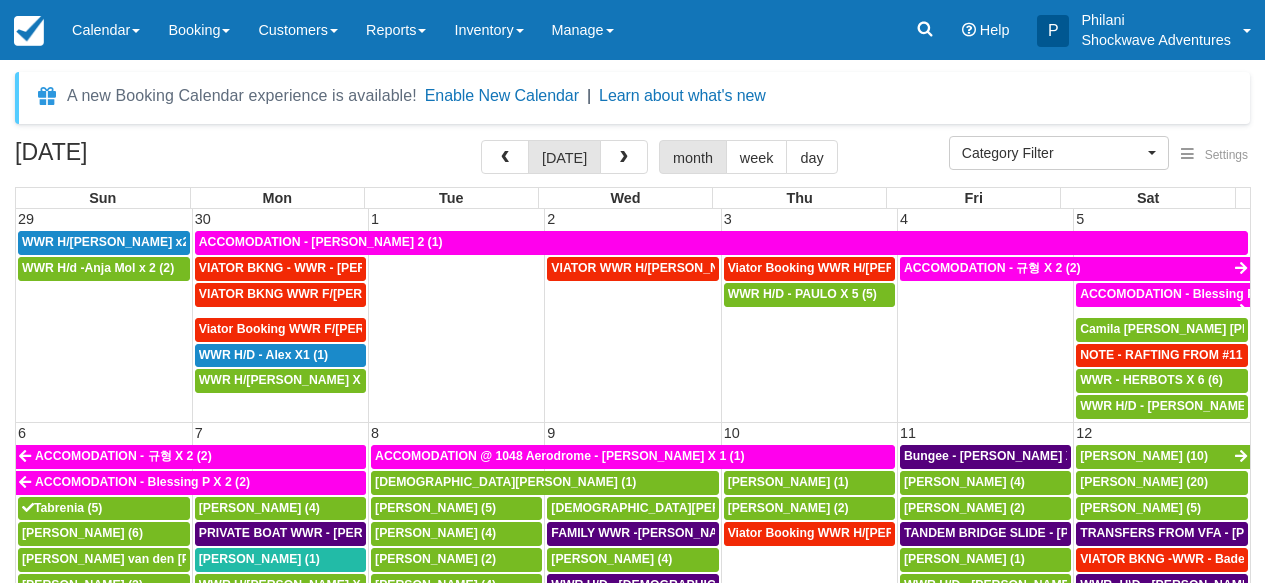 select 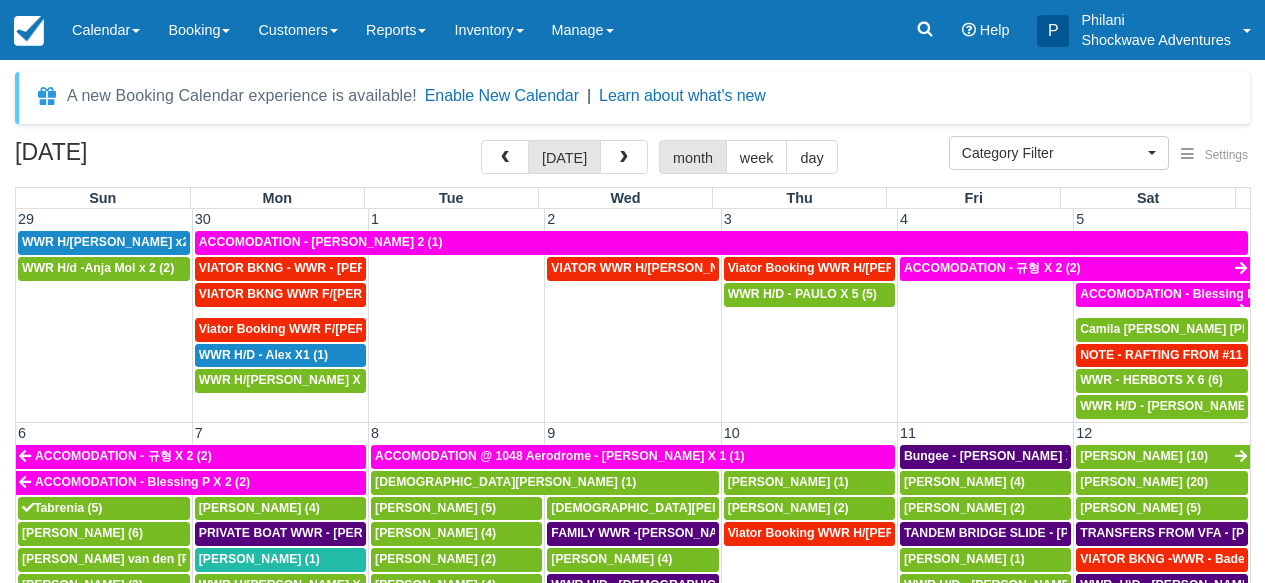 scroll, scrollTop: 0, scrollLeft: 0, axis: both 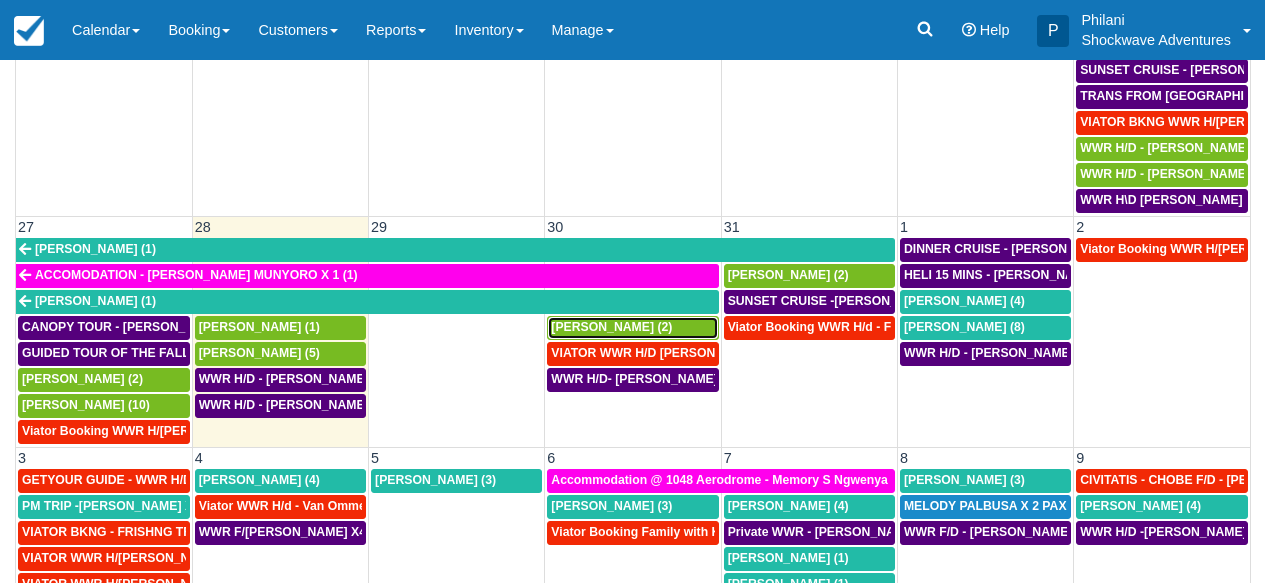 click on "Nishi Shah (2)" at bounding box center (611, 327) 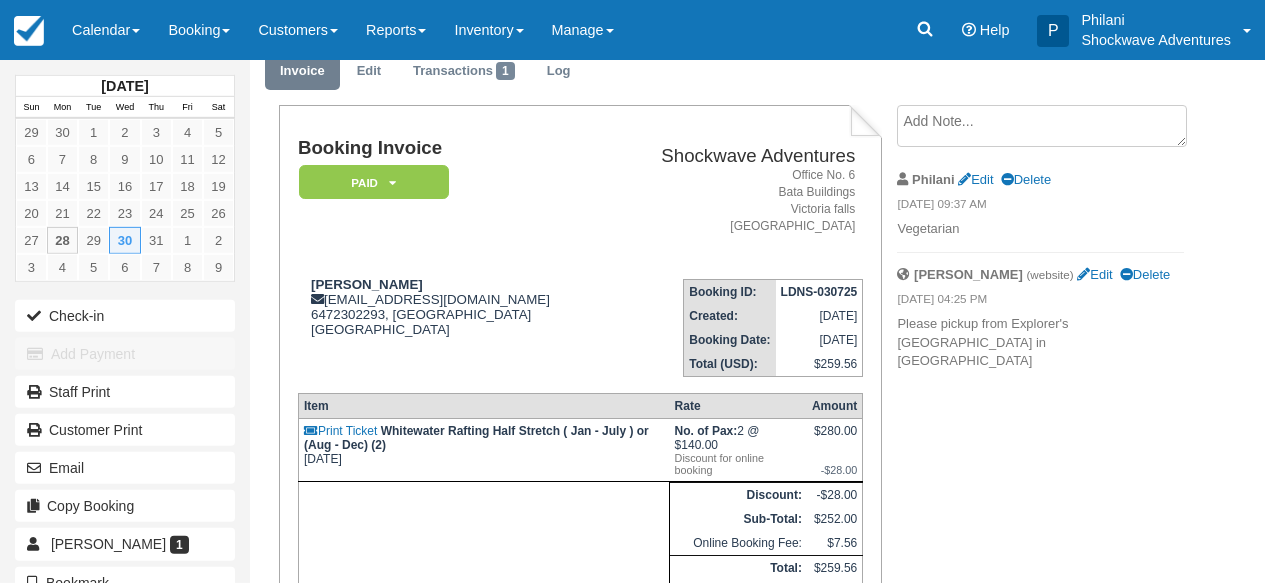 scroll, scrollTop: 57, scrollLeft: 0, axis: vertical 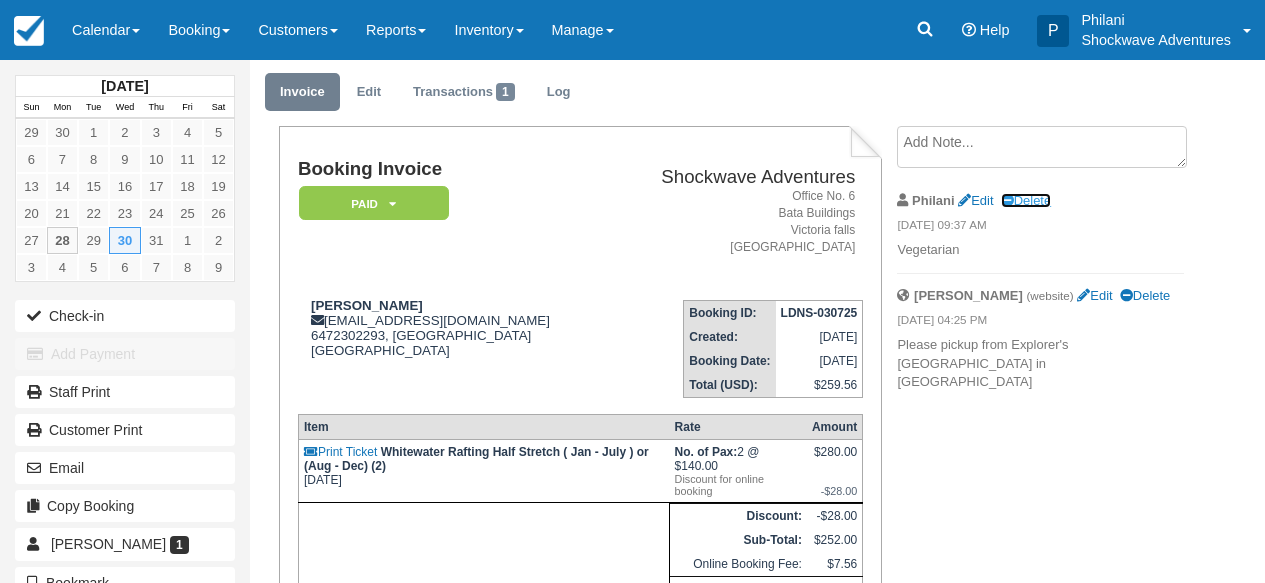 click on "Delete" at bounding box center (1026, 200) 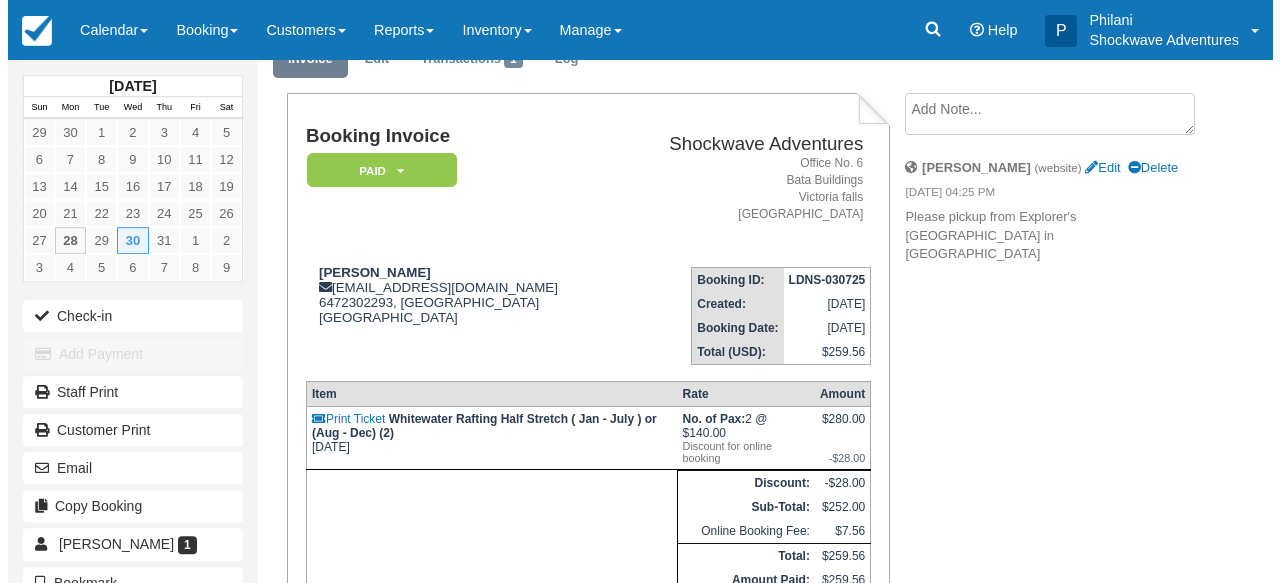 scroll, scrollTop: 112, scrollLeft: 0, axis: vertical 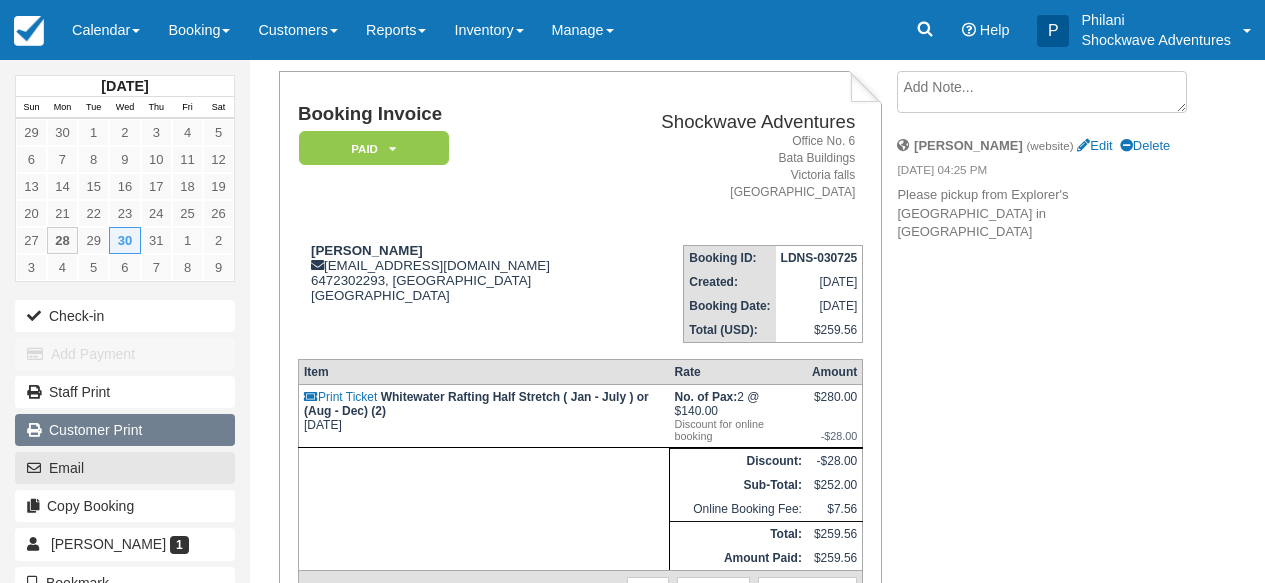 drag, startPoint x: 136, startPoint y: 459, endPoint x: 225, endPoint y: 435, distance: 92.17918 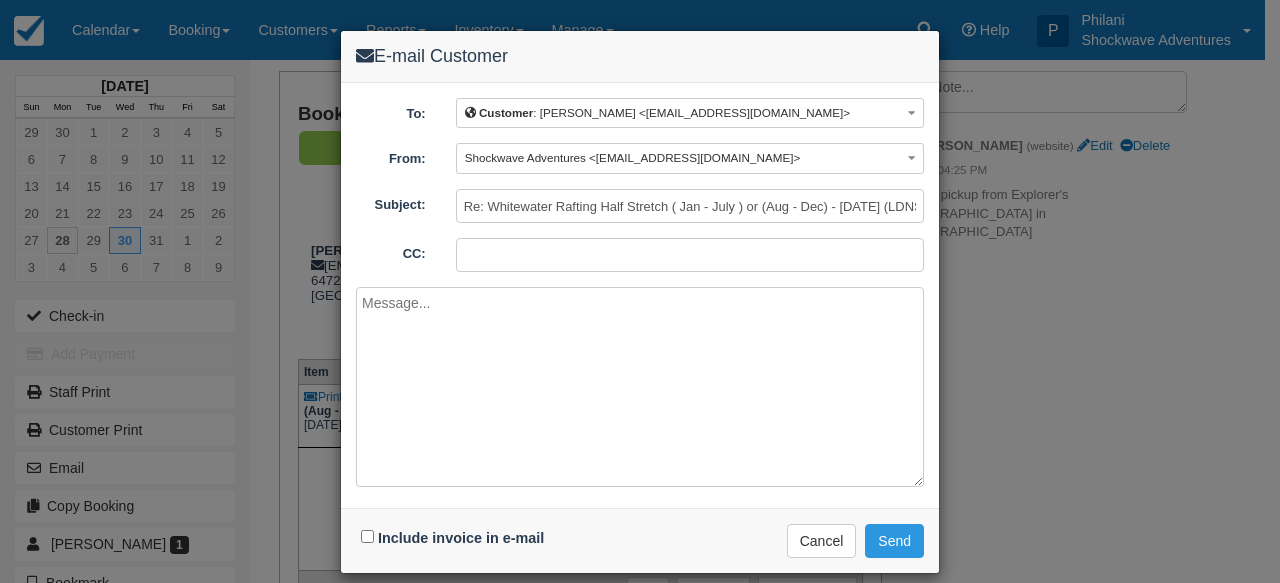 click at bounding box center (640, 387) 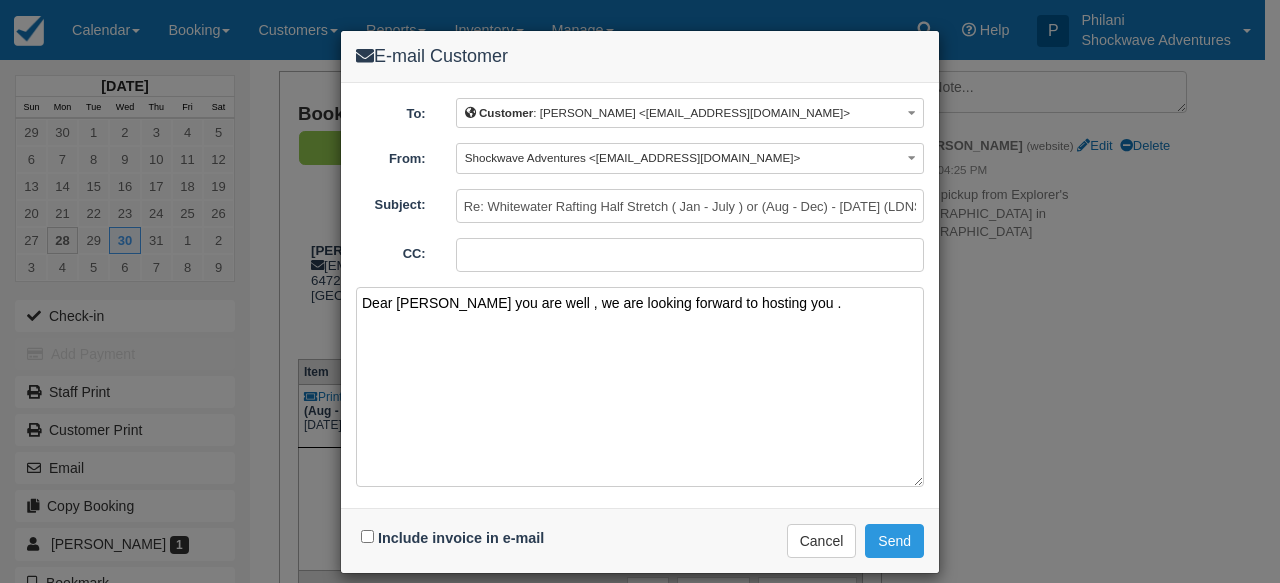 type on "Dear Nishi
Hope you are well , we are looking forward to hosting you ." 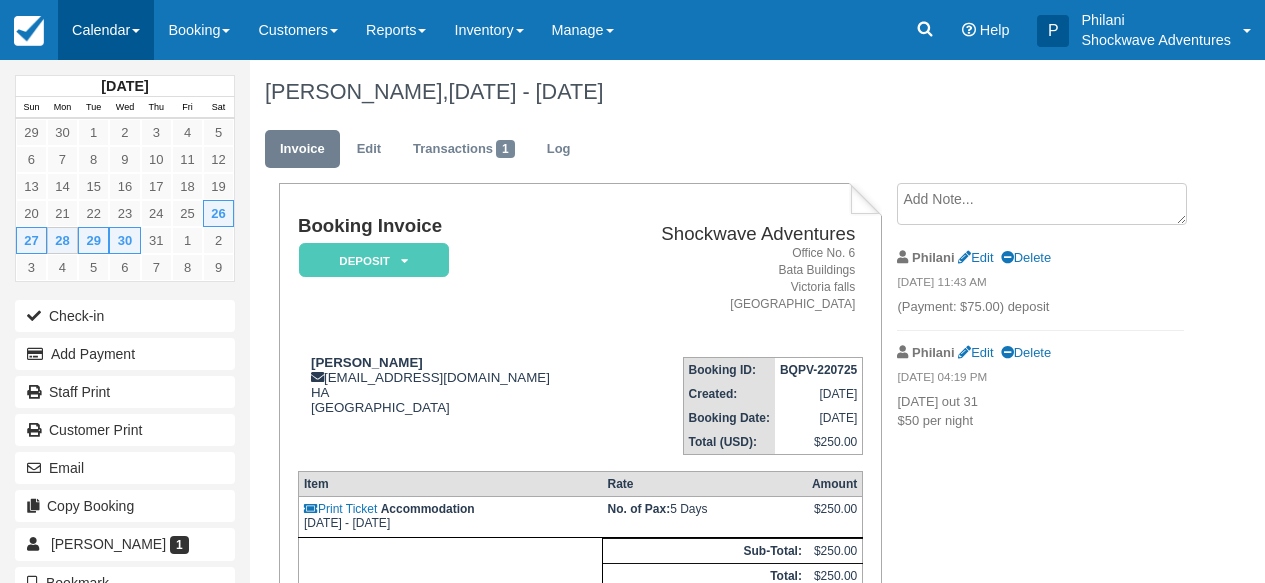 scroll, scrollTop: 0, scrollLeft: 0, axis: both 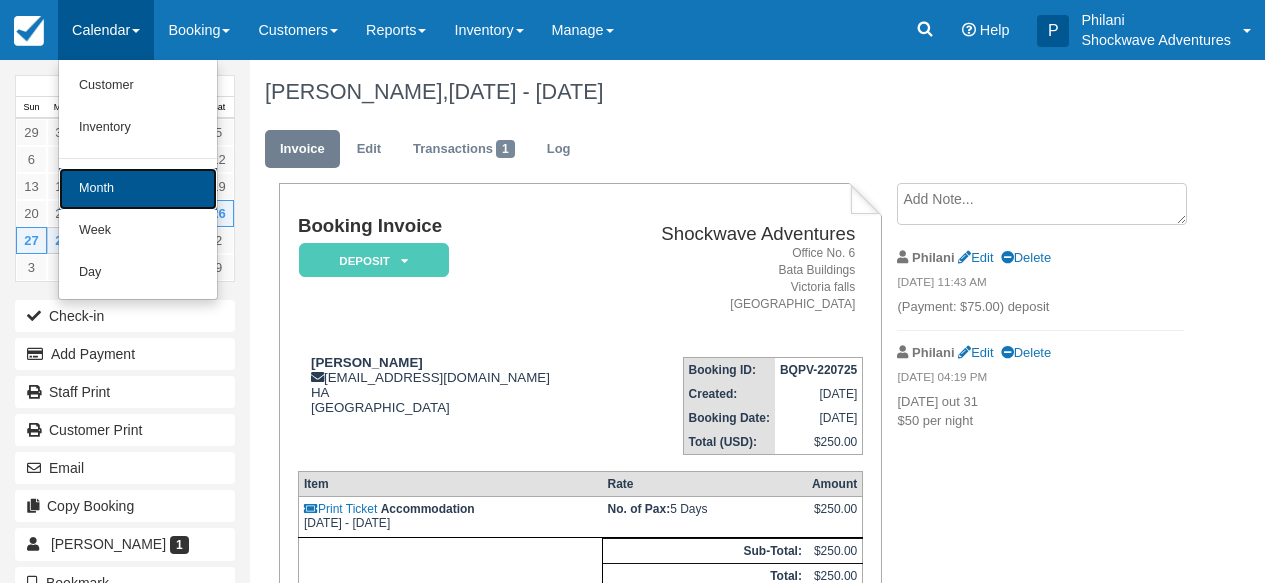 drag, startPoint x: 129, startPoint y: 181, endPoint x: 426, endPoint y: 189, distance: 297.10773 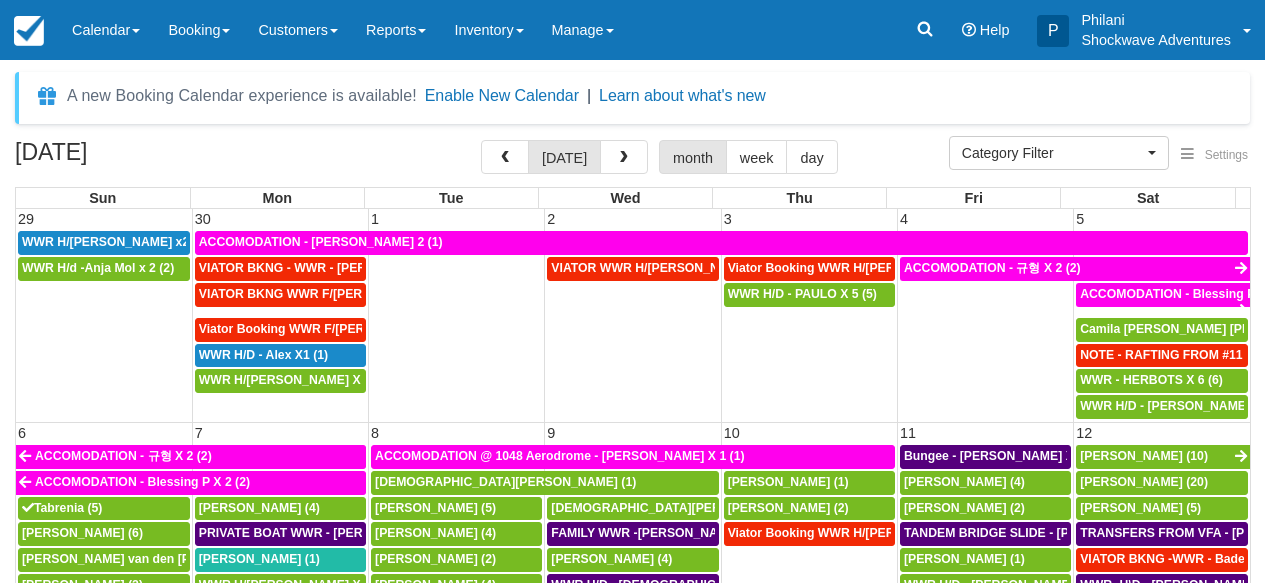 select 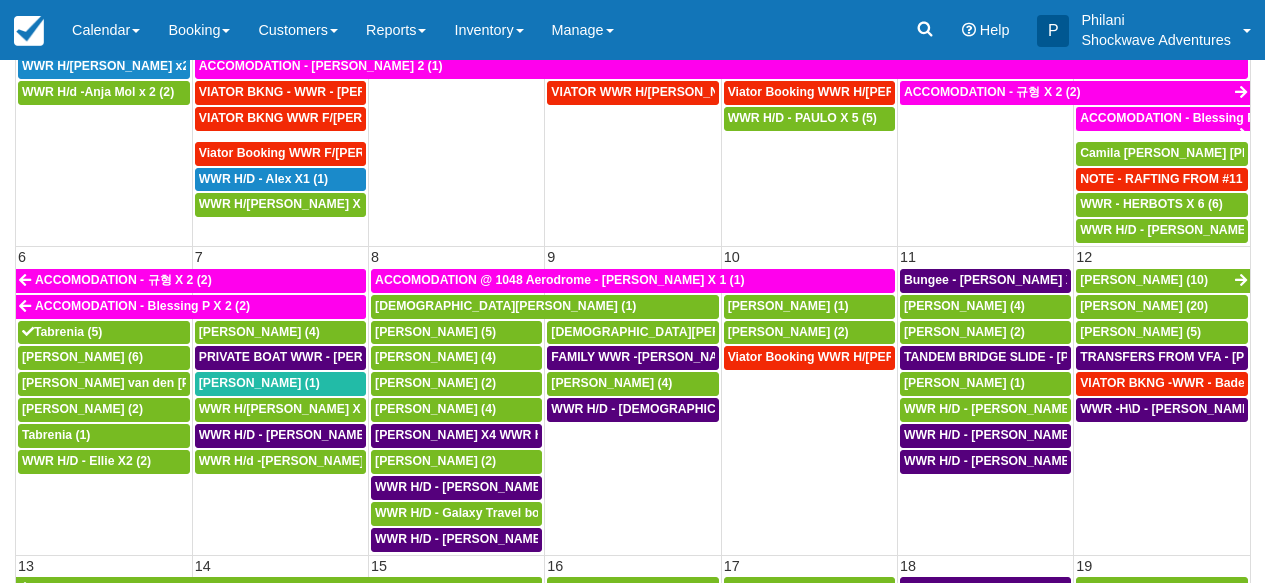 scroll, scrollTop: 162, scrollLeft: 0, axis: vertical 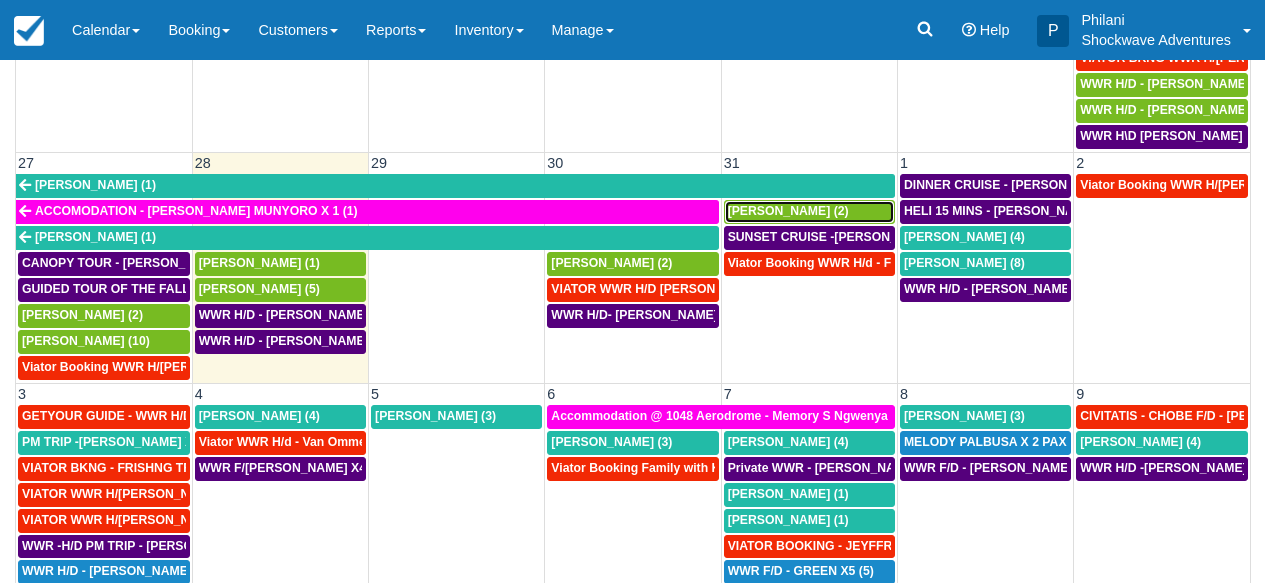 click on "Ryan smith (2)" at bounding box center [788, 211] 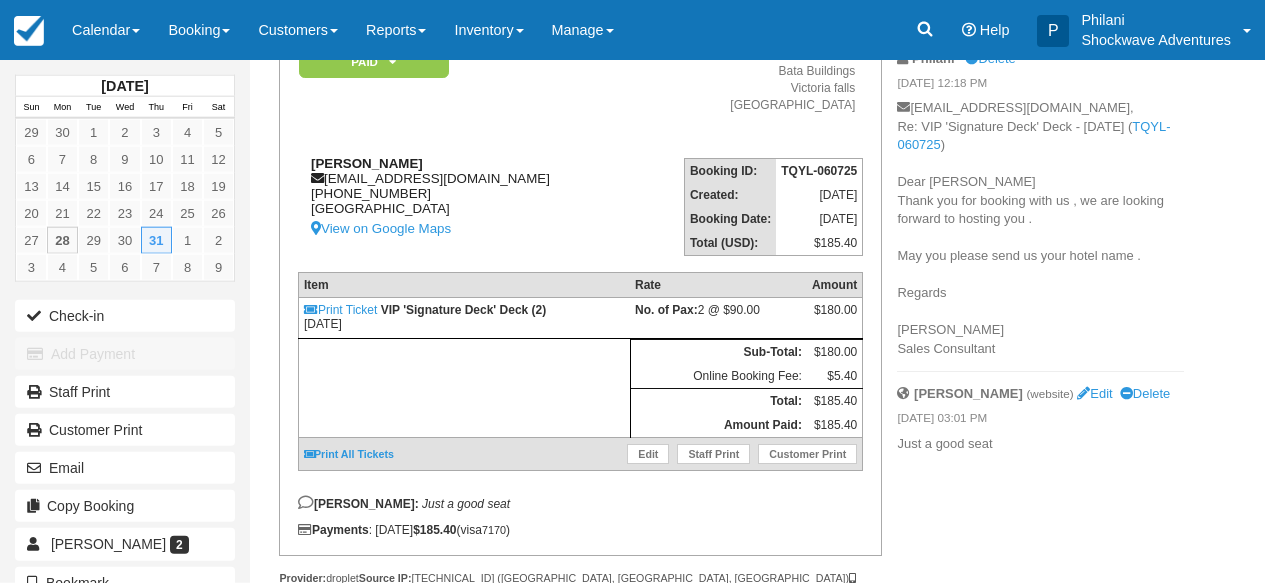 scroll, scrollTop: 144, scrollLeft: 0, axis: vertical 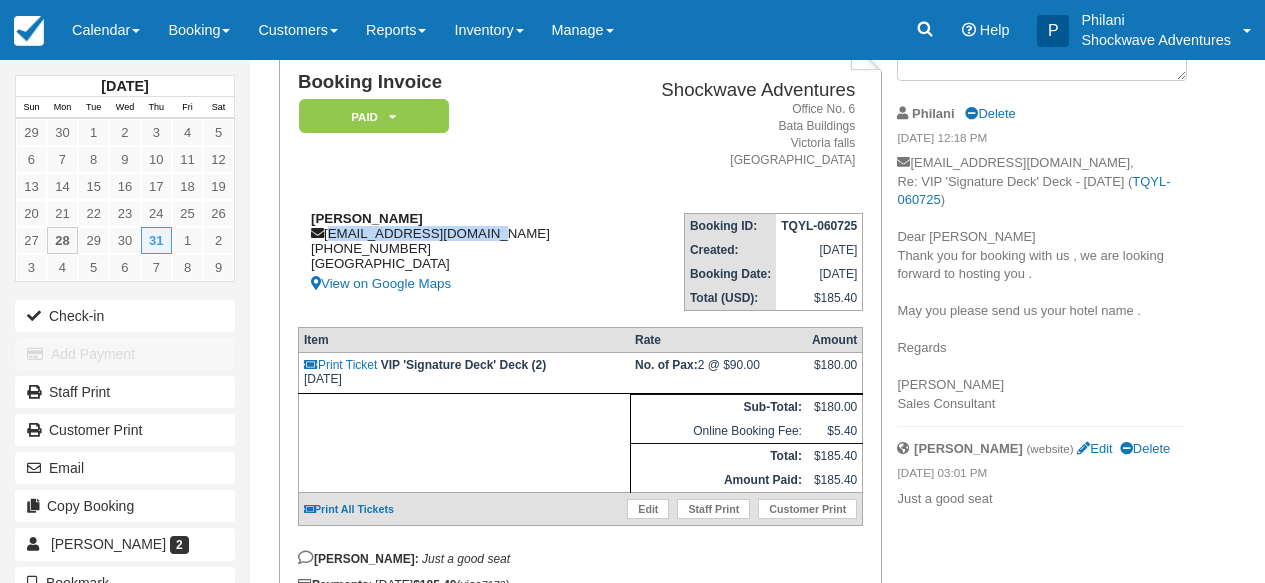 drag, startPoint x: 329, startPoint y: 236, endPoint x: 485, endPoint y: 236, distance: 156 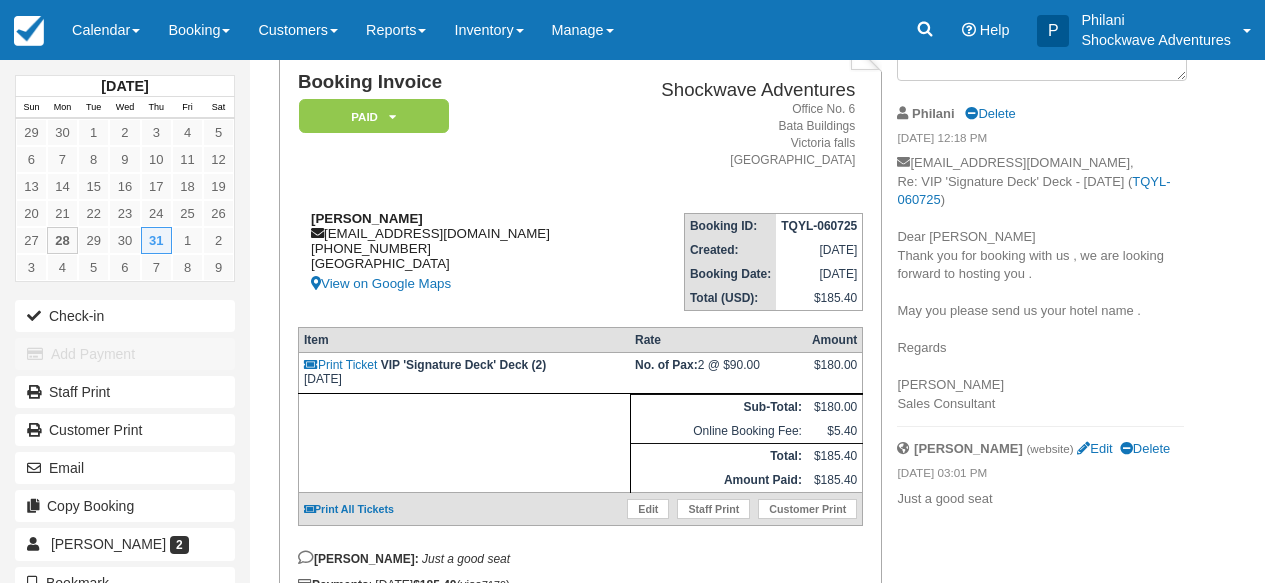 click on "[PERSON_NAME]  [EMAIL_ADDRESS][DOMAIN_NAME] [PHONE_NUMBER] [GEOGRAPHIC_DATA]
View on Google Maps" at bounding box center [452, 253] 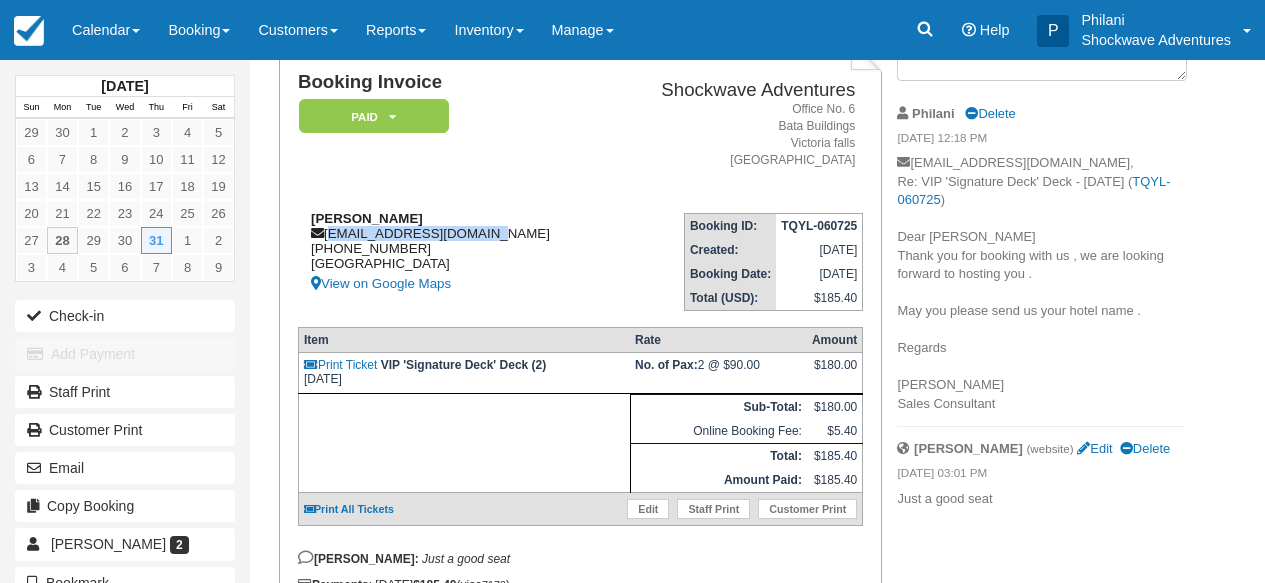 drag, startPoint x: 328, startPoint y: 239, endPoint x: 494, endPoint y: 241, distance: 166.01205 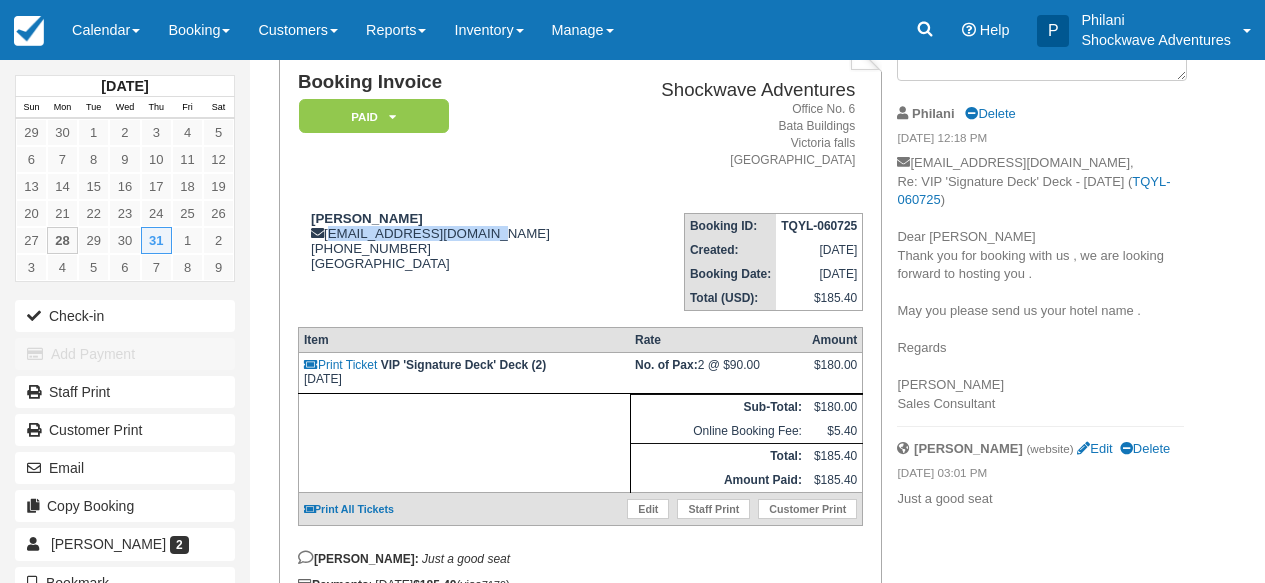 drag, startPoint x: 900, startPoint y: 236, endPoint x: 1020, endPoint y: 379, distance: 186.67886 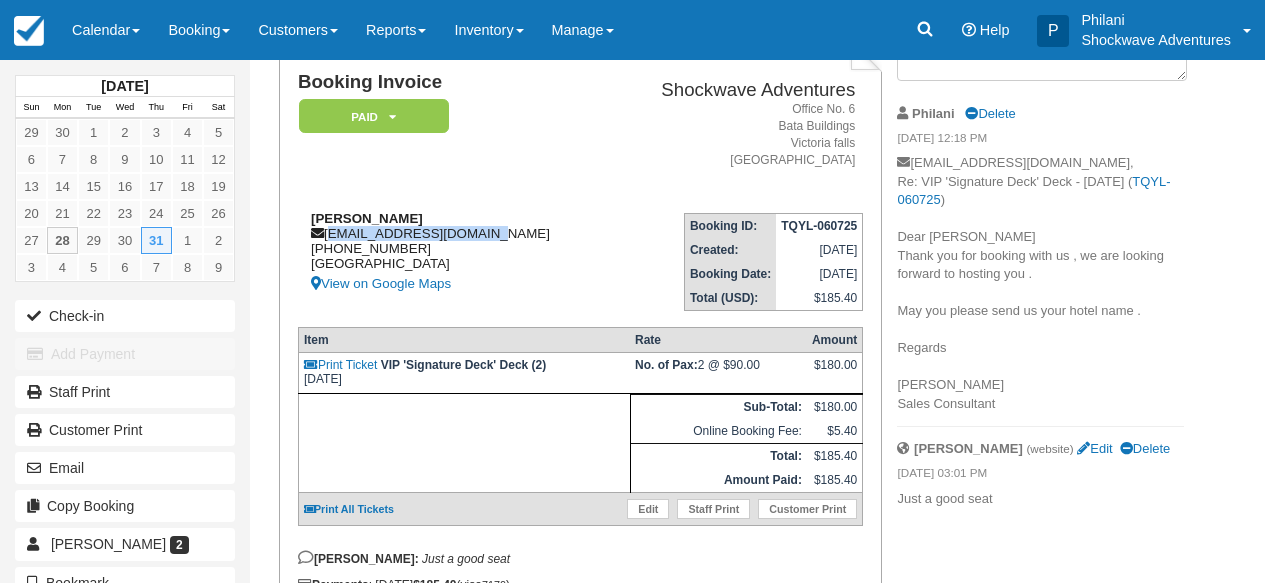 drag, startPoint x: 330, startPoint y: 240, endPoint x: 477, endPoint y: 242, distance: 147.01361 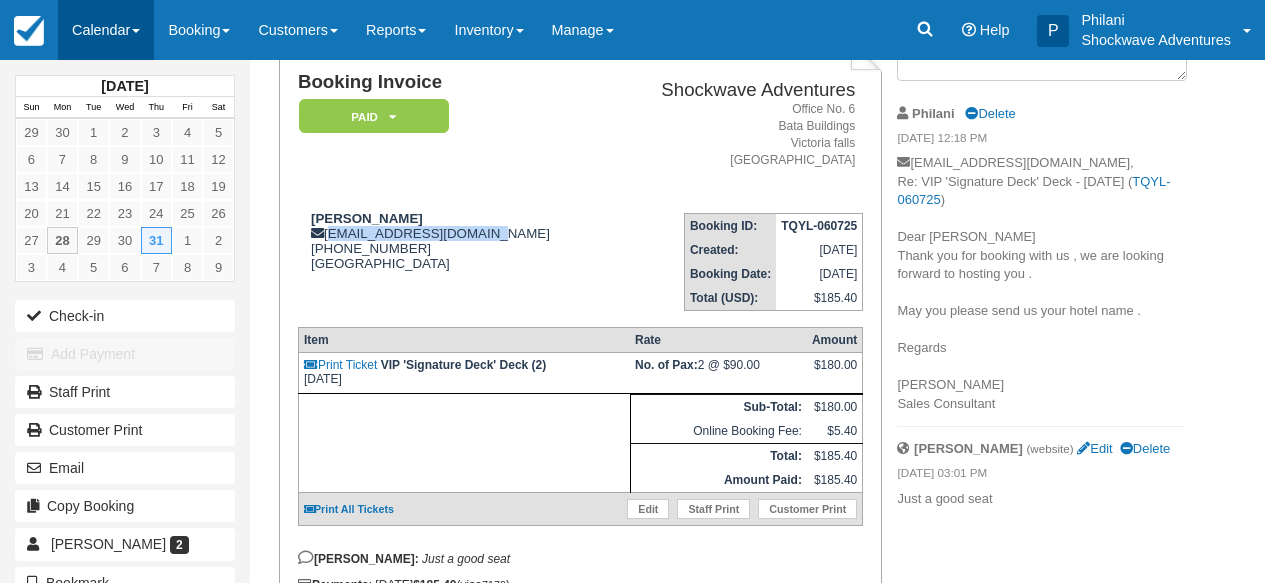 click on "Calendar" at bounding box center [106, 30] 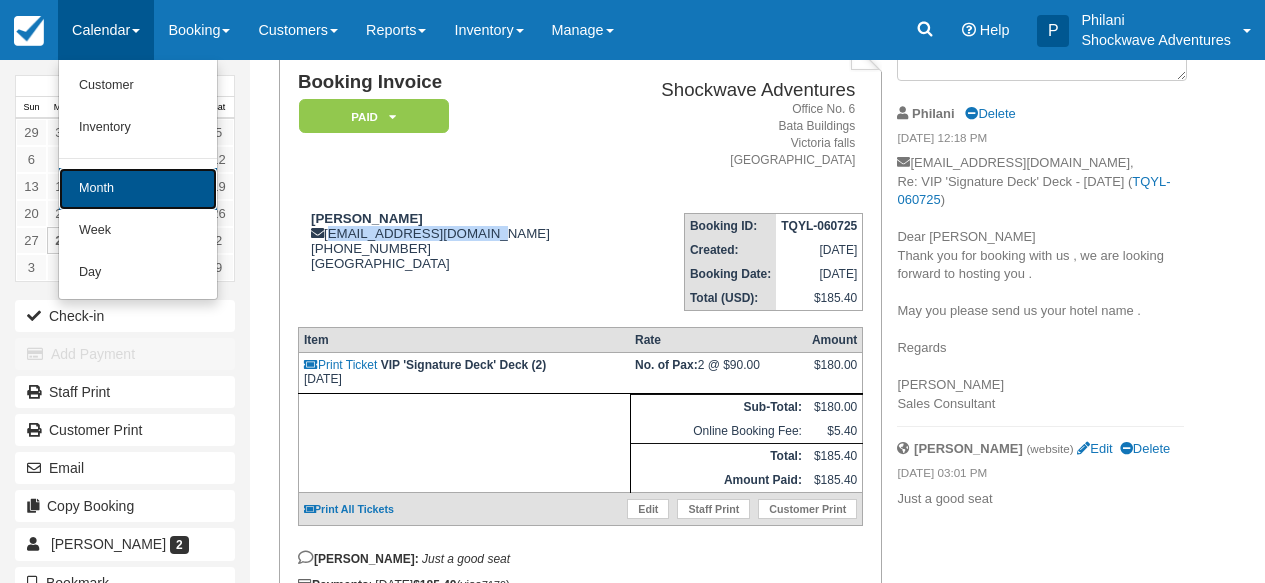 drag, startPoint x: 113, startPoint y: 180, endPoint x: 123, endPoint y: 172, distance: 12.806249 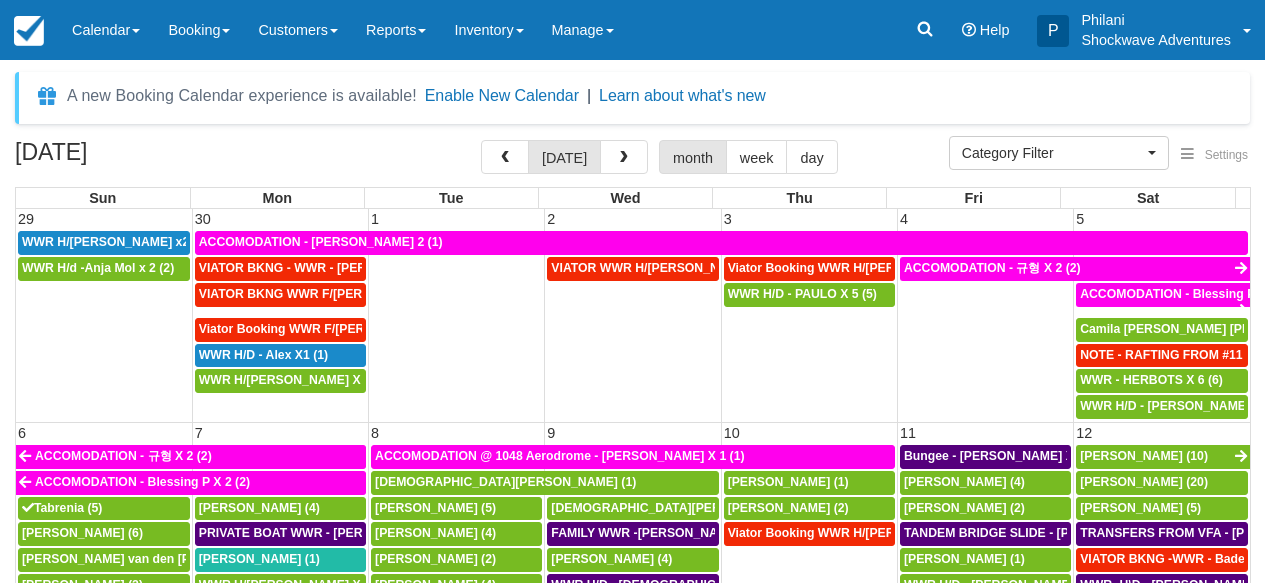 select 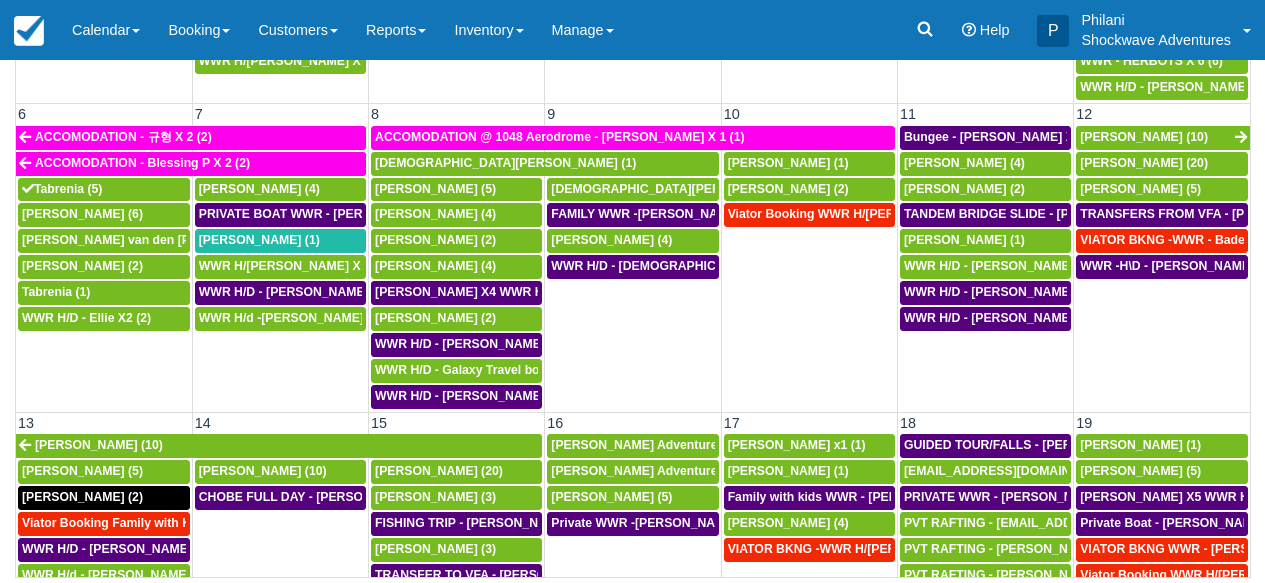 scroll, scrollTop: 319, scrollLeft: 0, axis: vertical 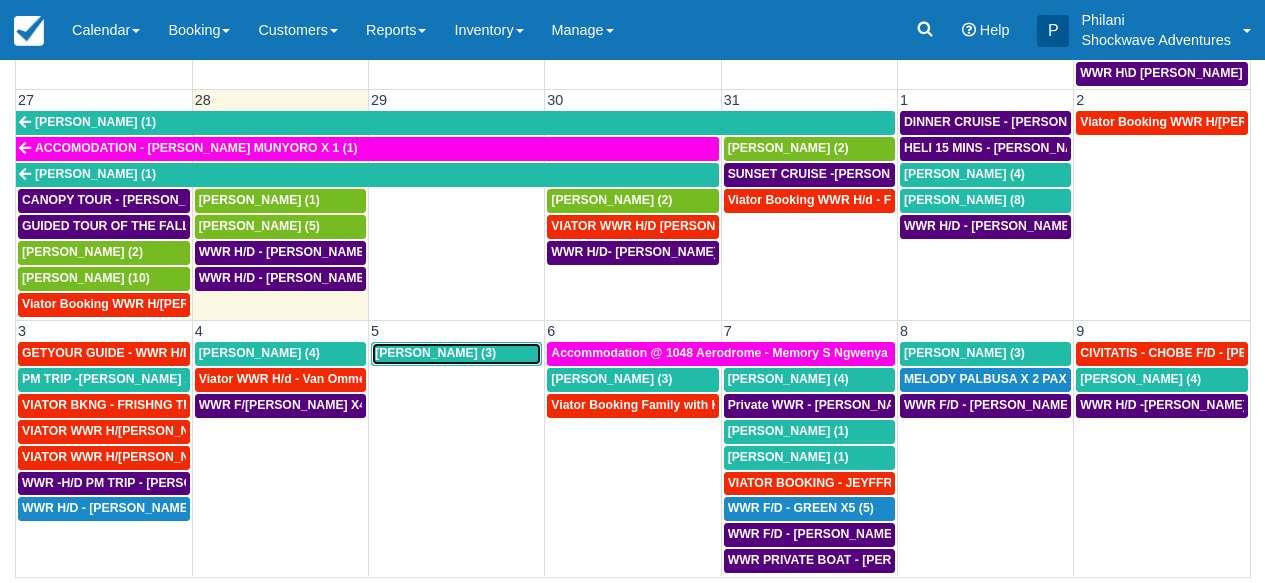 click on "[PERSON_NAME] (3)" at bounding box center (456, 354) 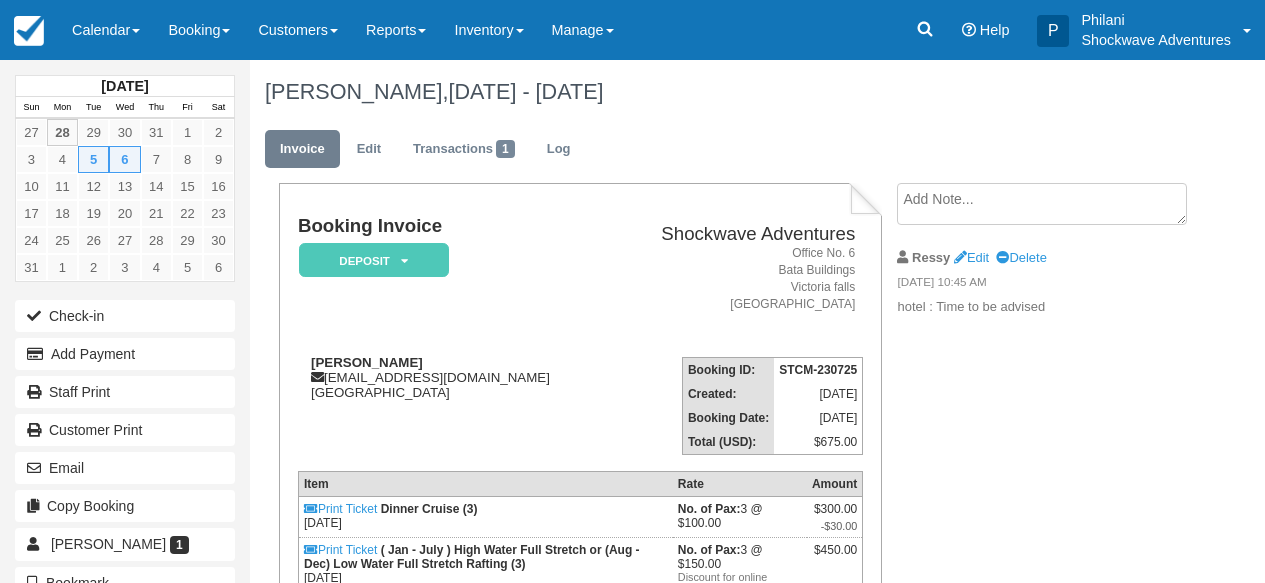 scroll, scrollTop: 224, scrollLeft: 0, axis: vertical 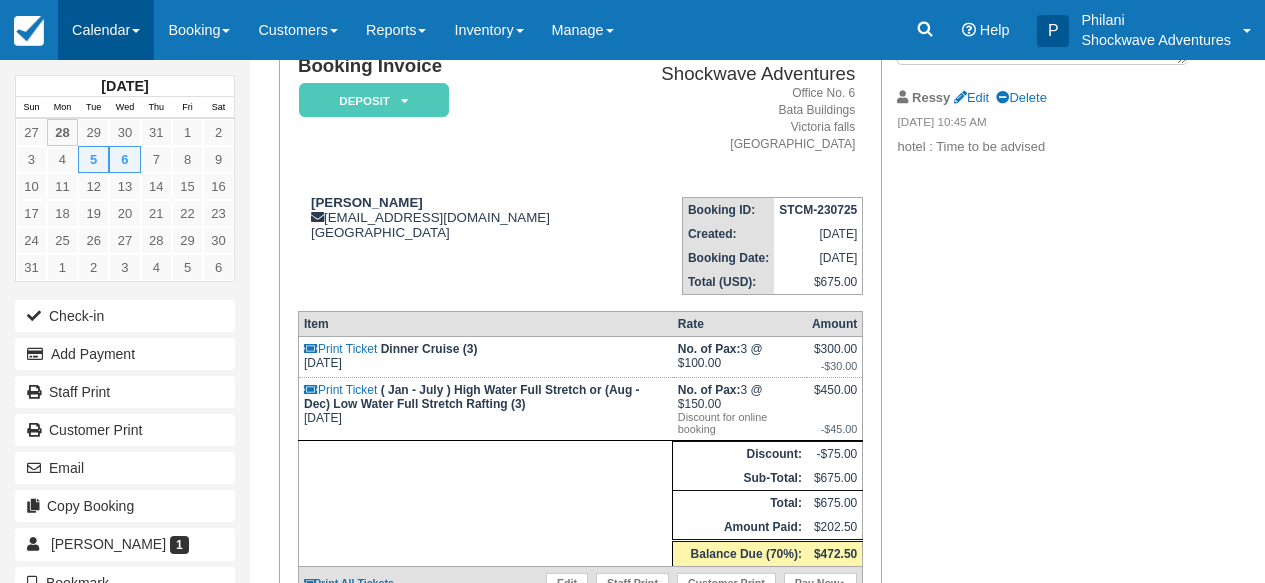 click on "Calendar" at bounding box center (106, 30) 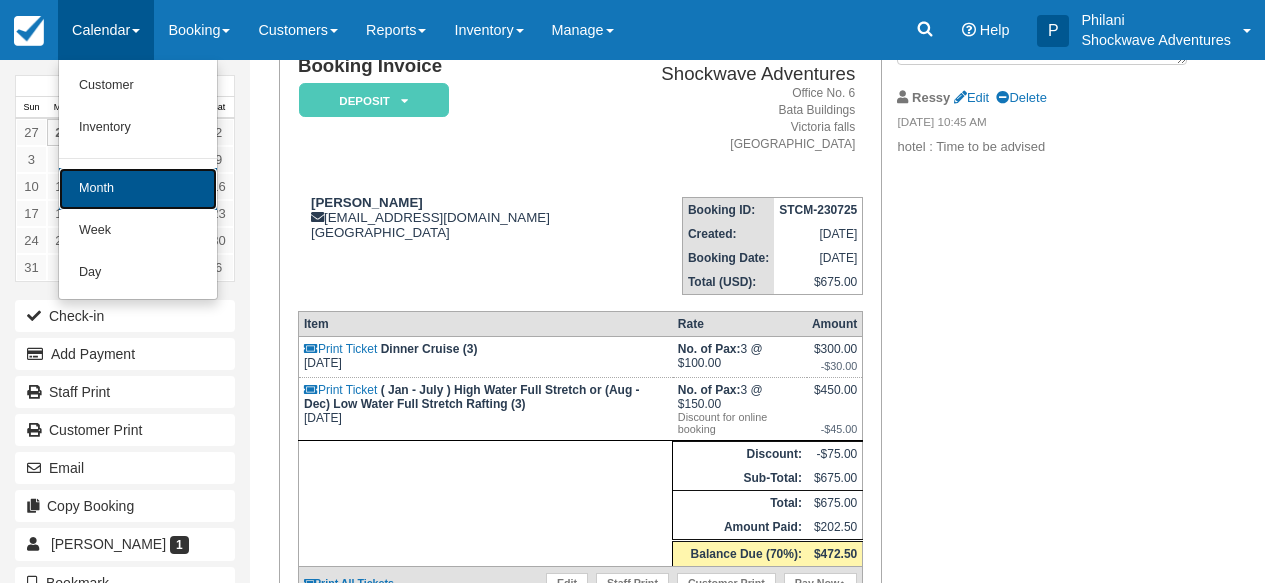 click on "Month" at bounding box center (138, 189) 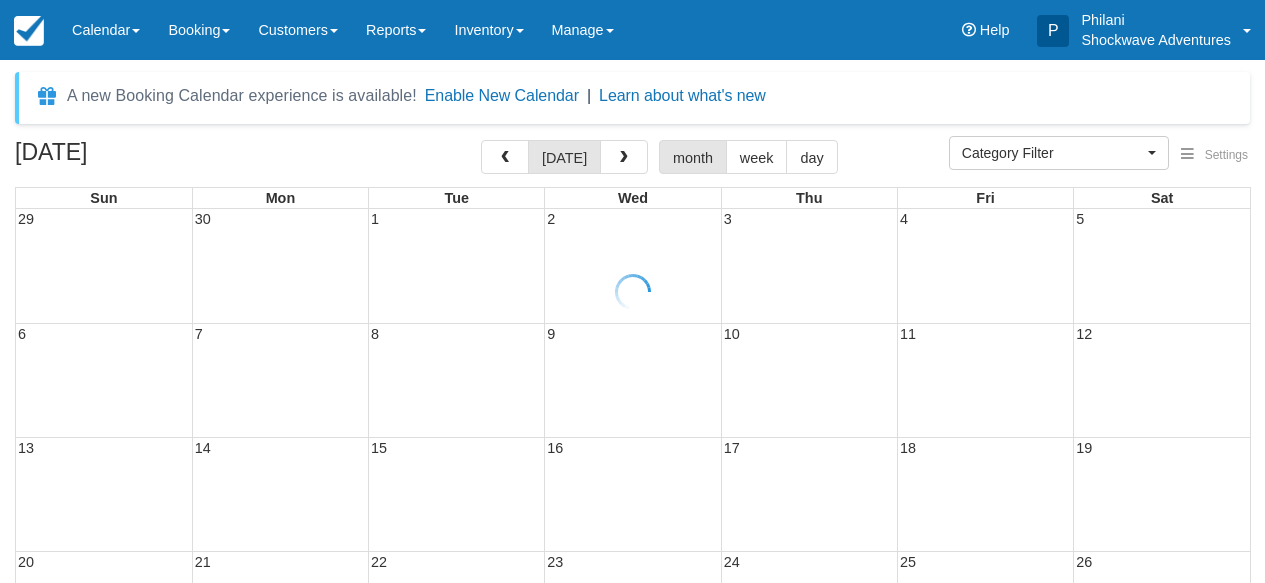 select 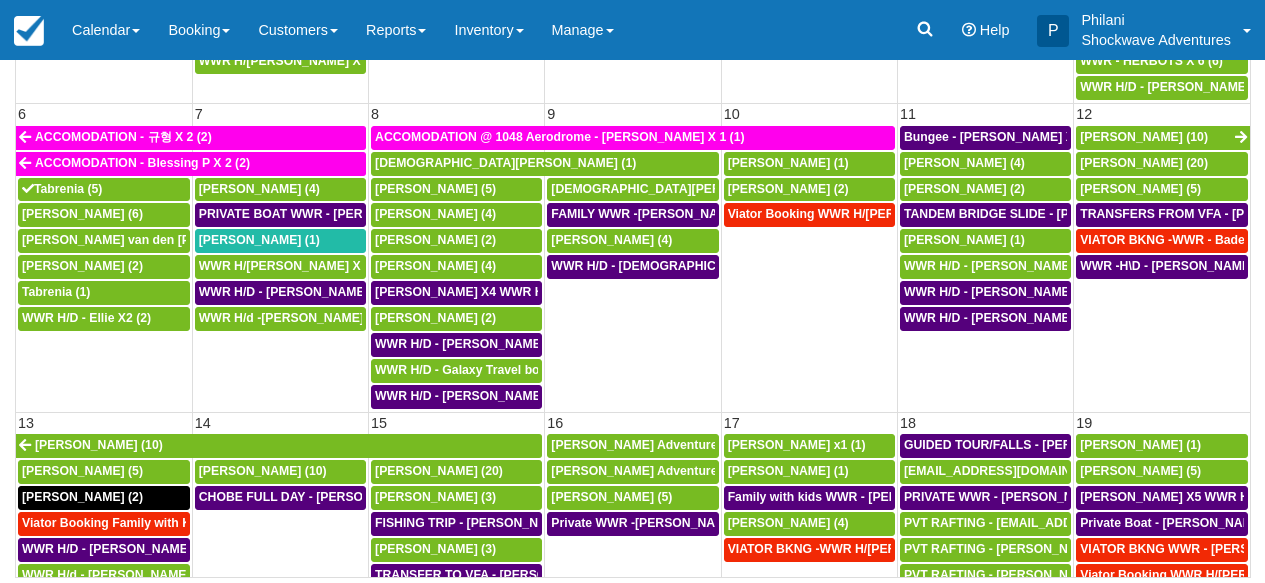 scroll, scrollTop: 319, scrollLeft: 0, axis: vertical 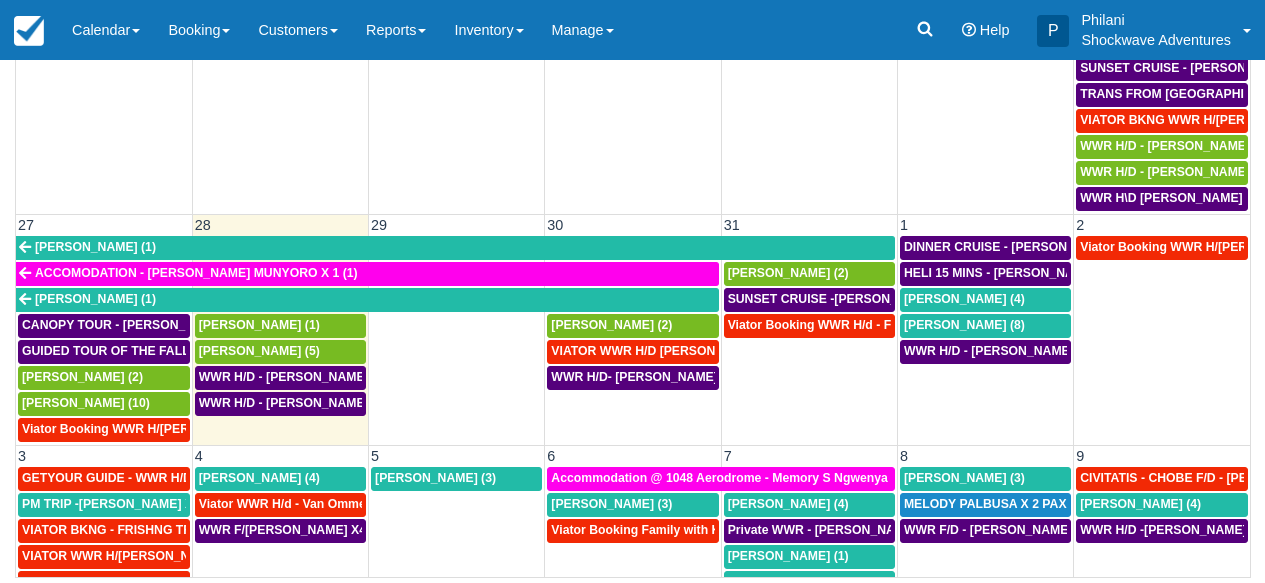click at bounding box center (457, 377) 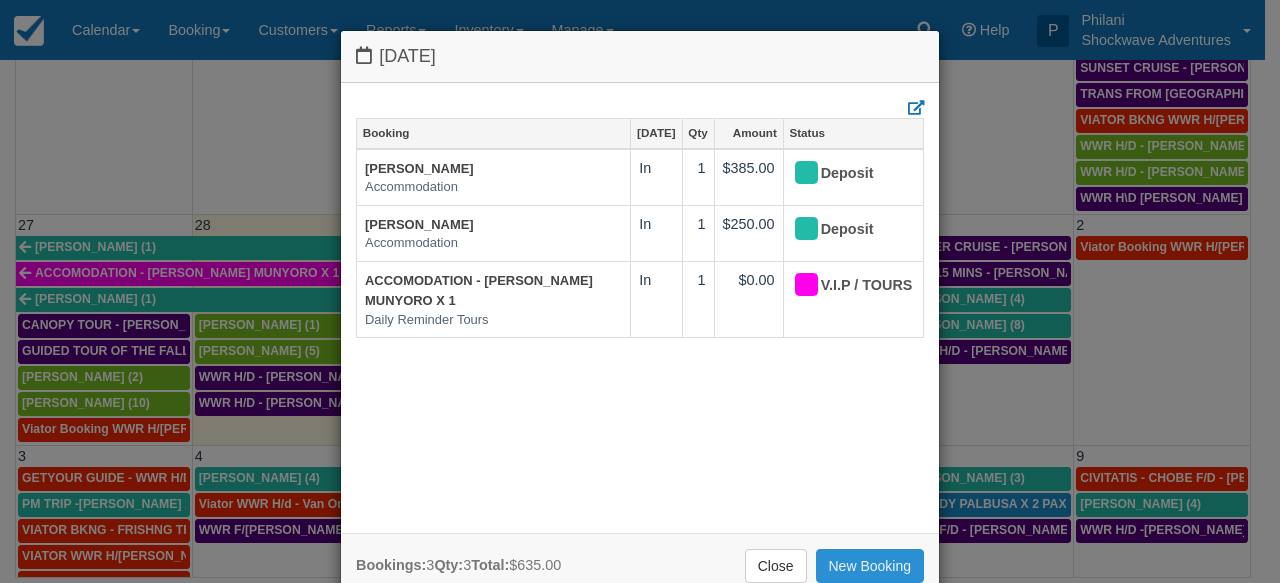 click on "New Booking" at bounding box center (870, 566) 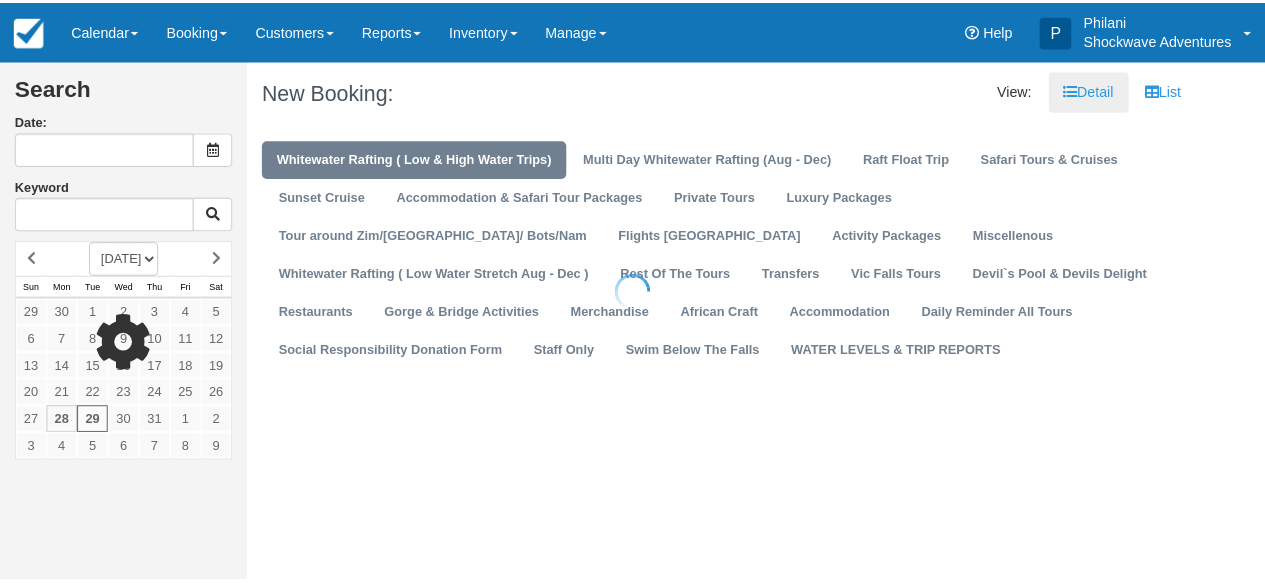 scroll, scrollTop: 0, scrollLeft: 0, axis: both 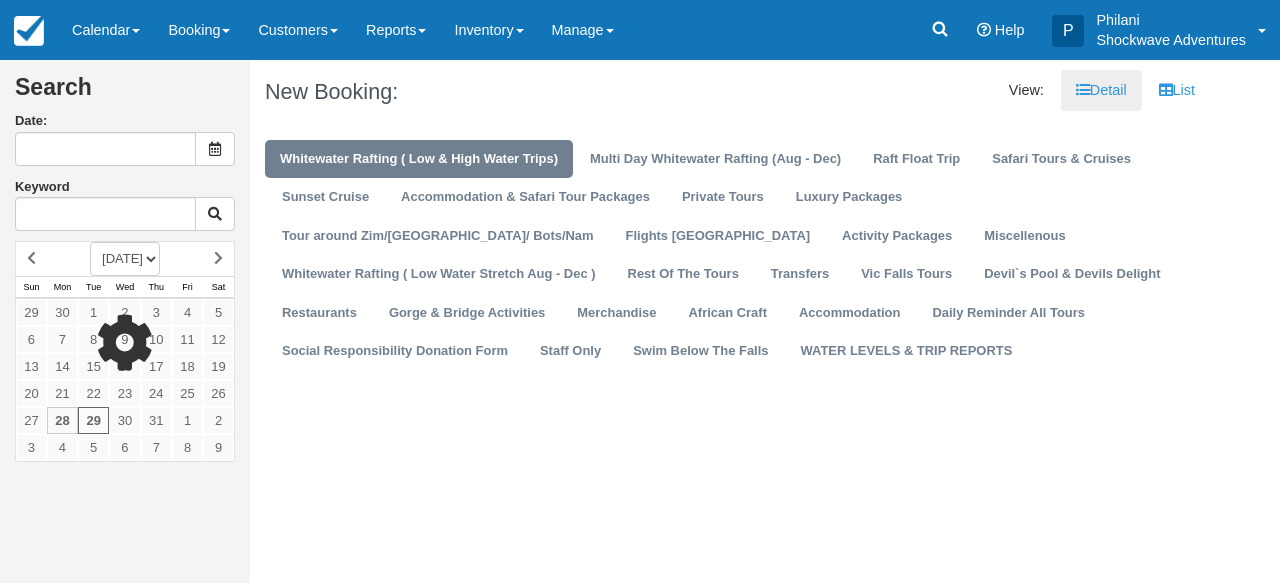 type on "07/29/25" 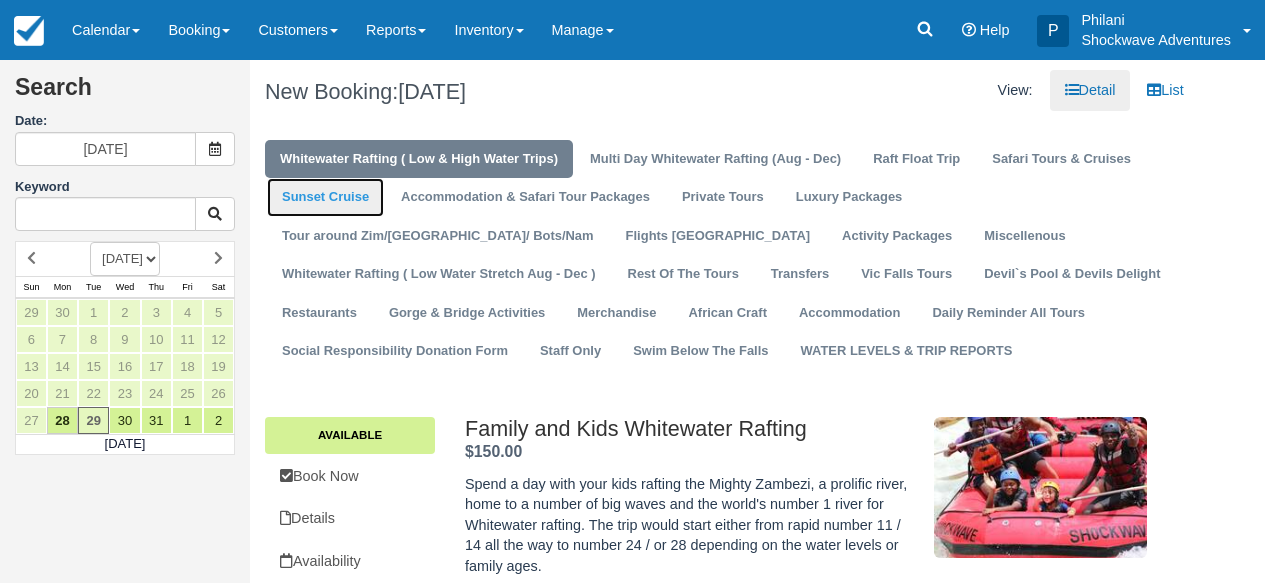 click on "Sunset Cruise" at bounding box center (325, 197) 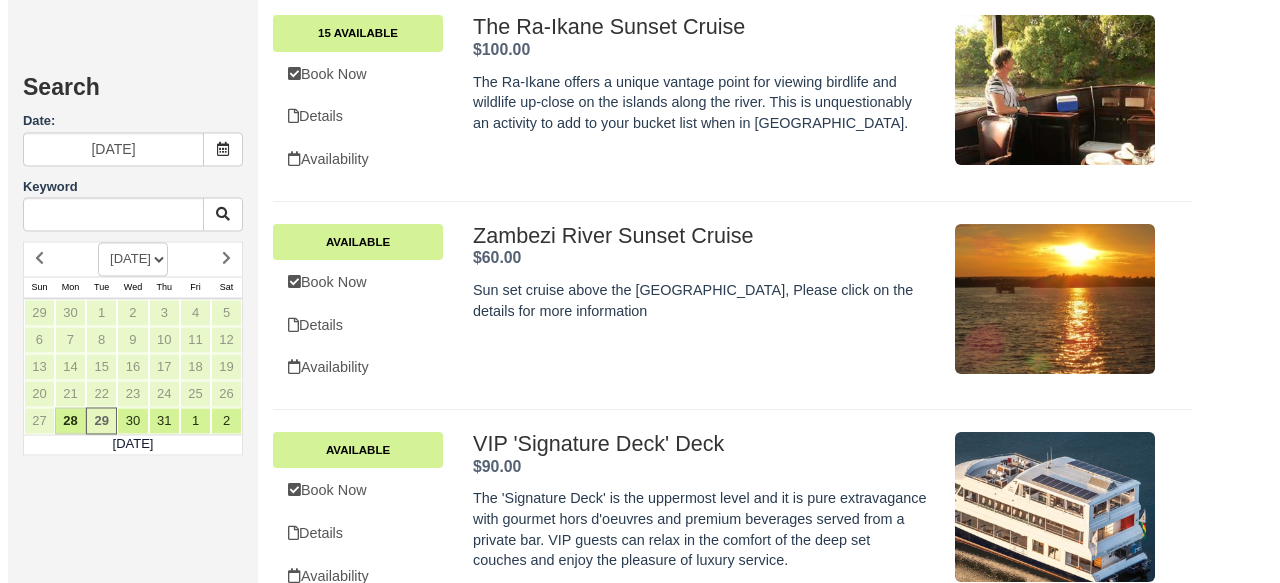 scroll, scrollTop: 860, scrollLeft: 0, axis: vertical 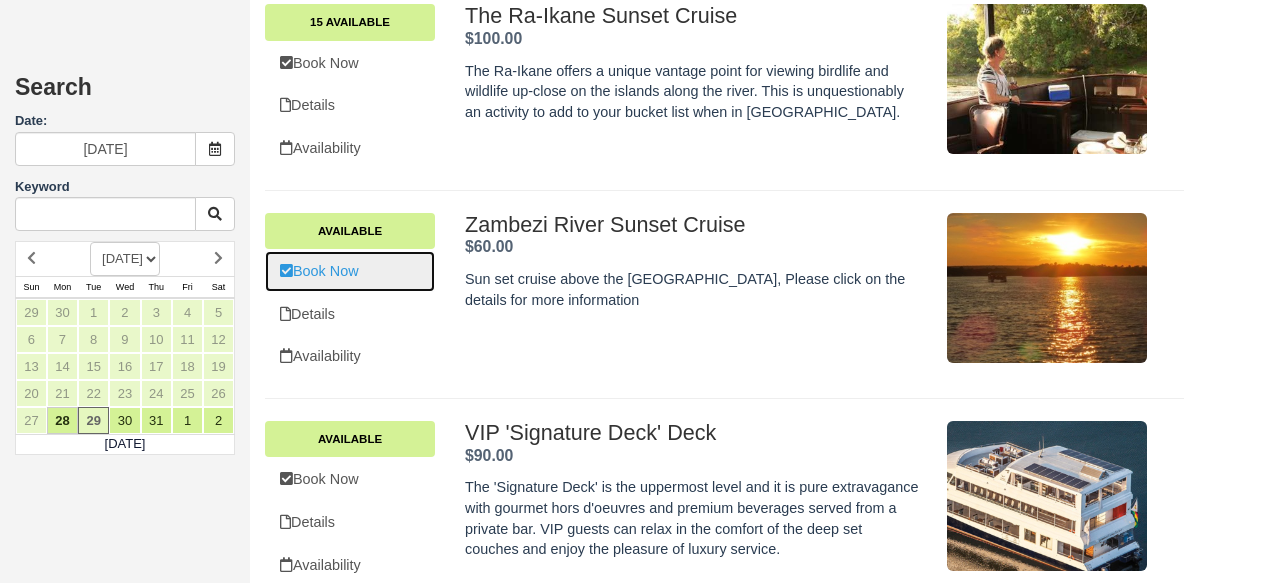 click on "Book Now" at bounding box center [350, 271] 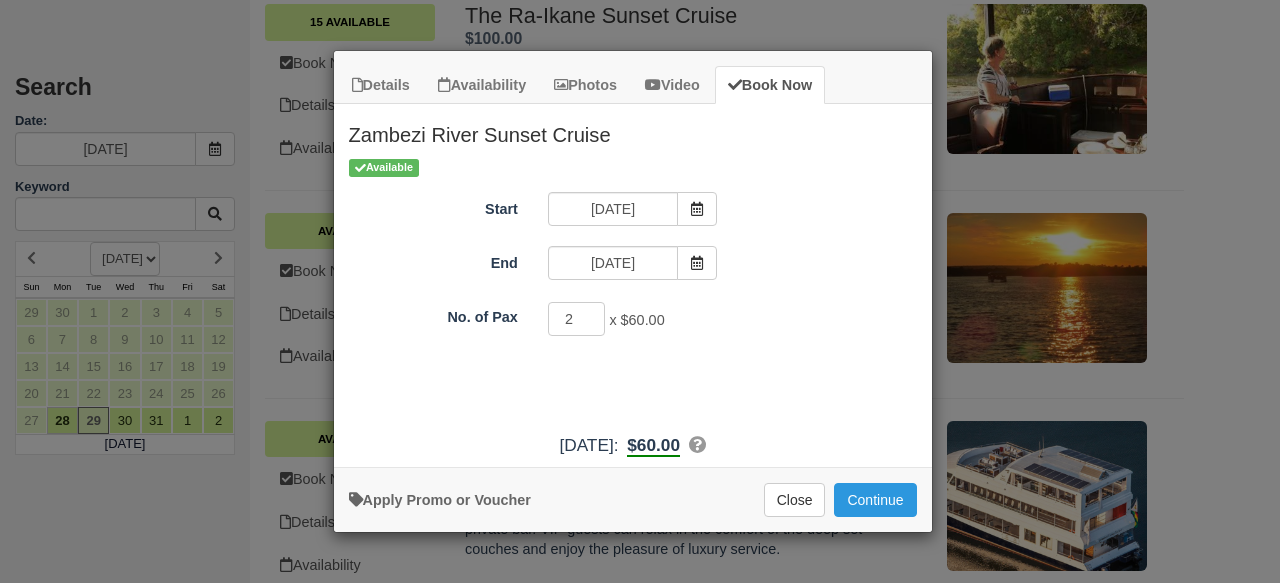 click on "2" at bounding box center (577, 319) 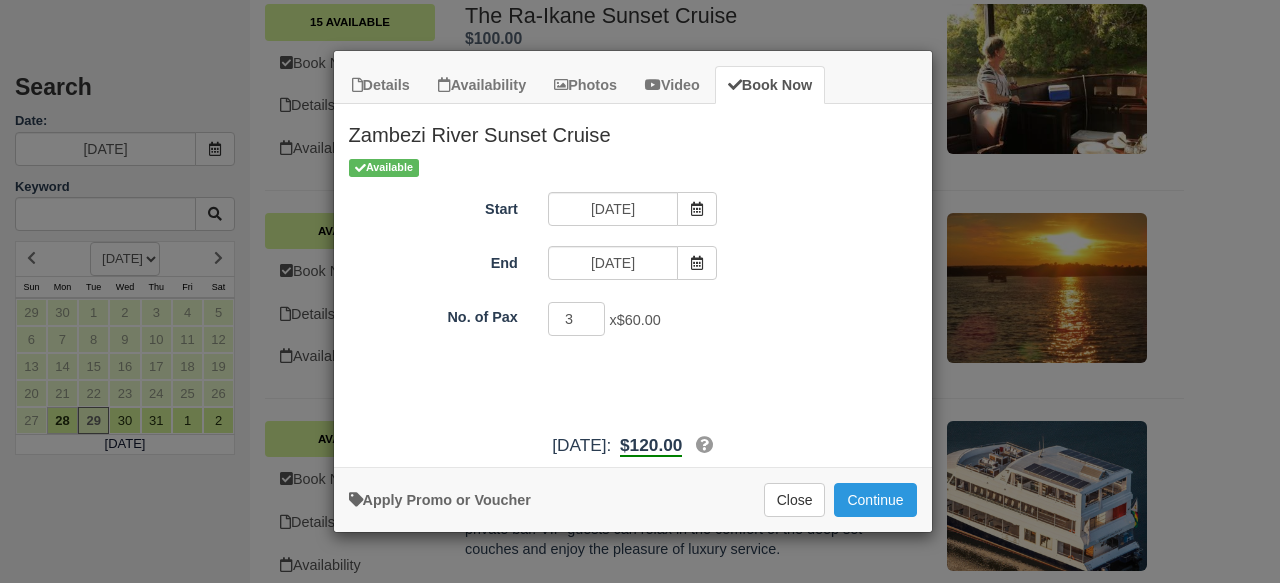 click on "3" at bounding box center [577, 319] 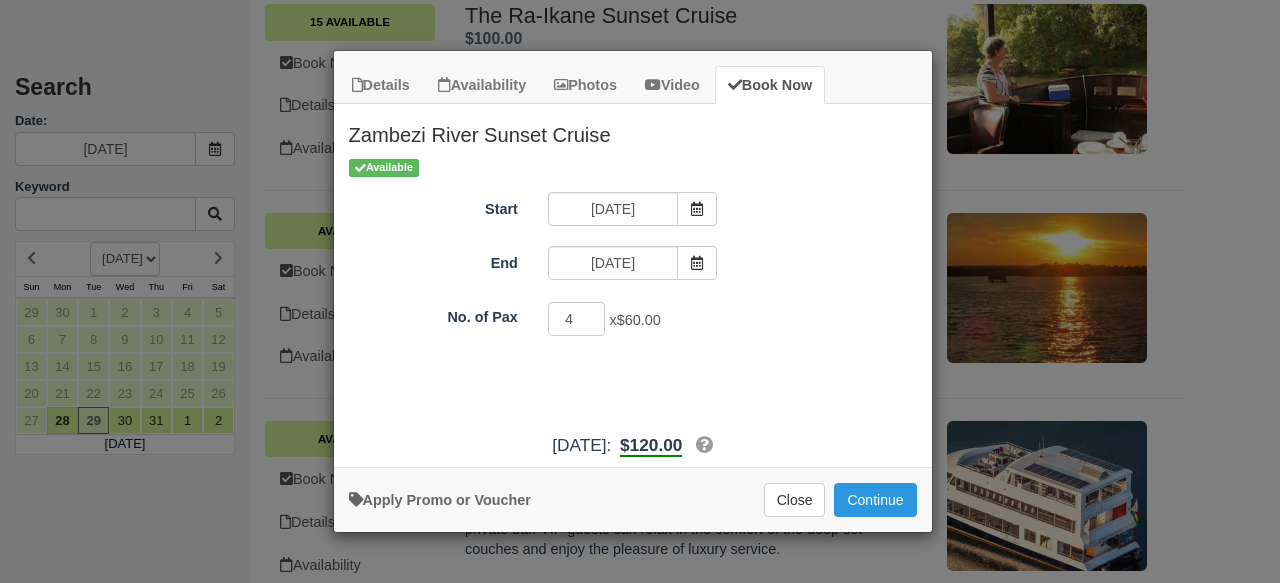 click on "4" at bounding box center (577, 319) 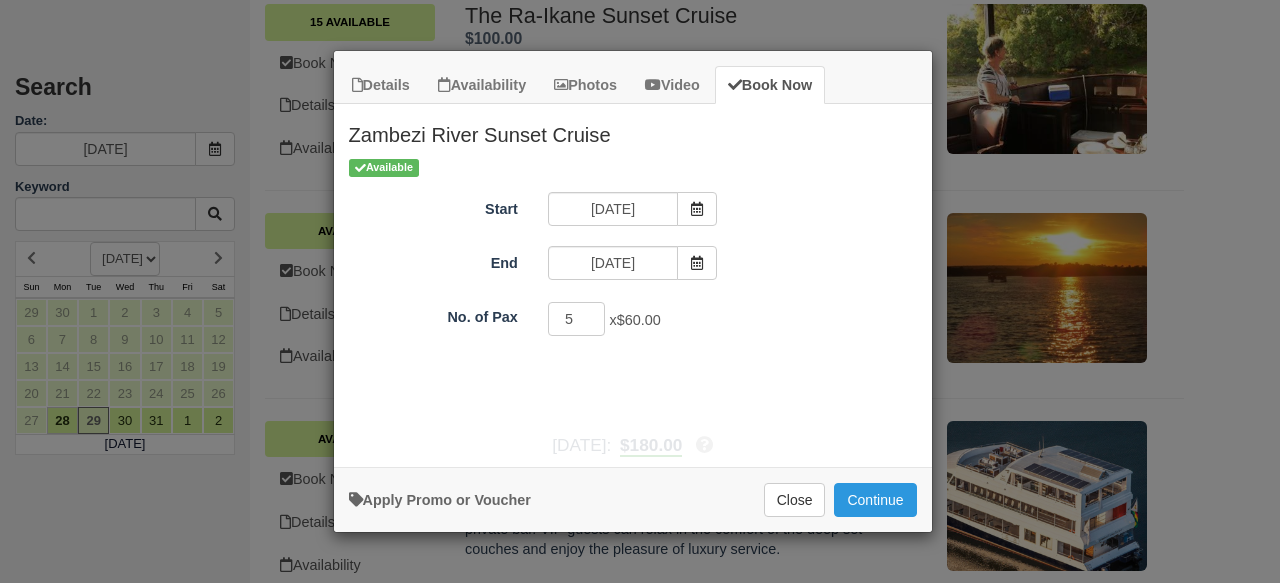 click on "5" at bounding box center [577, 319] 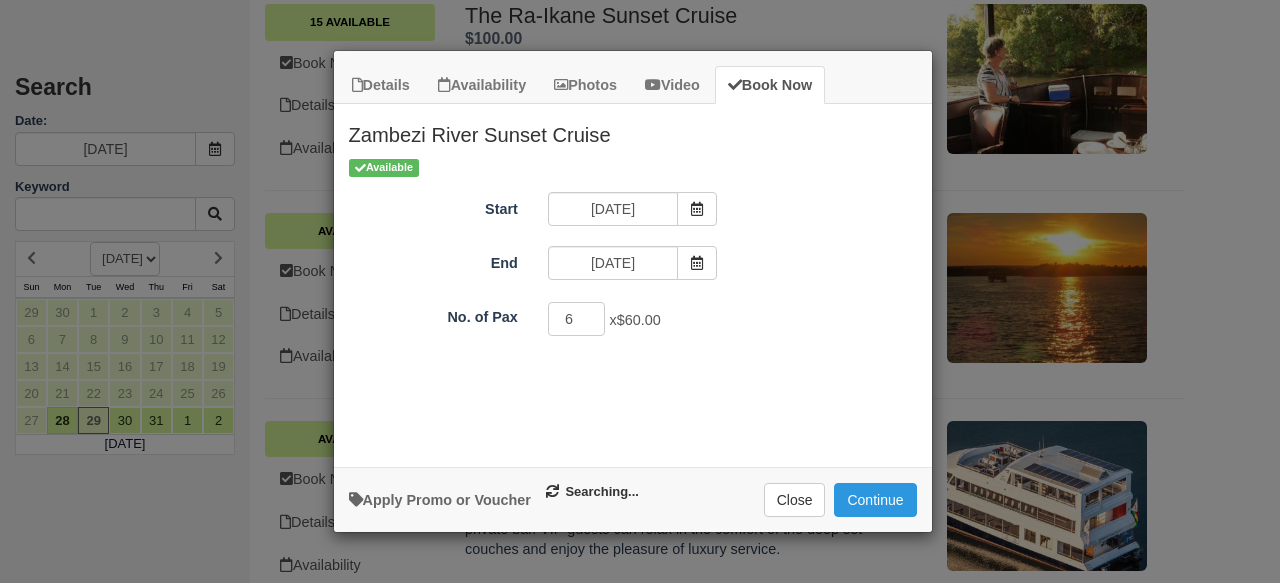 type on "6" 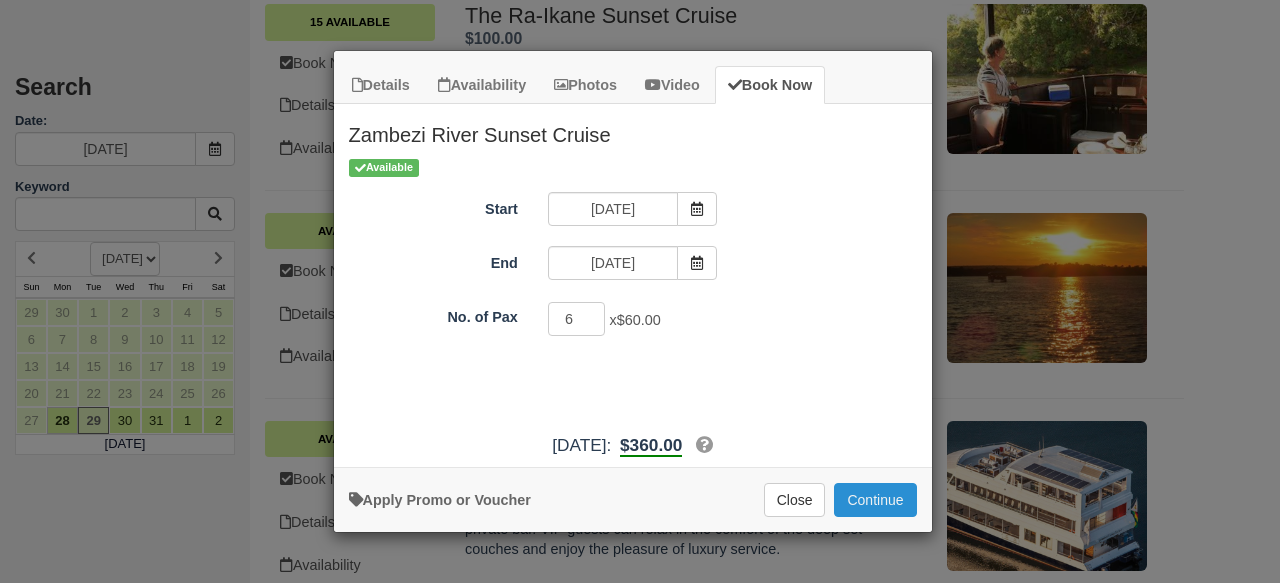 click on "Continue" at bounding box center [875, 500] 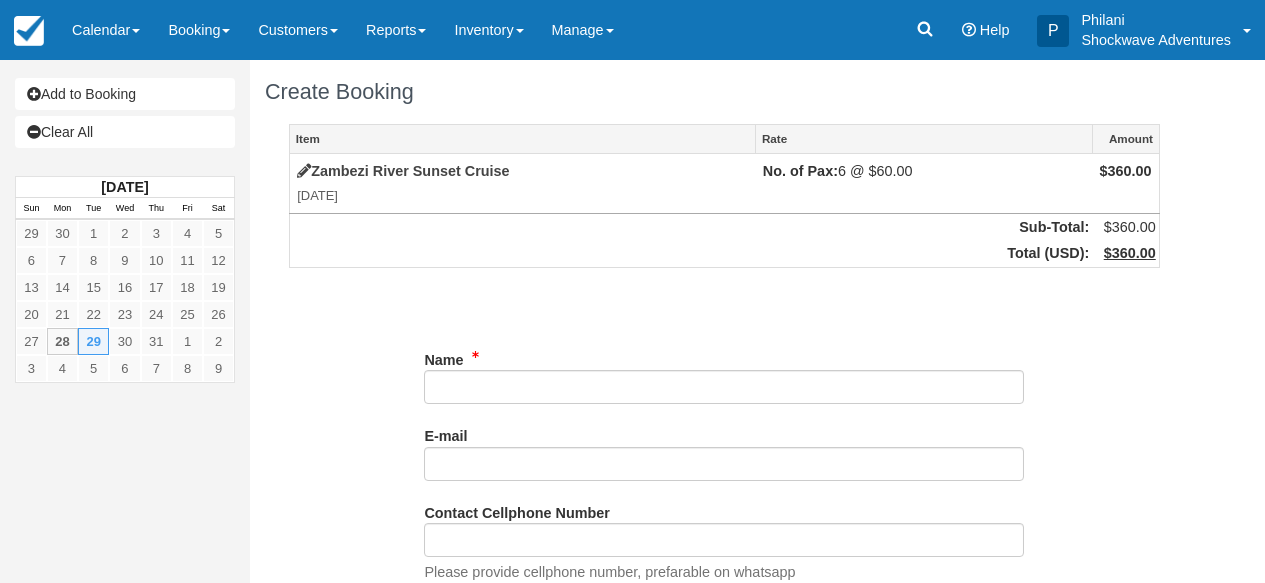 scroll, scrollTop: 0, scrollLeft: 0, axis: both 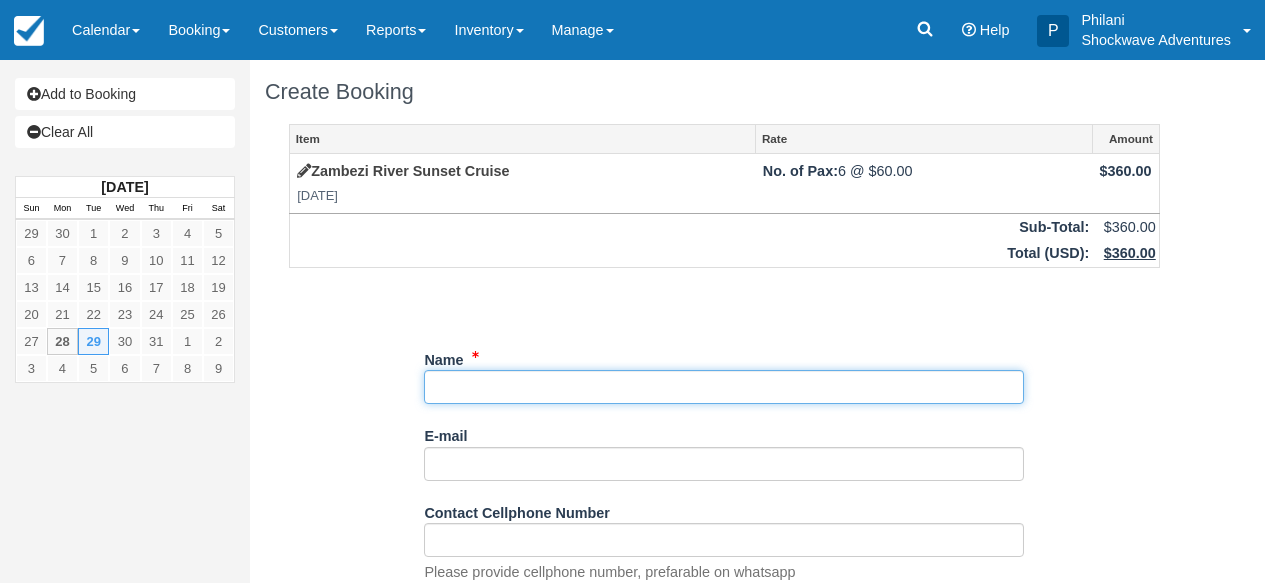 click on "Name" at bounding box center [724, 387] 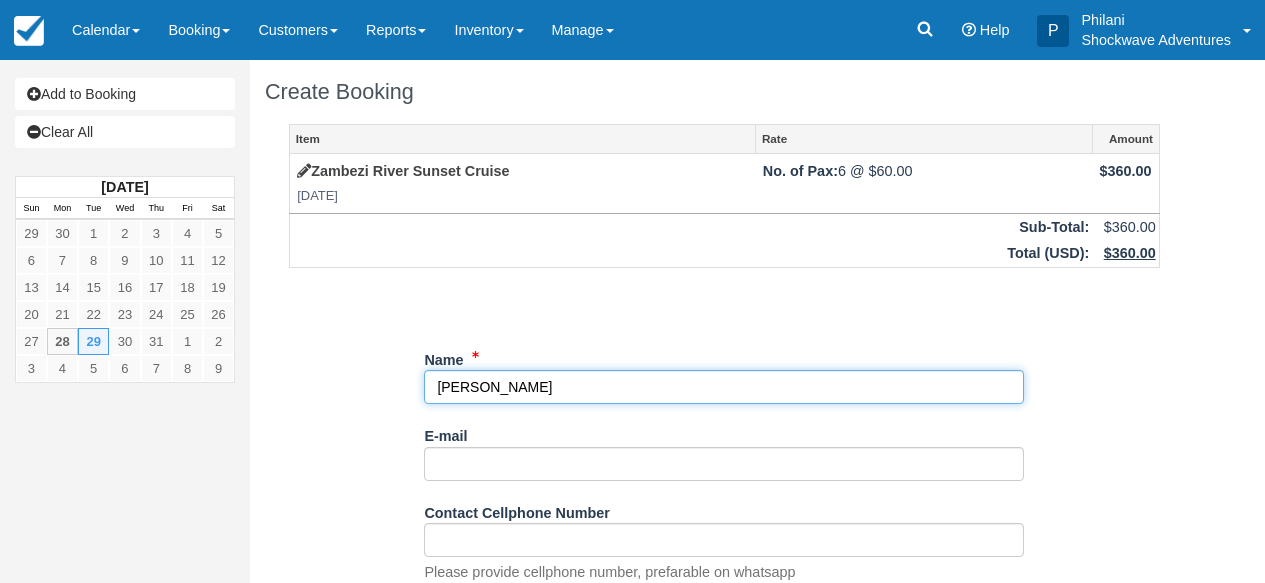 type on "[PERSON_NAME]" 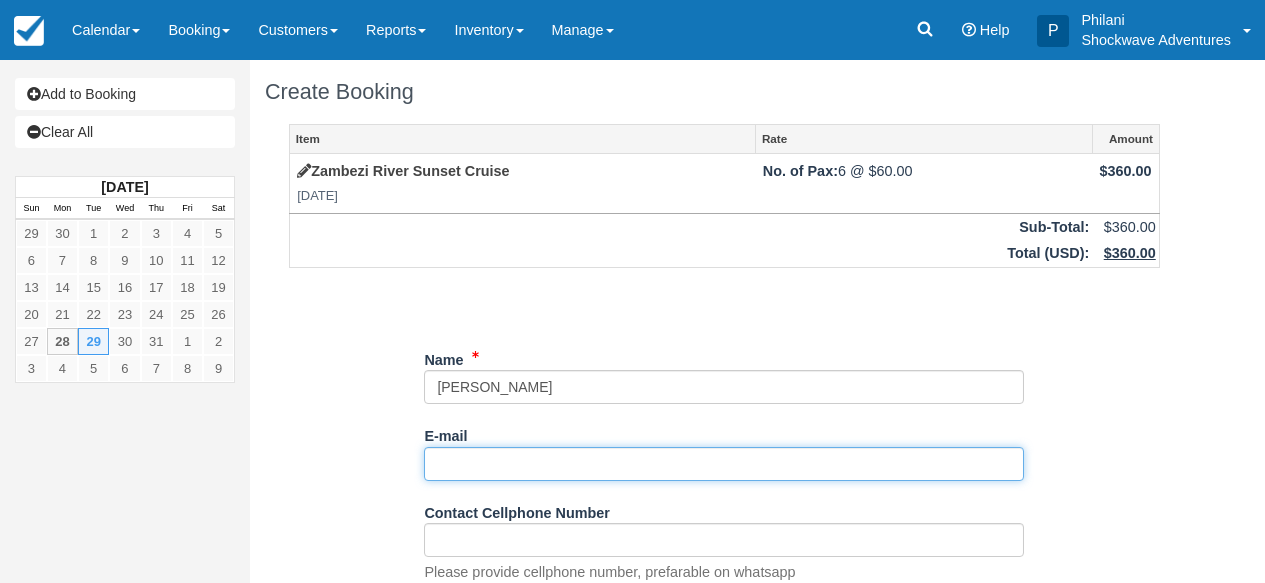 click on "E-mail" at bounding box center [724, 464] 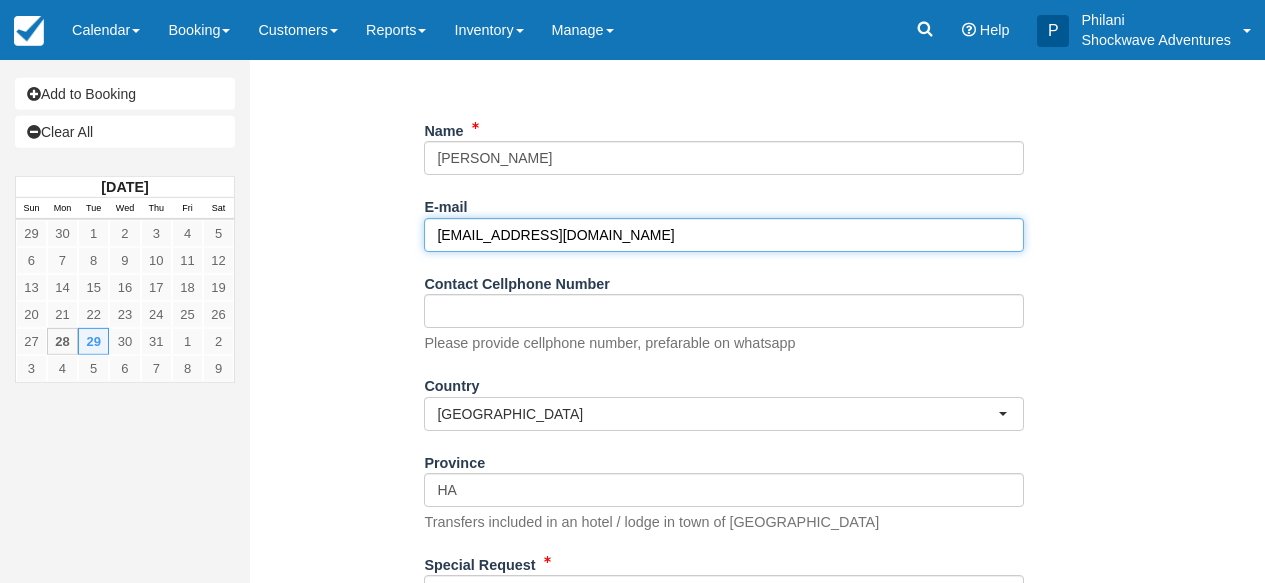 scroll, scrollTop: 256, scrollLeft: 0, axis: vertical 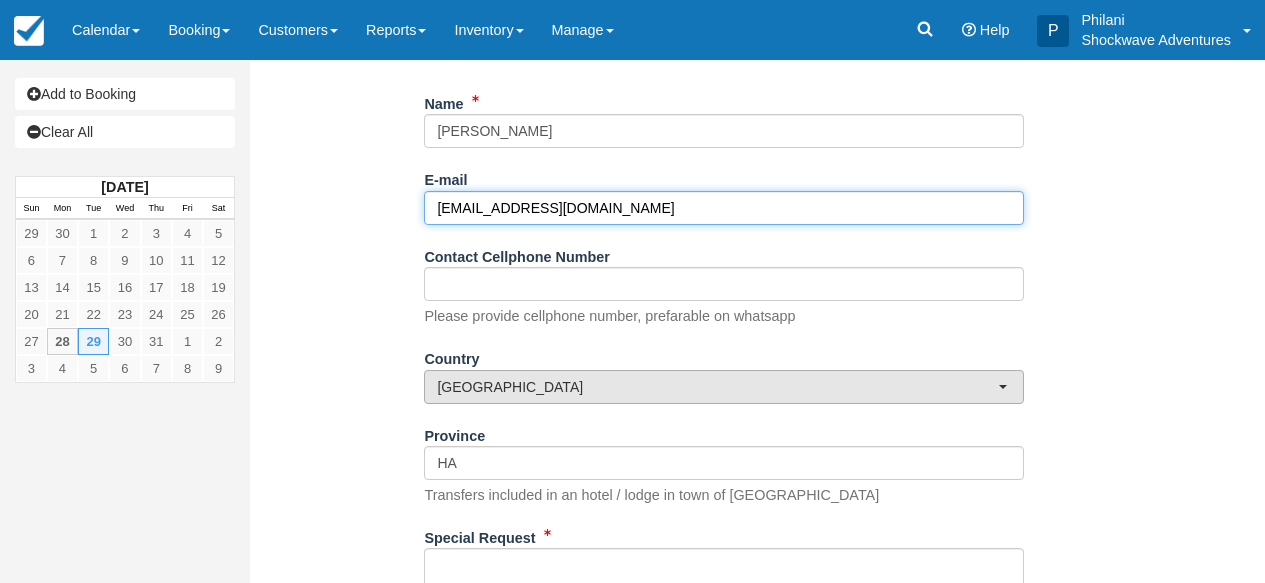 type on "[EMAIL_ADDRESS][DOMAIN_NAME]" 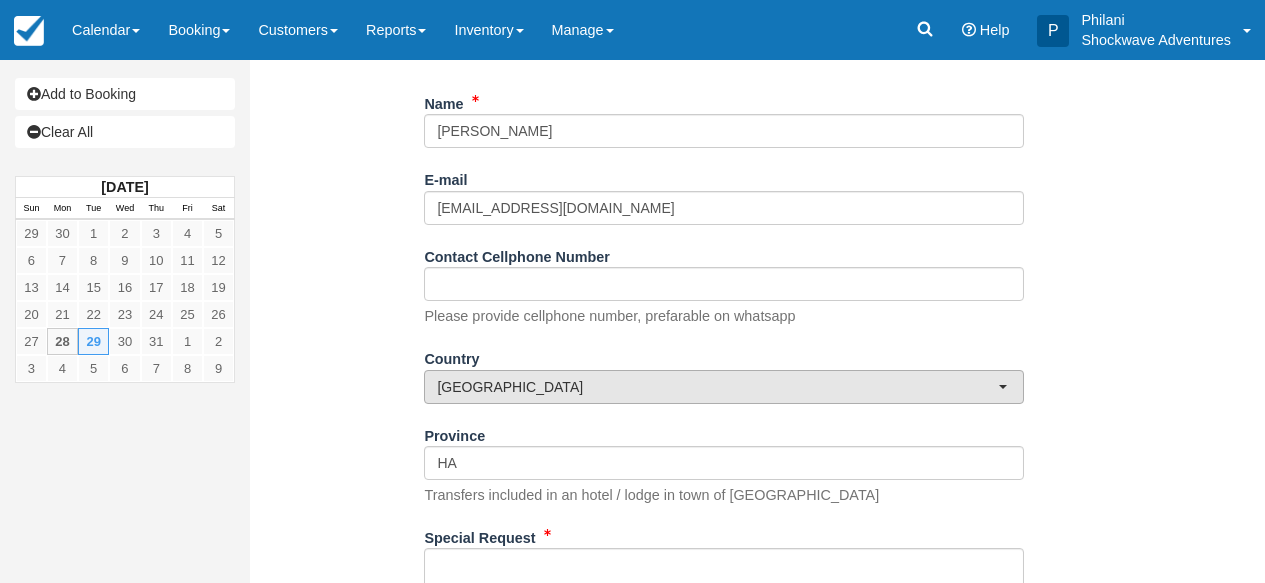 click on "[GEOGRAPHIC_DATA]" at bounding box center (717, 387) 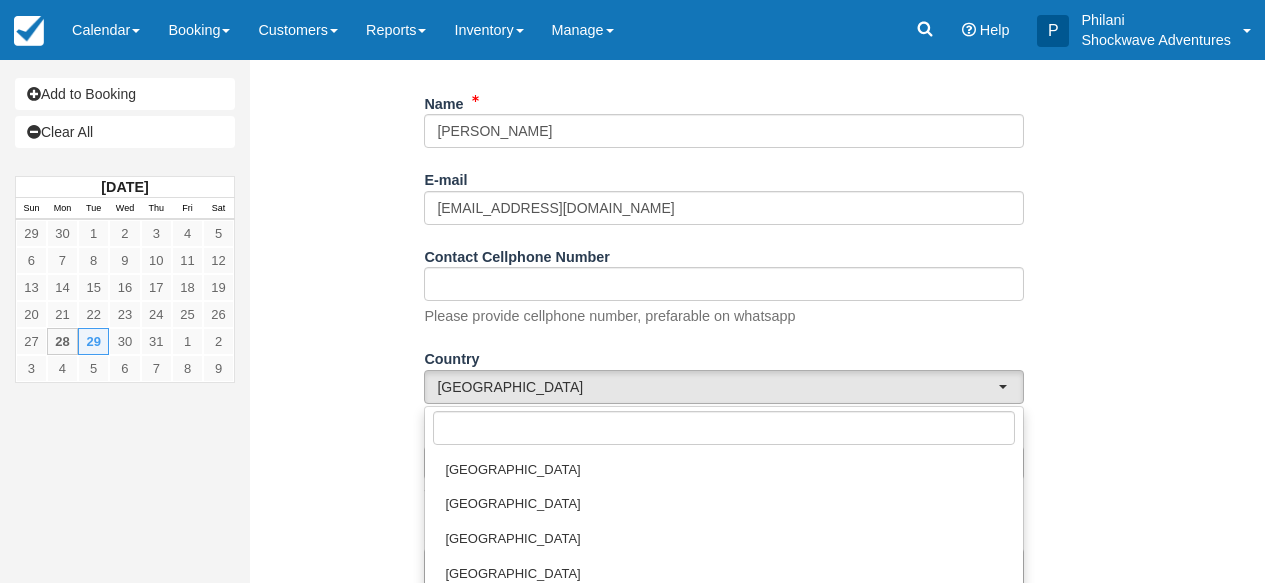 click on "Item
Rate
Amount
Zambezi River Sunset Cruise
Tue Jul 29, 2025
No. of Pax:  6 @ $60.00
$360.00
Sub-Total:
$360.00
Total ( USD ):
$360.00
Unsaved Changes
Name
E-mail
sandypmg@gmail.com
Did you mean  ?
Contact Cellphone Number
Please provide cellphone number, prefarable on whatsapp
Country
Zimbabwe   Afghanistan Albania Algeria American Samoa Andorra Angola Anguilla Argentina Aruba" at bounding box center [724, 304] 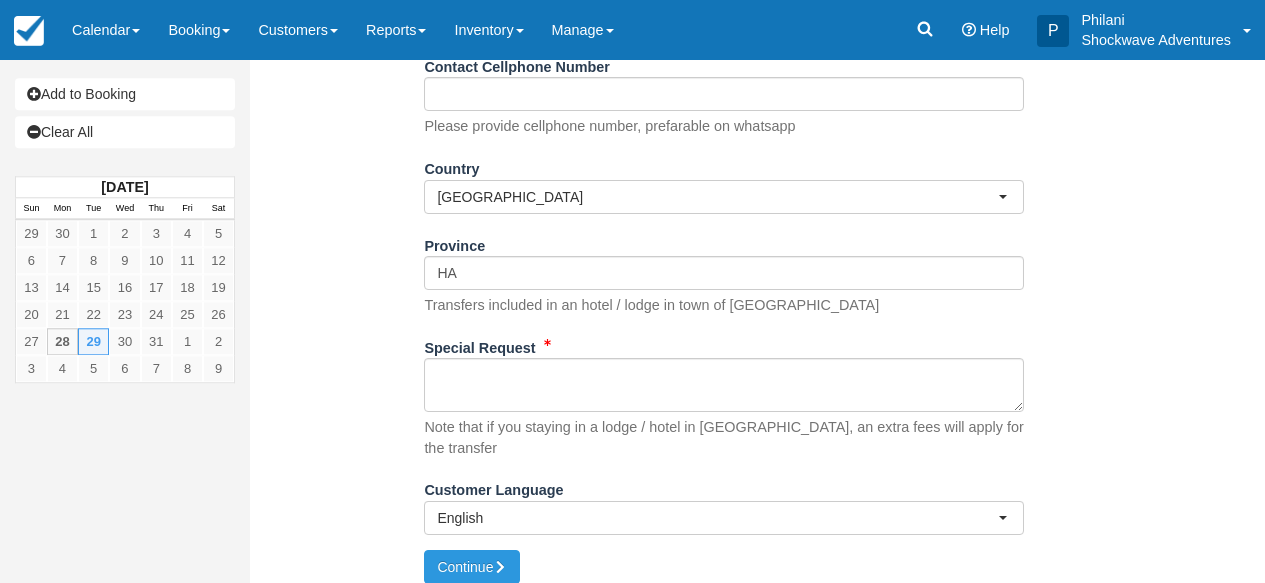 scroll, scrollTop: 451, scrollLeft: 0, axis: vertical 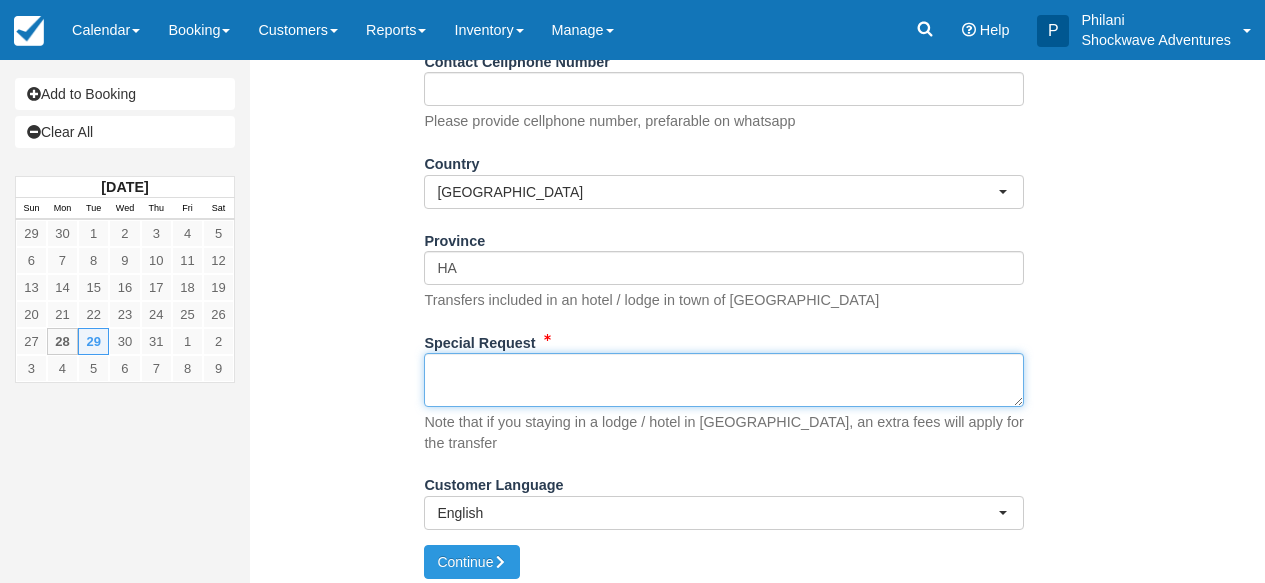 click on "Special Request" at bounding box center (724, 380) 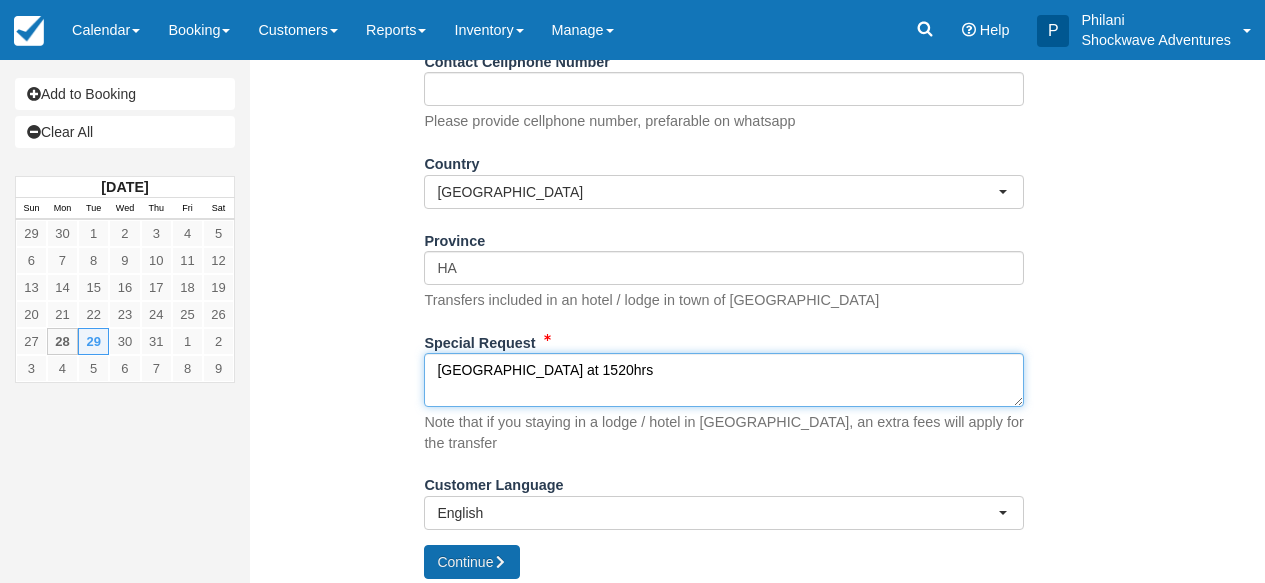 type on "[GEOGRAPHIC_DATA] at 1520hrs" 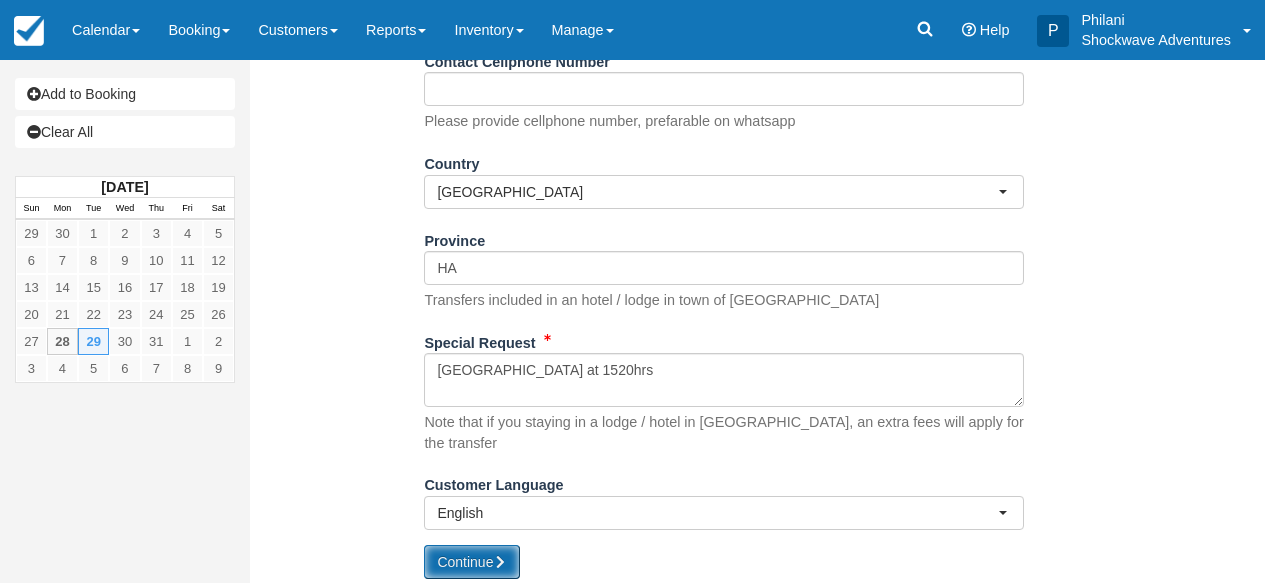click on "Continue" at bounding box center (472, 562) 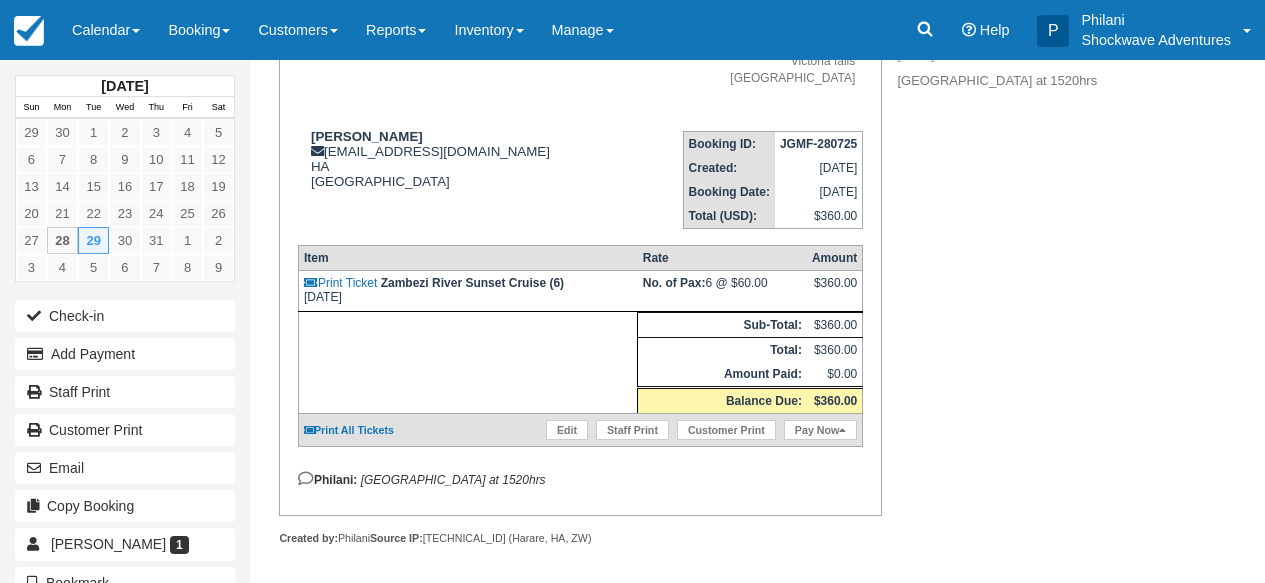 scroll, scrollTop: 240, scrollLeft: 0, axis: vertical 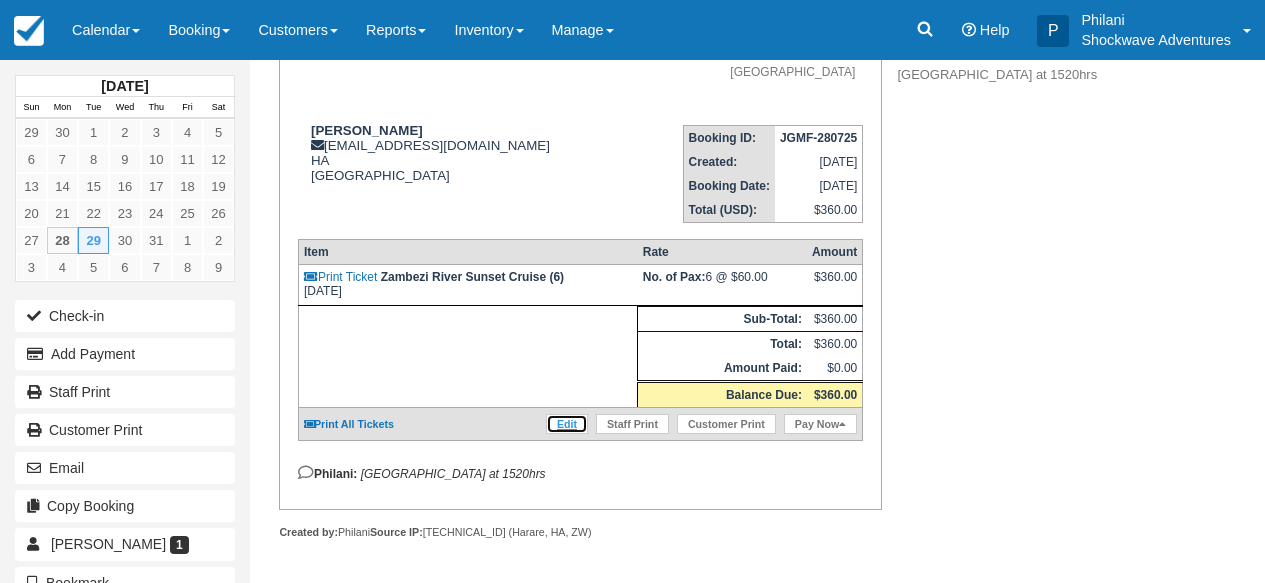 click on "Edit" at bounding box center (567, 424) 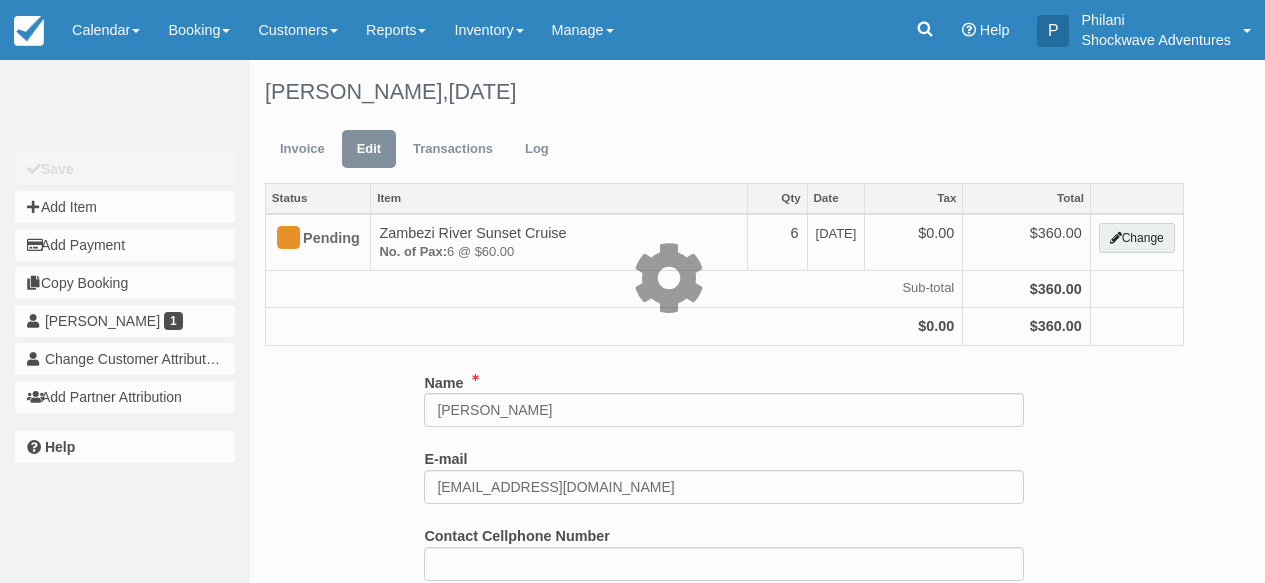 scroll, scrollTop: 0, scrollLeft: 0, axis: both 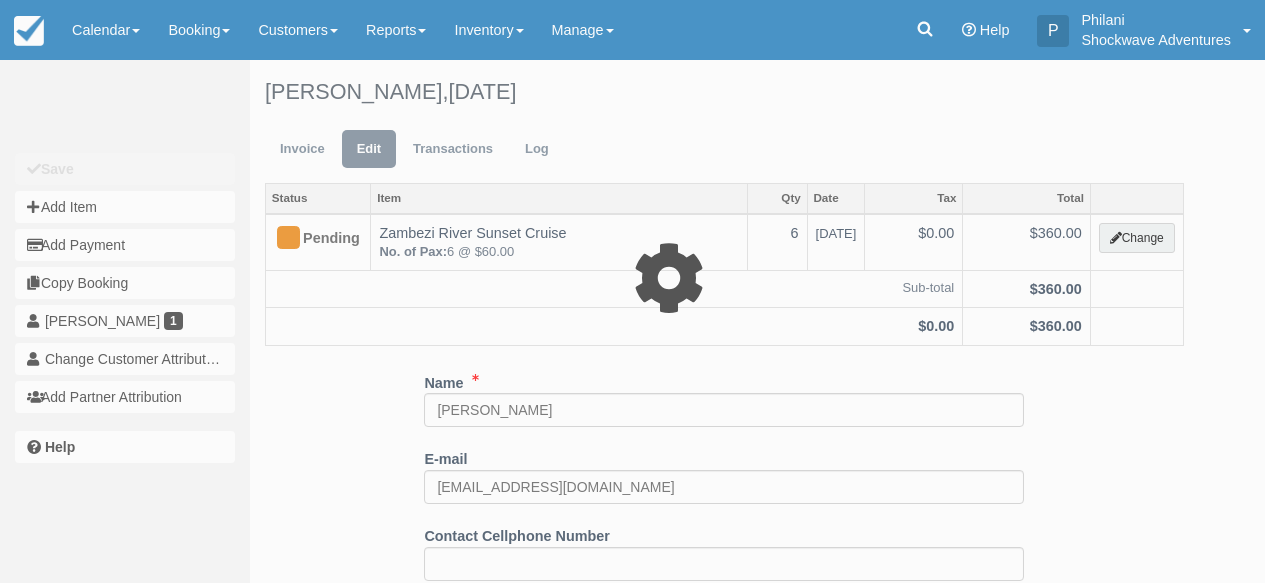 select on "22" 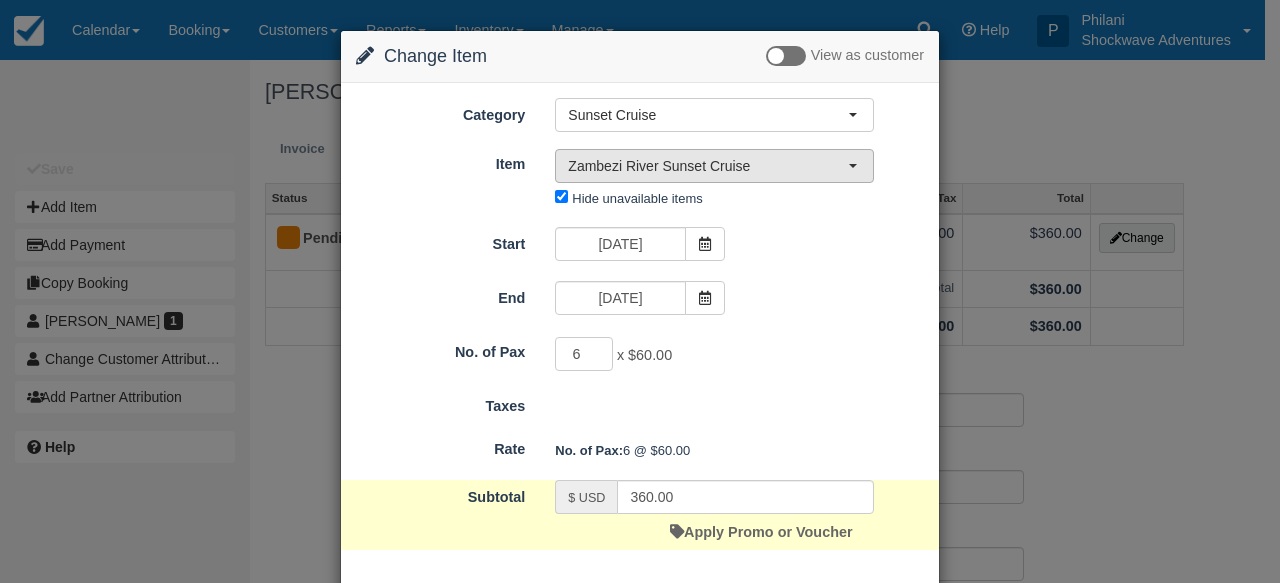 click on "Zambezi River Sunset Cruise" at bounding box center (708, 166) 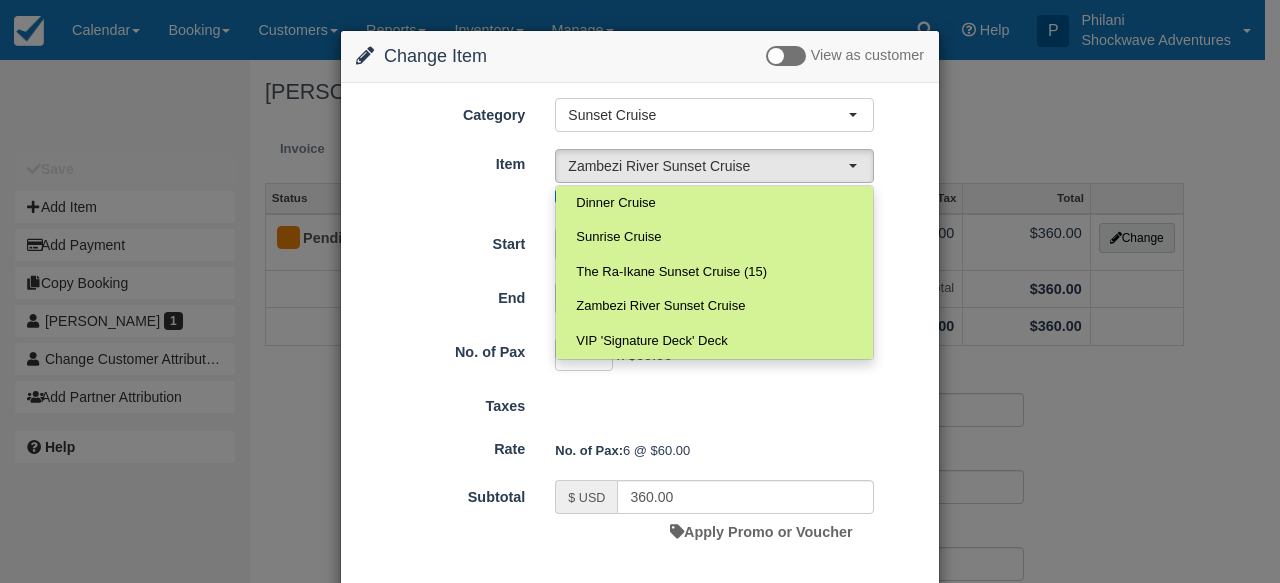 click on "Change Item
Add Item
View as customer
Category
Sunset Cruise   Whitewater Rafting ( Low & High Water Trips) Multi Day Whitewater Rafting (Aug - Dec) Raft Float Trip Safari Tours & Cruises Sunset Cruise Accommodation & Safari Tour Packages Private Tours Luxury Packages Tour around Zim/Zambia/ Bots/Nam Flights Above Falls Activity Packages Miscellenous Whitewater Rafting ( Low Water Stretch Aug - Dec ) Rest Of The Tours Transfers Vic Falls Tours Devil`s Pool & Devils Delight Restaurants Gorge & Bridge Activities Merchandise African Craft 2.5 & 5 Days Whitewater Rafting 5 Days Rafting Special Offer 5 Days Rafting Special Offer 5 Days Rafting Special Offer 5 Days Rafting Special Offer 5 Days Whitewater Rafting Accommodation Daily Reminder All Tours Hotels & Others Staff Only Sun Set Cruise" at bounding box center [640, 291] 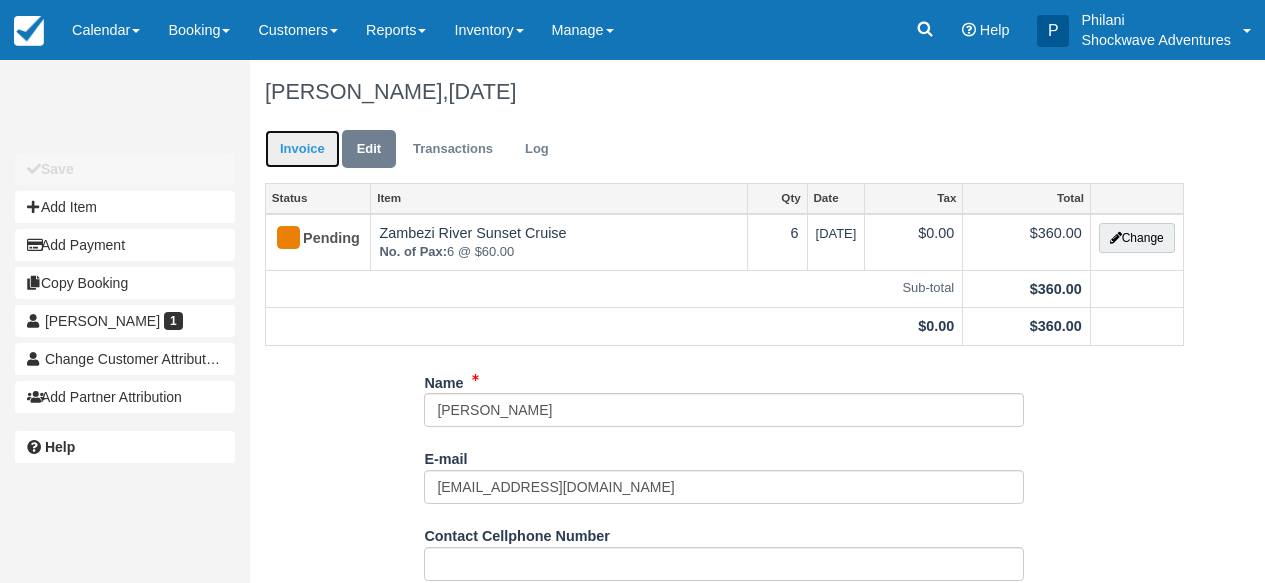 click on "Invoice" at bounding box center (302, 149) 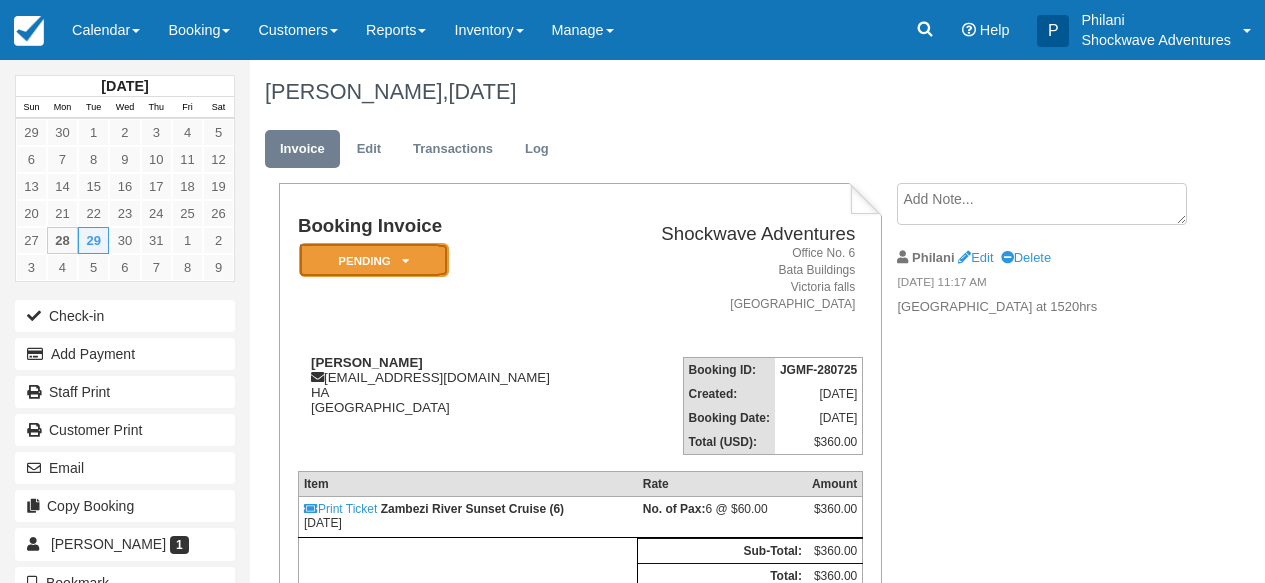 drag, startPoint x: 0, startPoint y: 0, endPoint x: 415, endPoint y: 168, distance: 447.7153 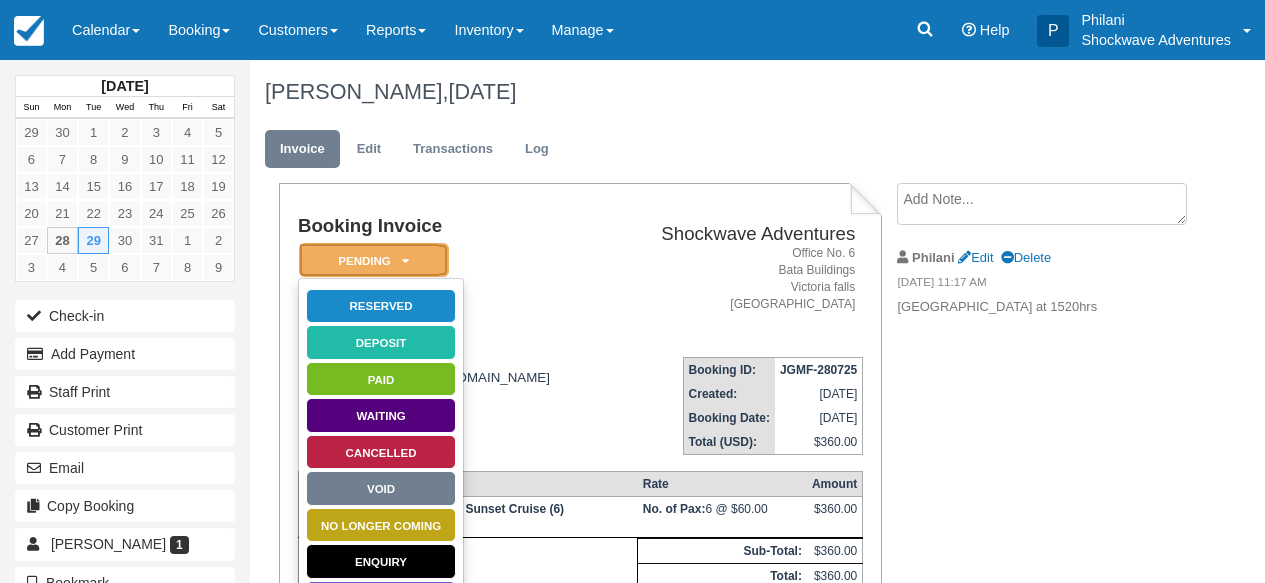 scroll, scrollTop: 16, scrollLeft: 0, axis: vertical 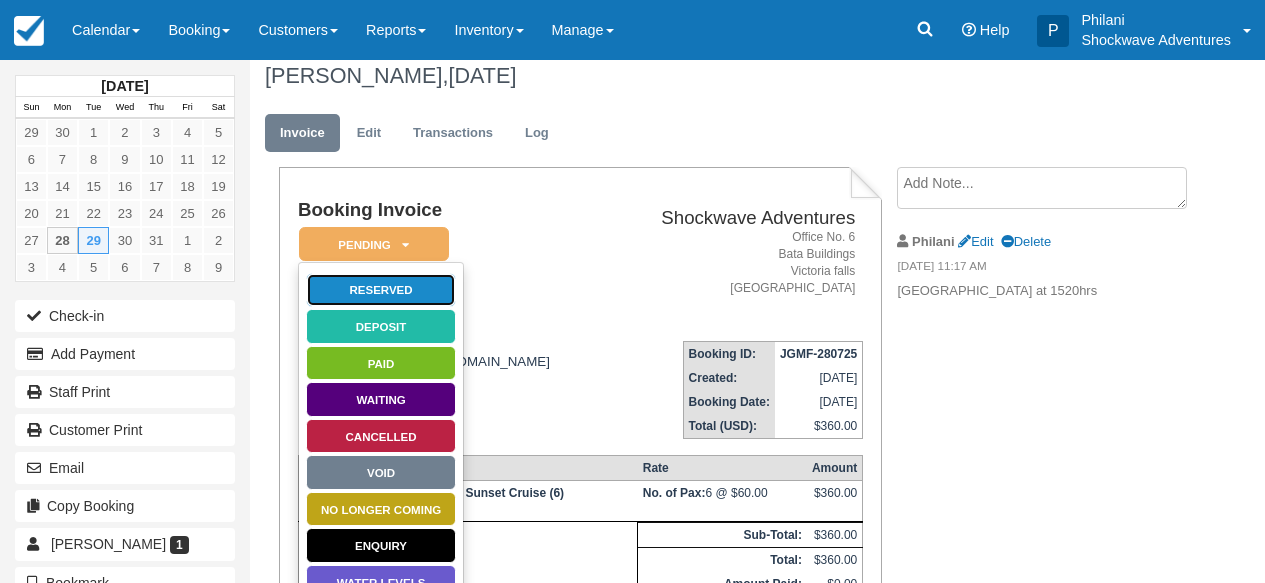 click on "Reserved" at bounding box center [381, 290] 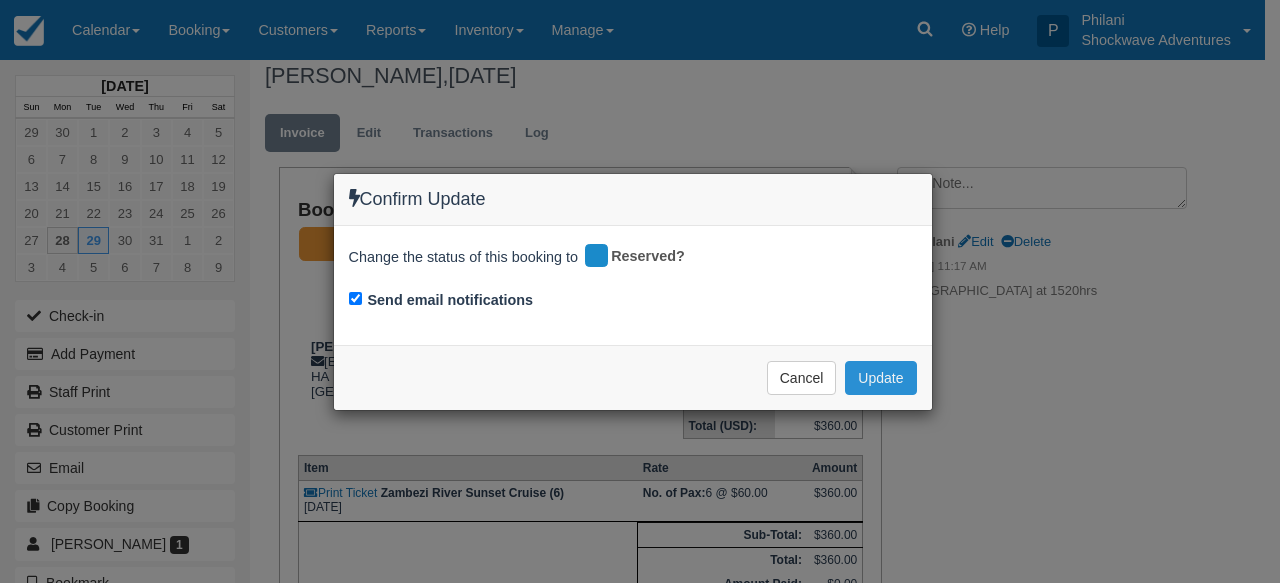 click on "Update" at bounding box center (880, 378) 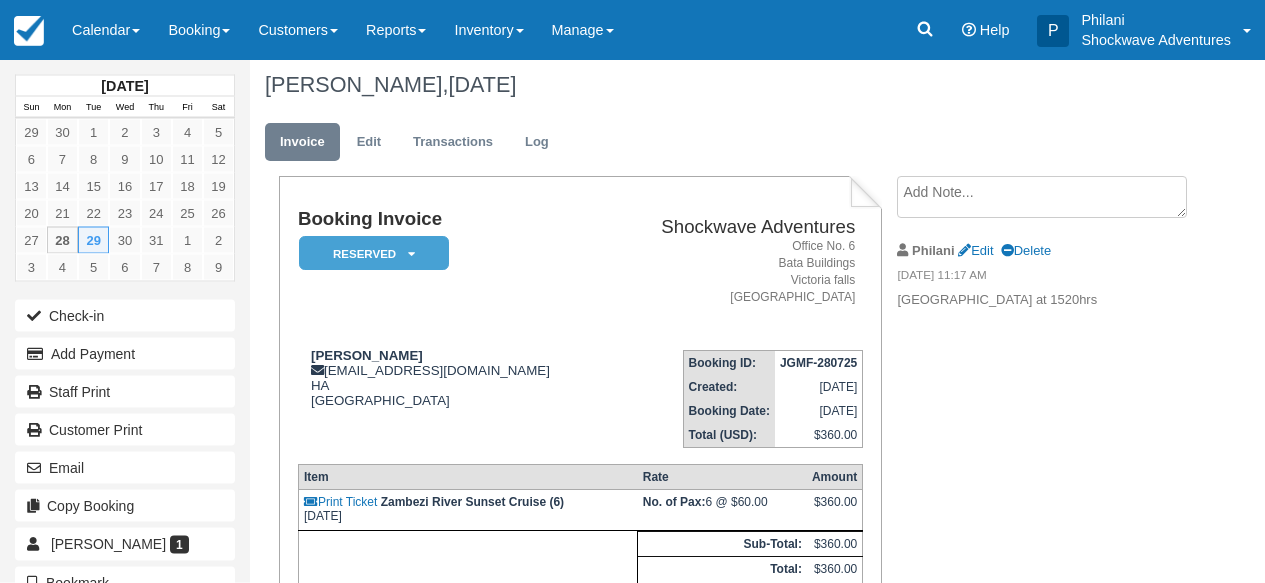 scroll, scrollTop: 0, scrollLeft: 0, axis: both 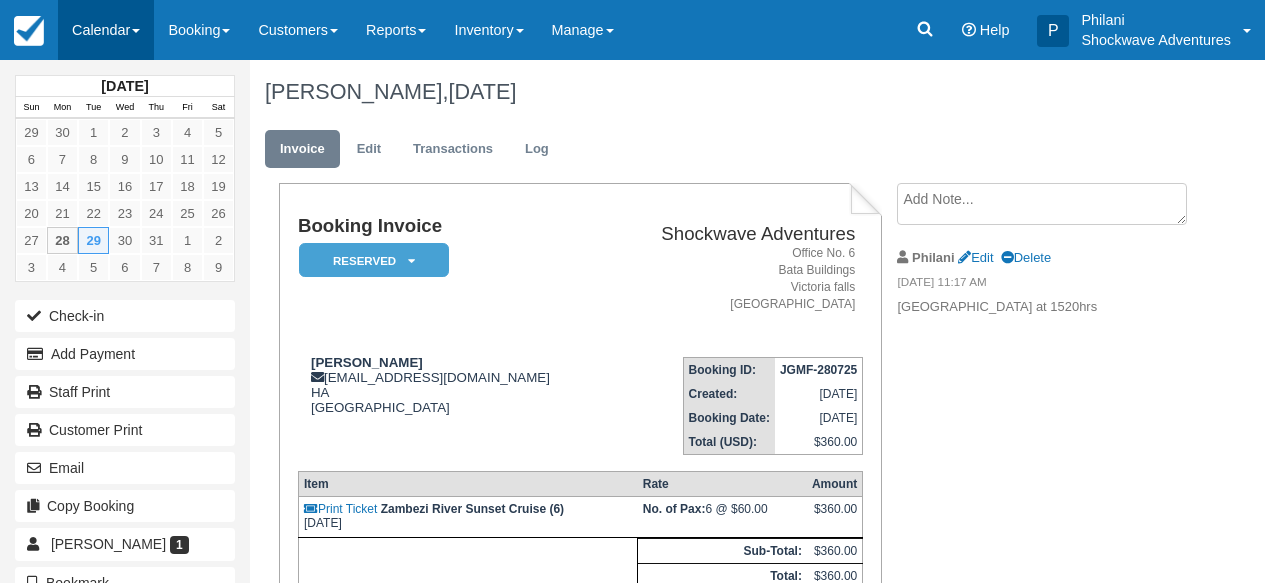 click on "Calendar" at bounding box center (106, 30) 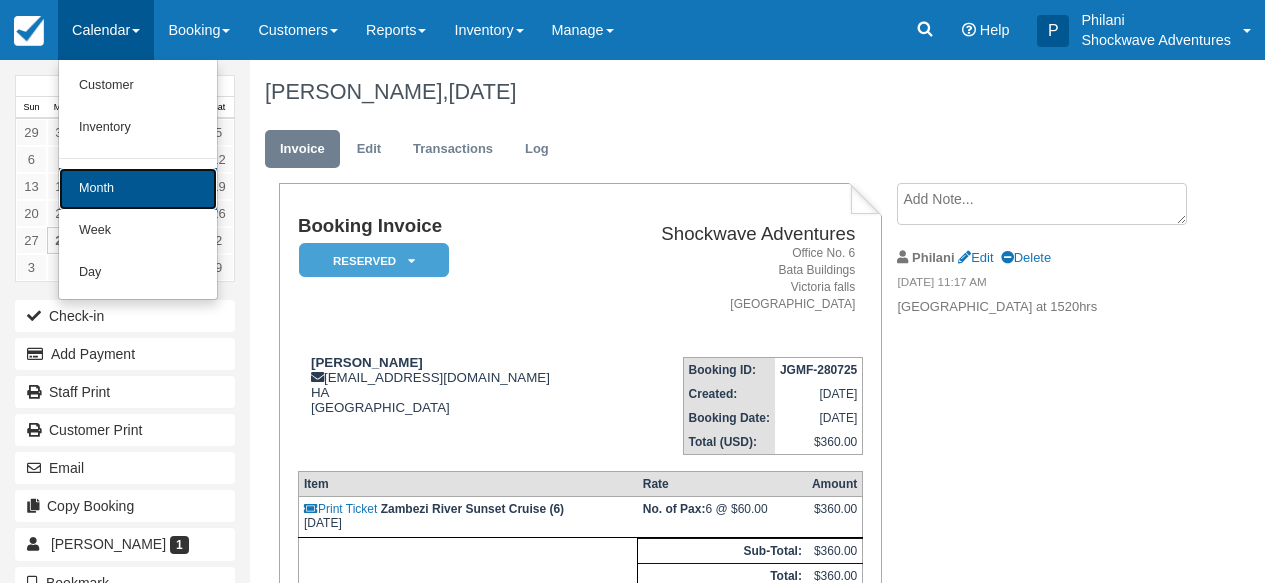 click on "Month" at bounding box center [138, 189] 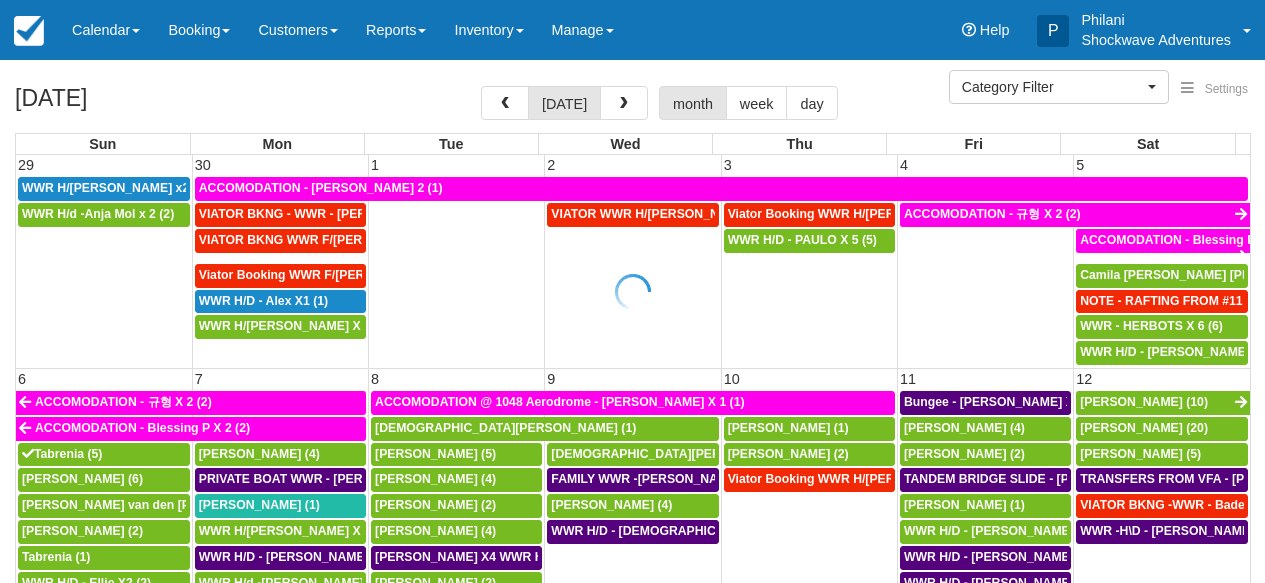 select 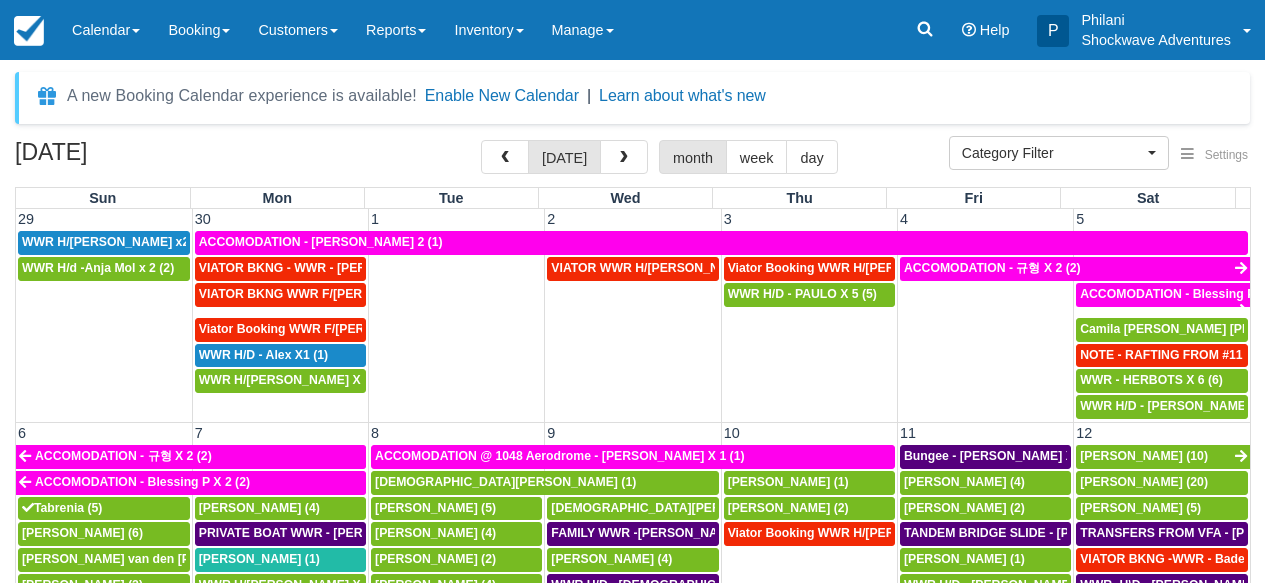 scroll, scrollTop: 310, scrollLeft: 0, axis: vertical 